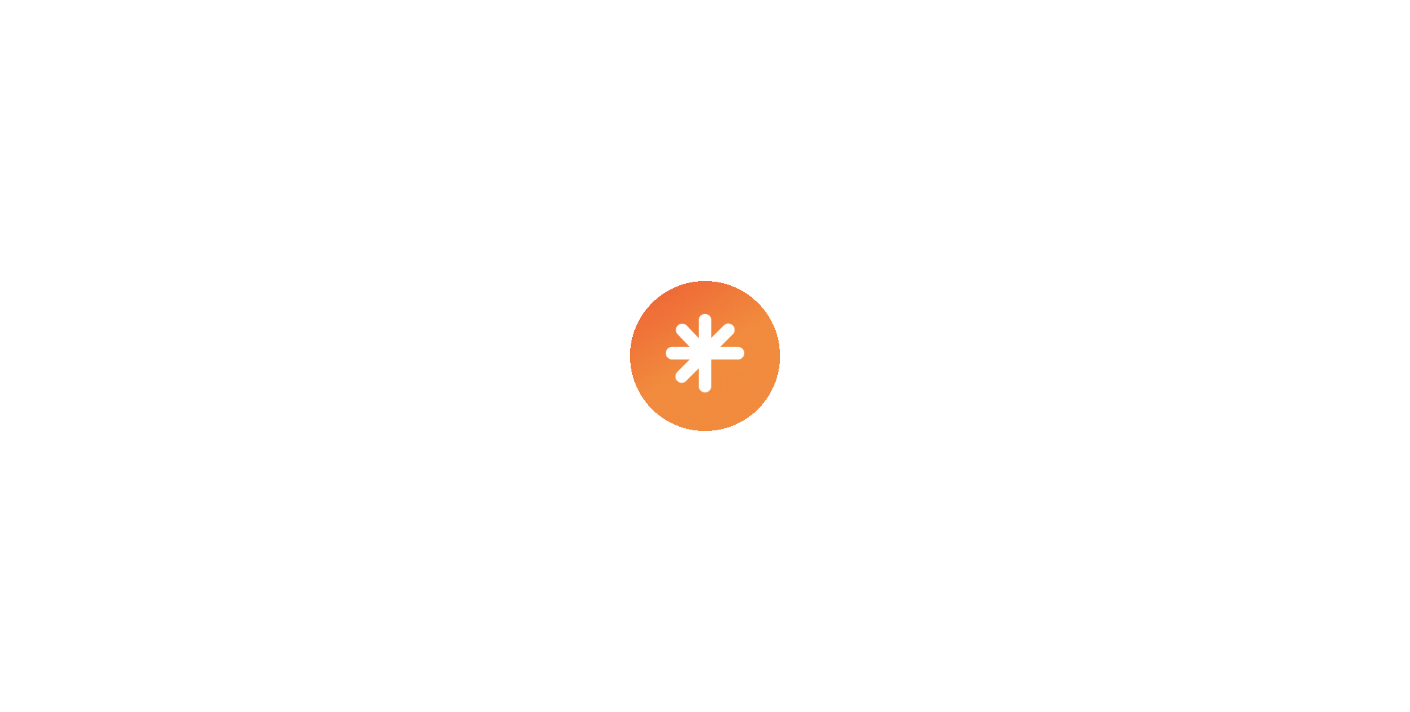scroll, scrollTop: 0, scrollLeft: 0, axis: both 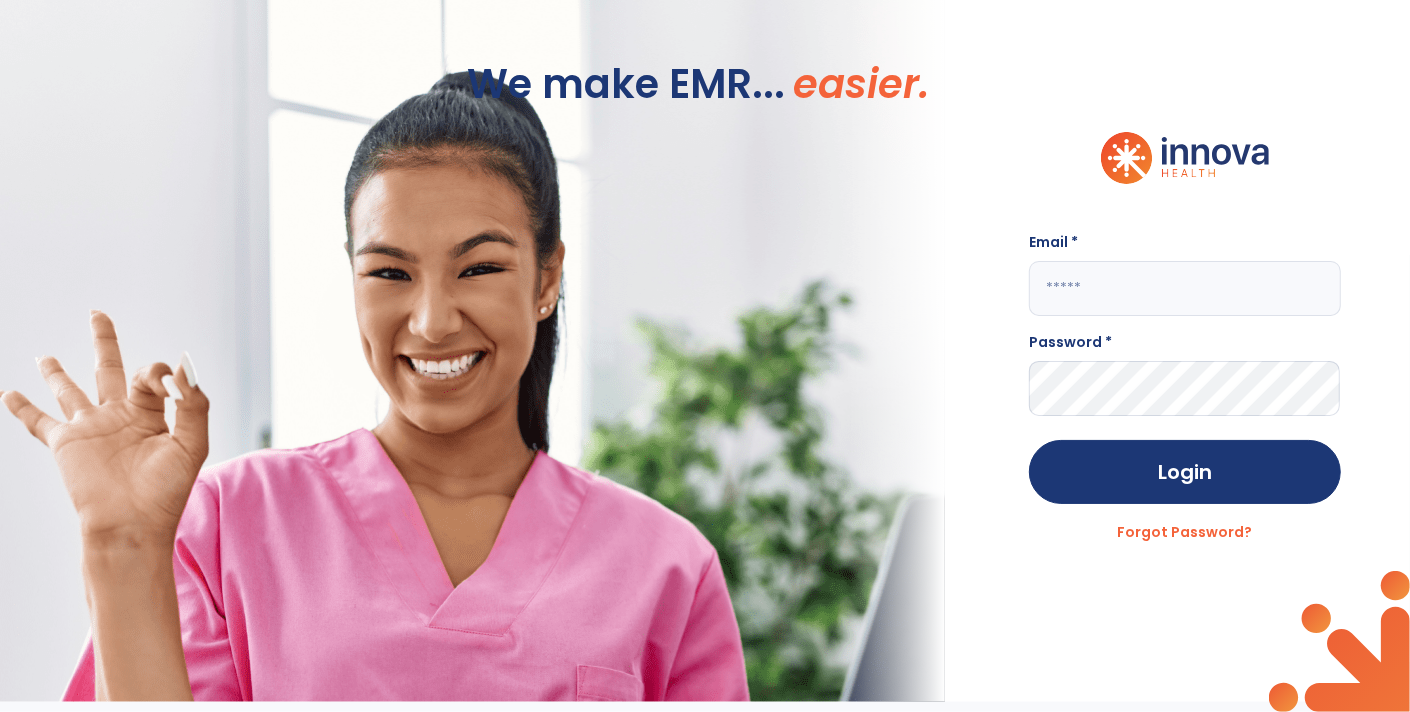 click 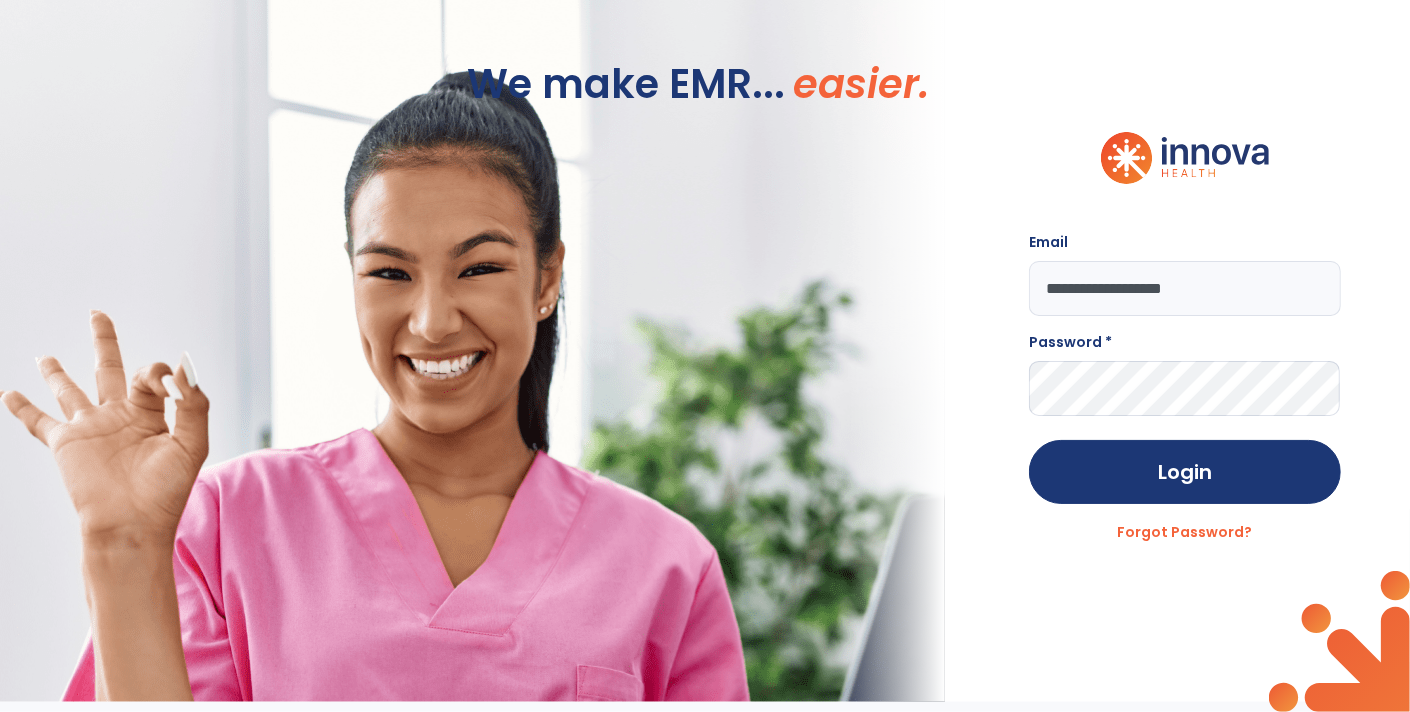 type on "**********" 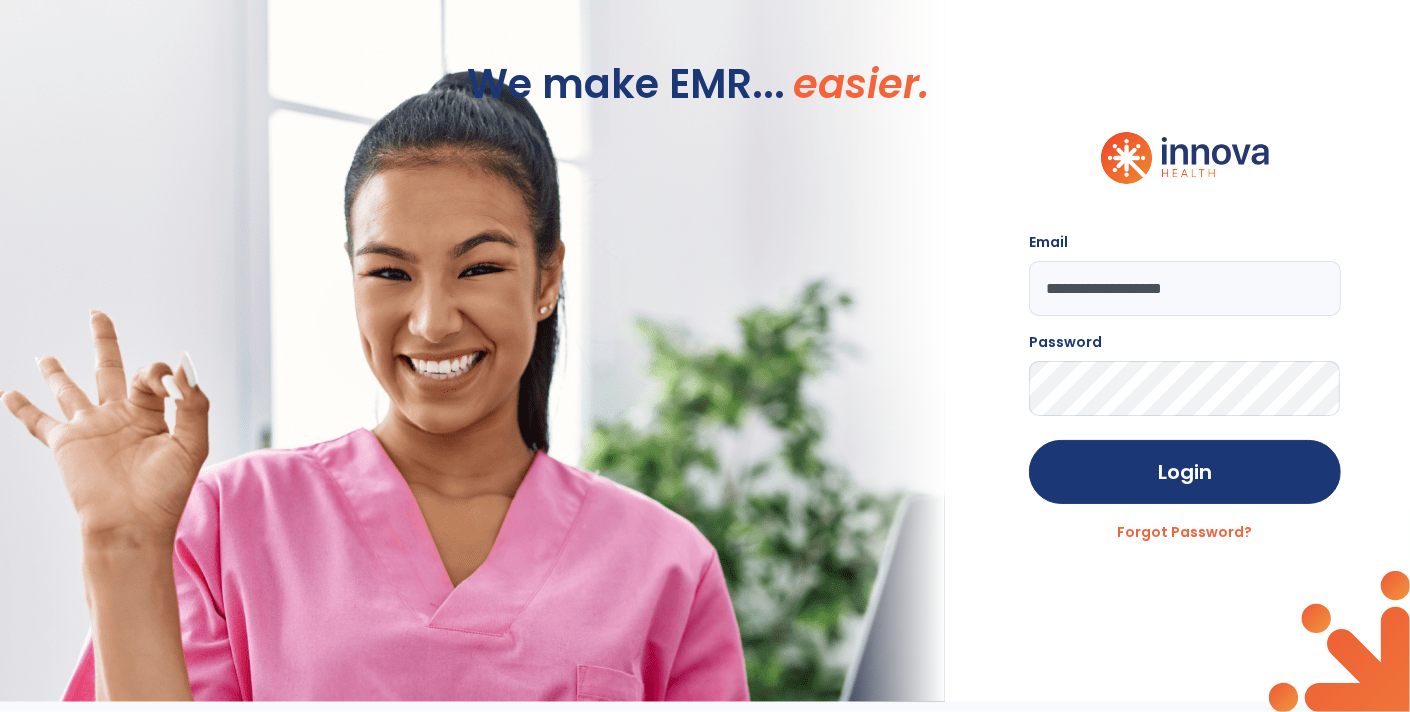 scroll, scrollTop: -9, scrollLeft: 0, axis: vertical 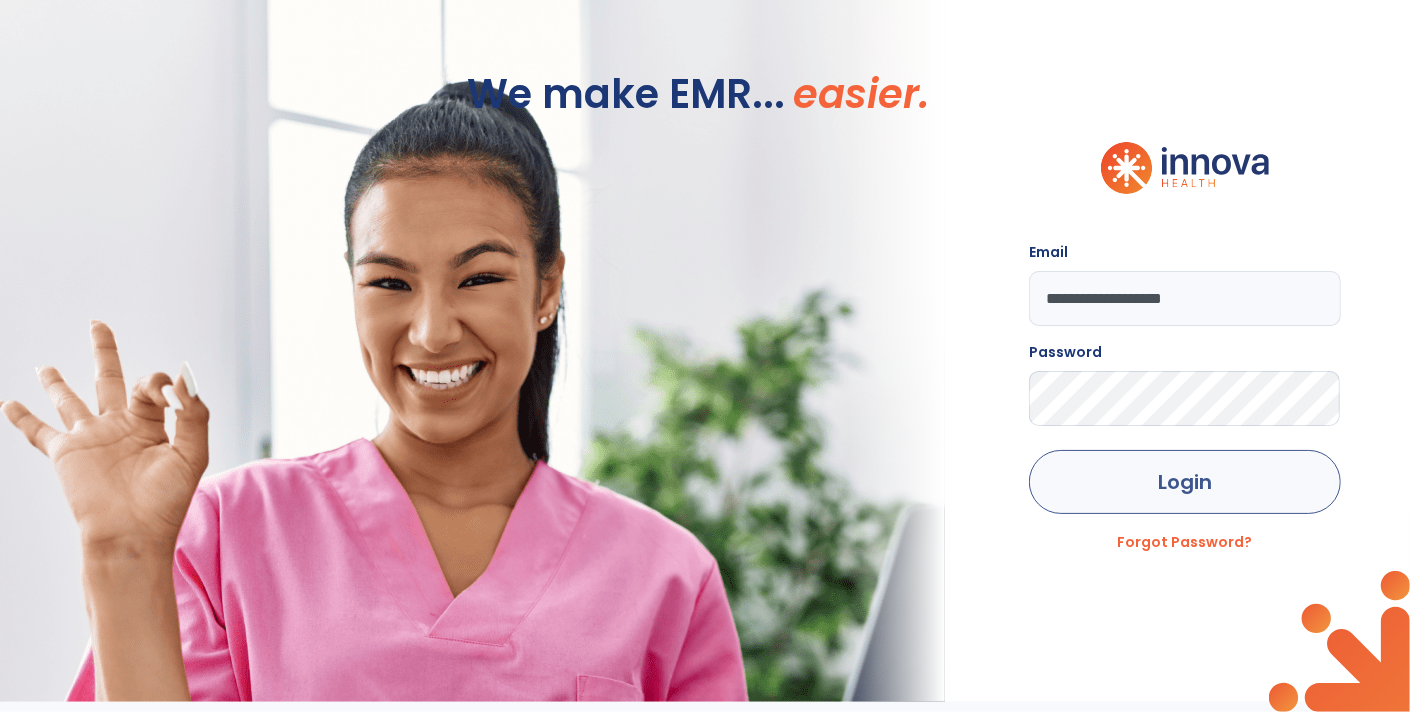click on "Login" 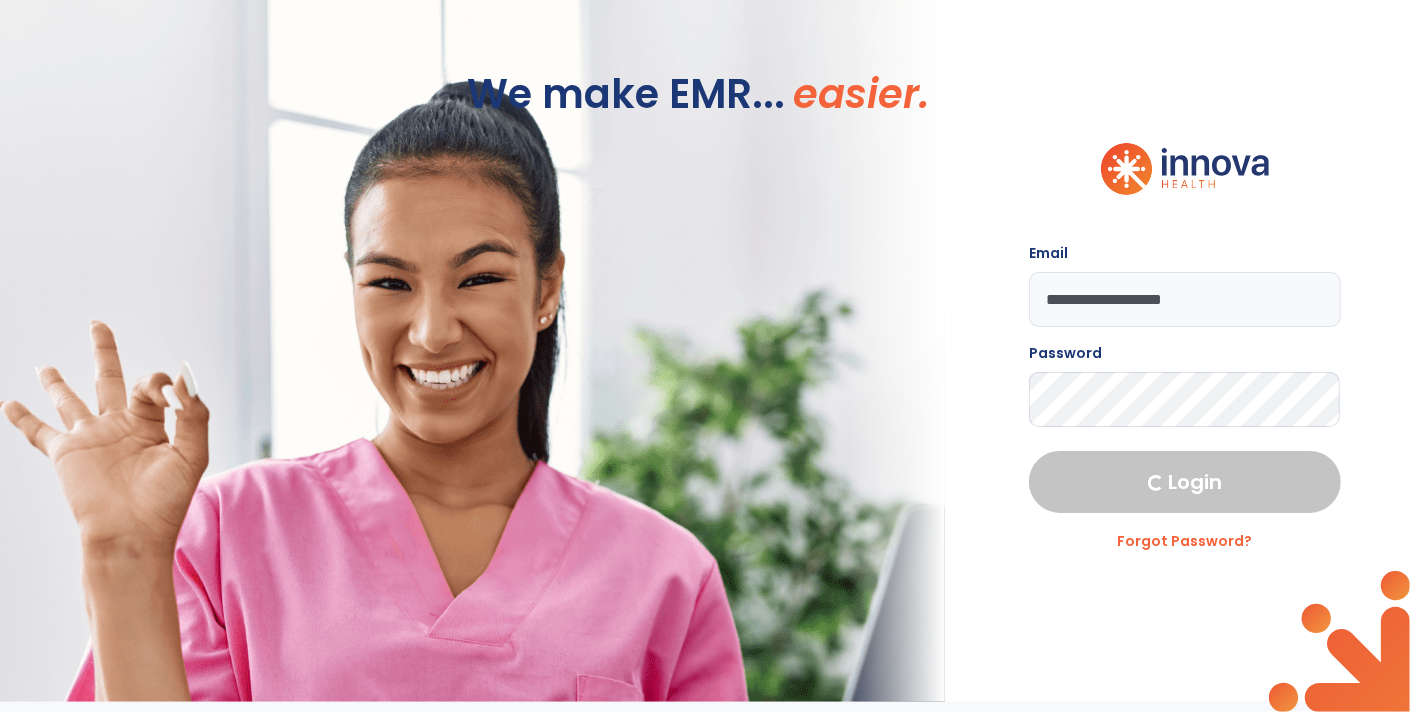 select on "****" 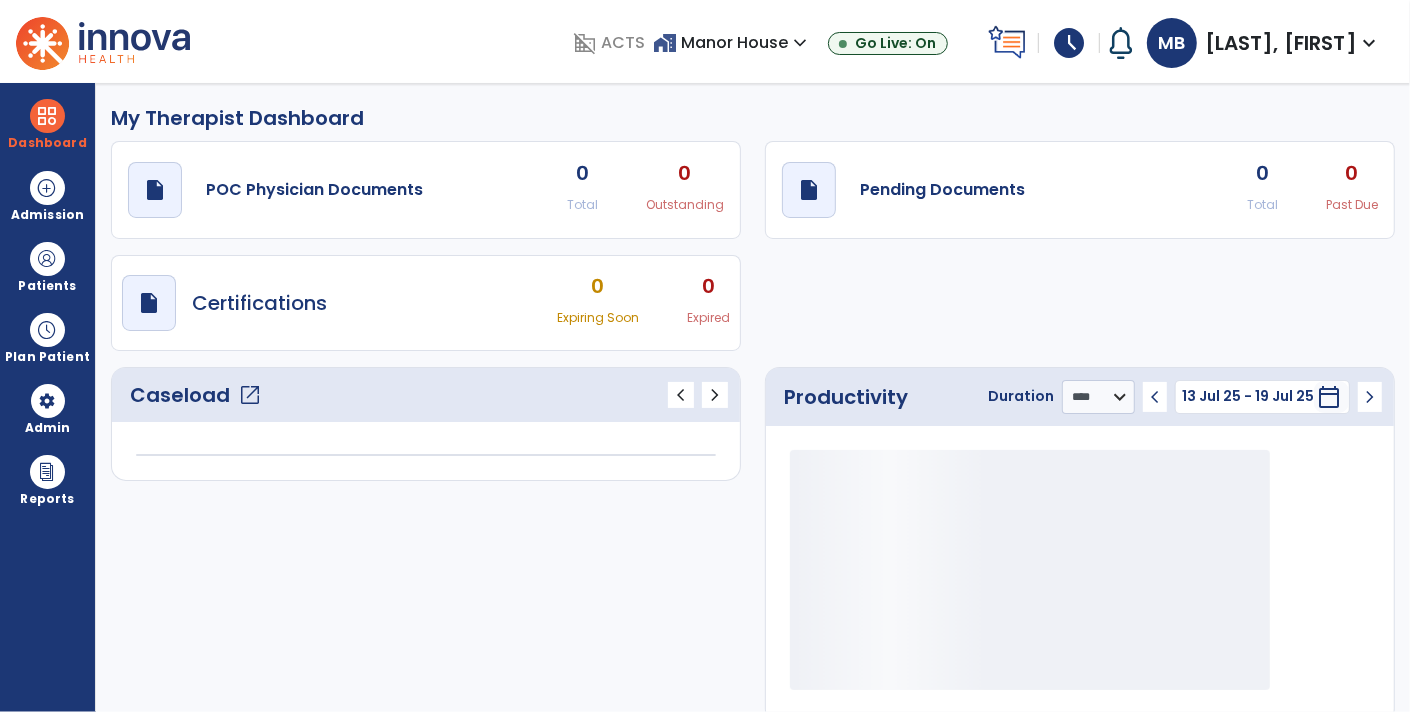 scroll, scrollTop: 0, scrollLeft: 0, axis: both 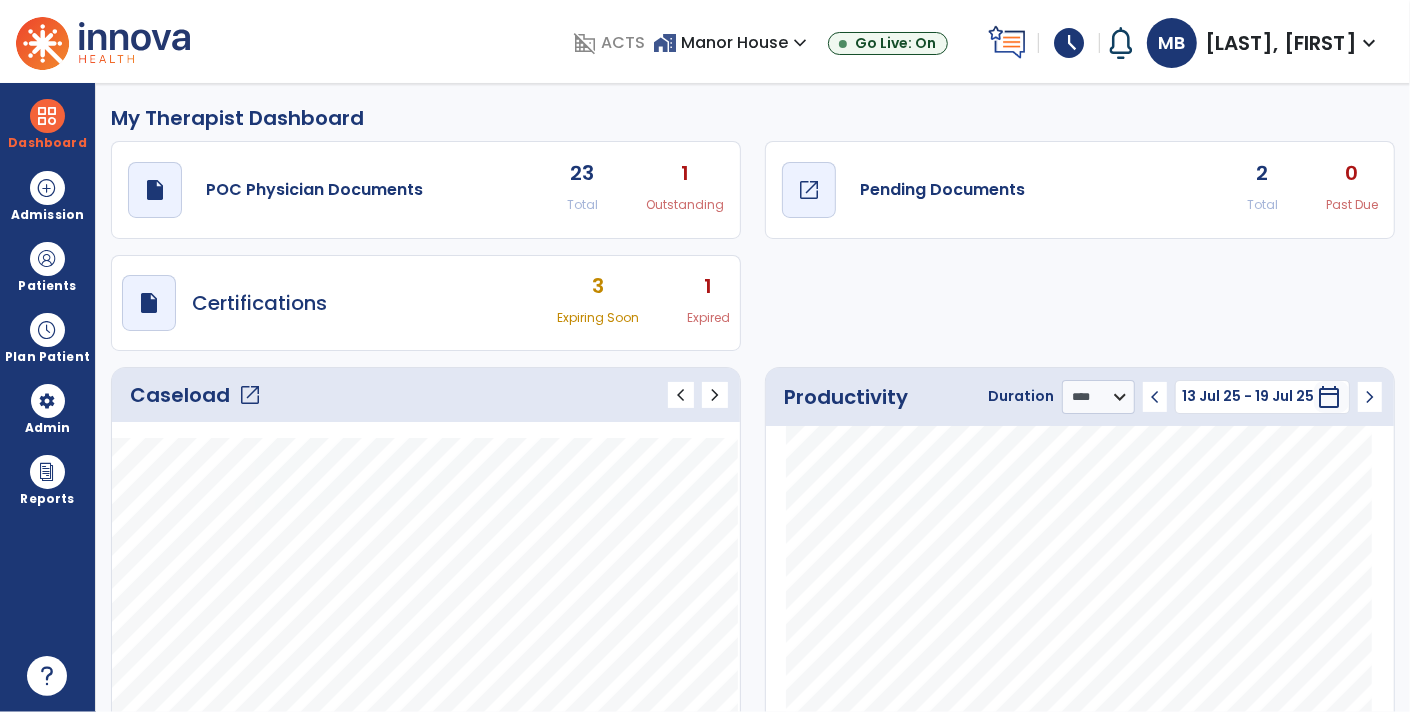 click on "Pending Documents" 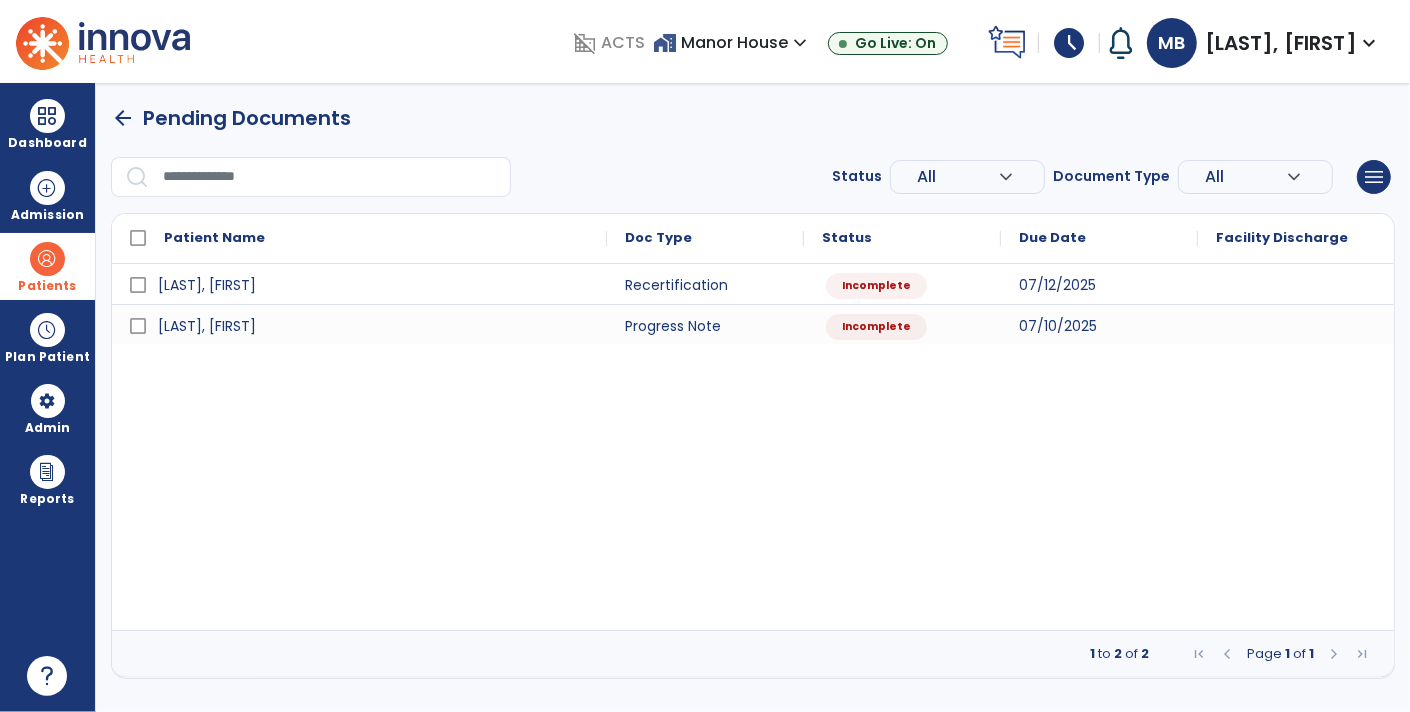 click on "Patients" at bounding box center (47, 286) 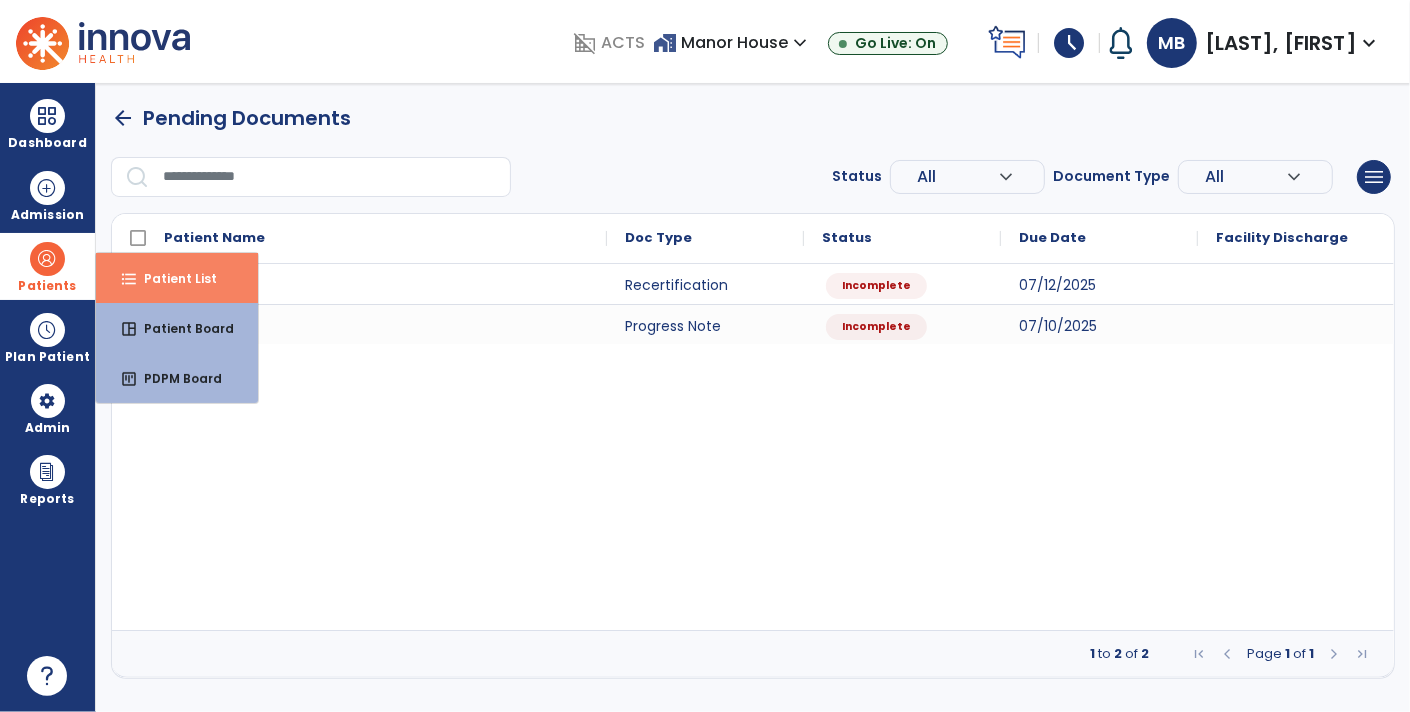 click on "Patient List" at bounding box center (172, 278) 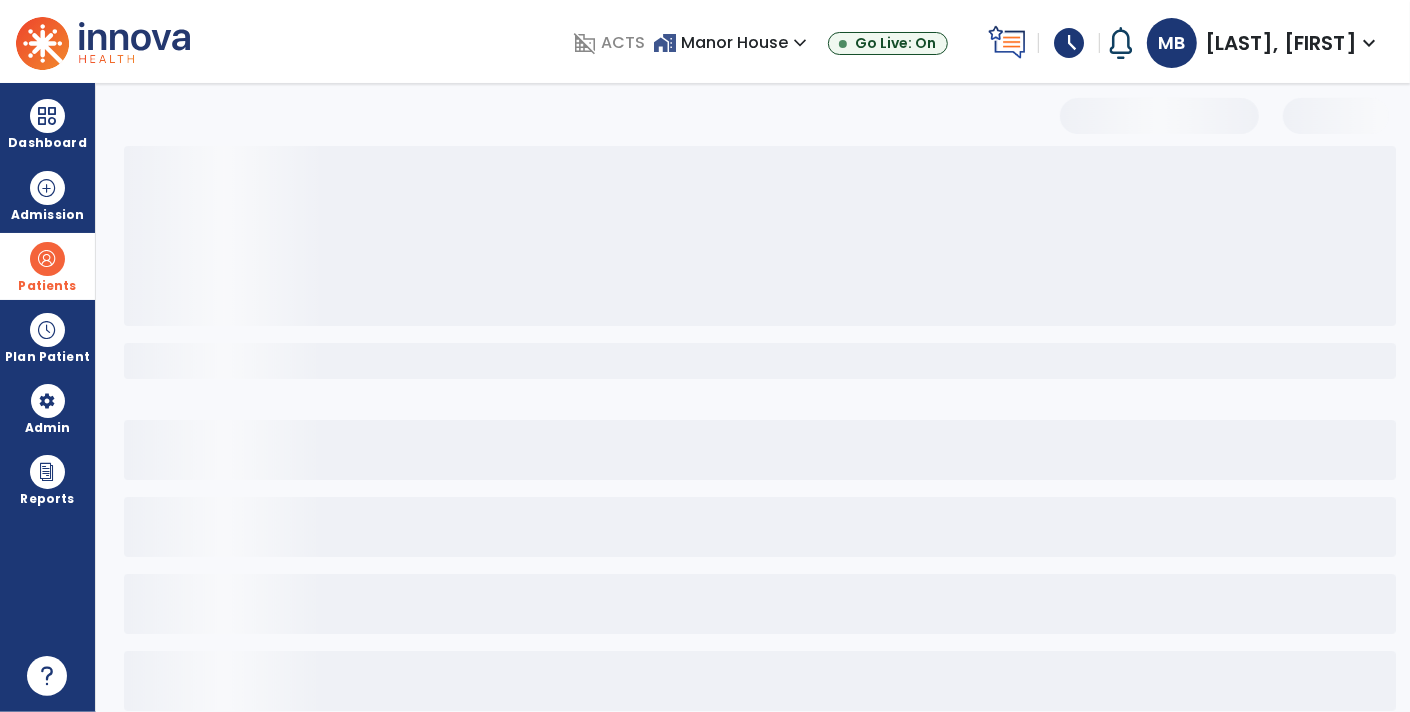 select on "***" 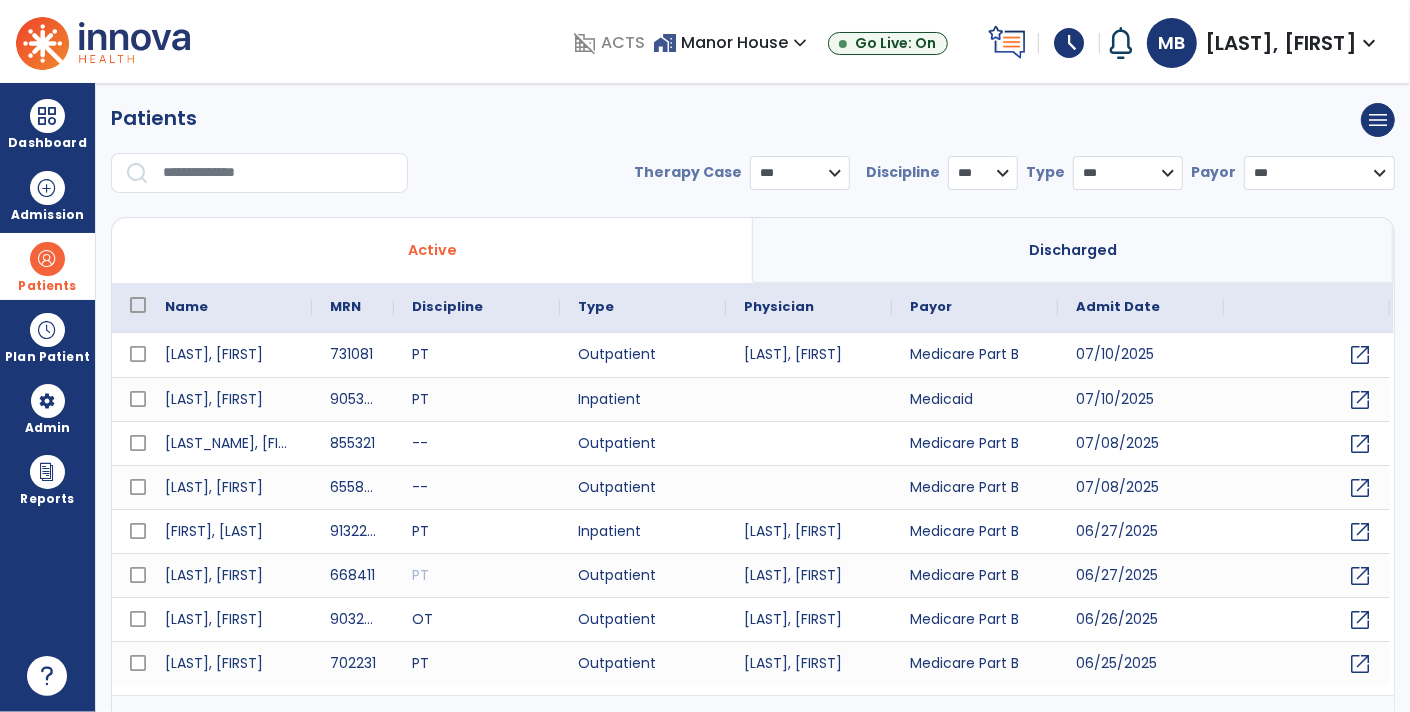 click at bounding box center [278, 173] 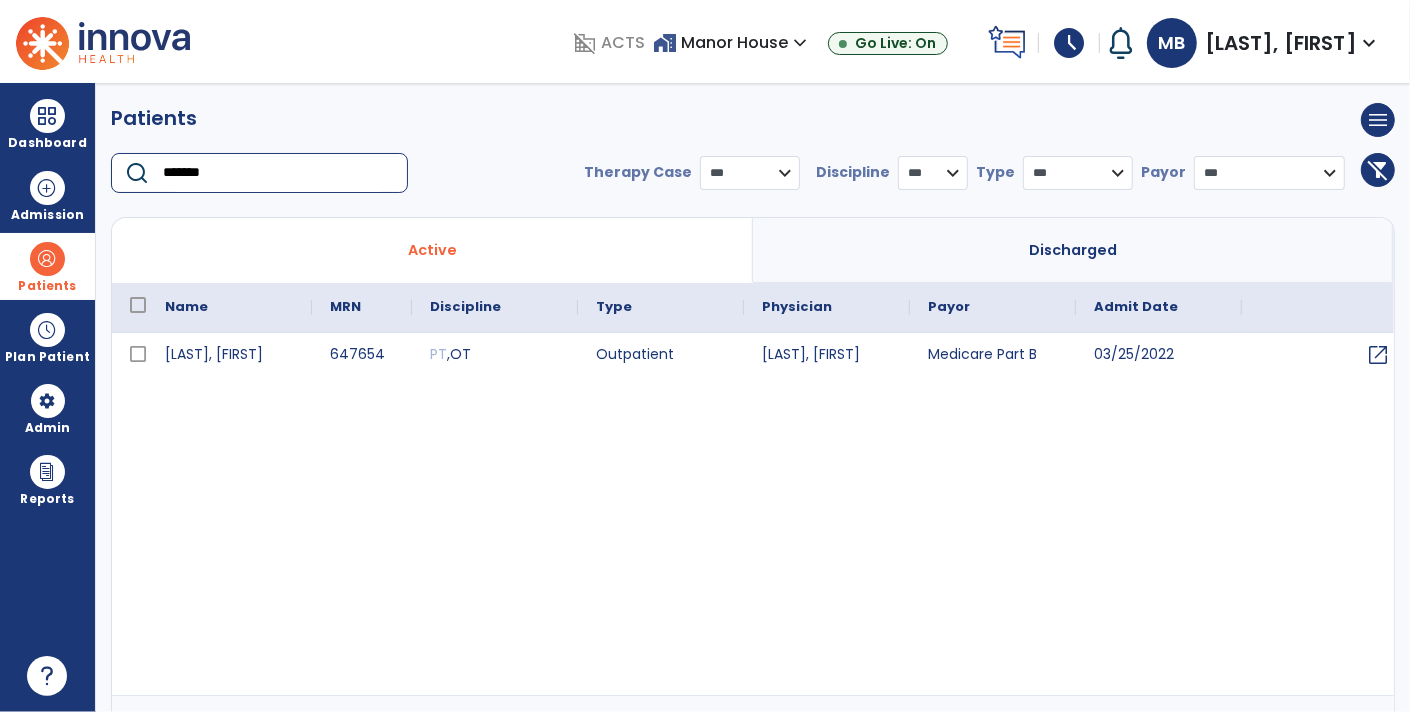 type on "*******" 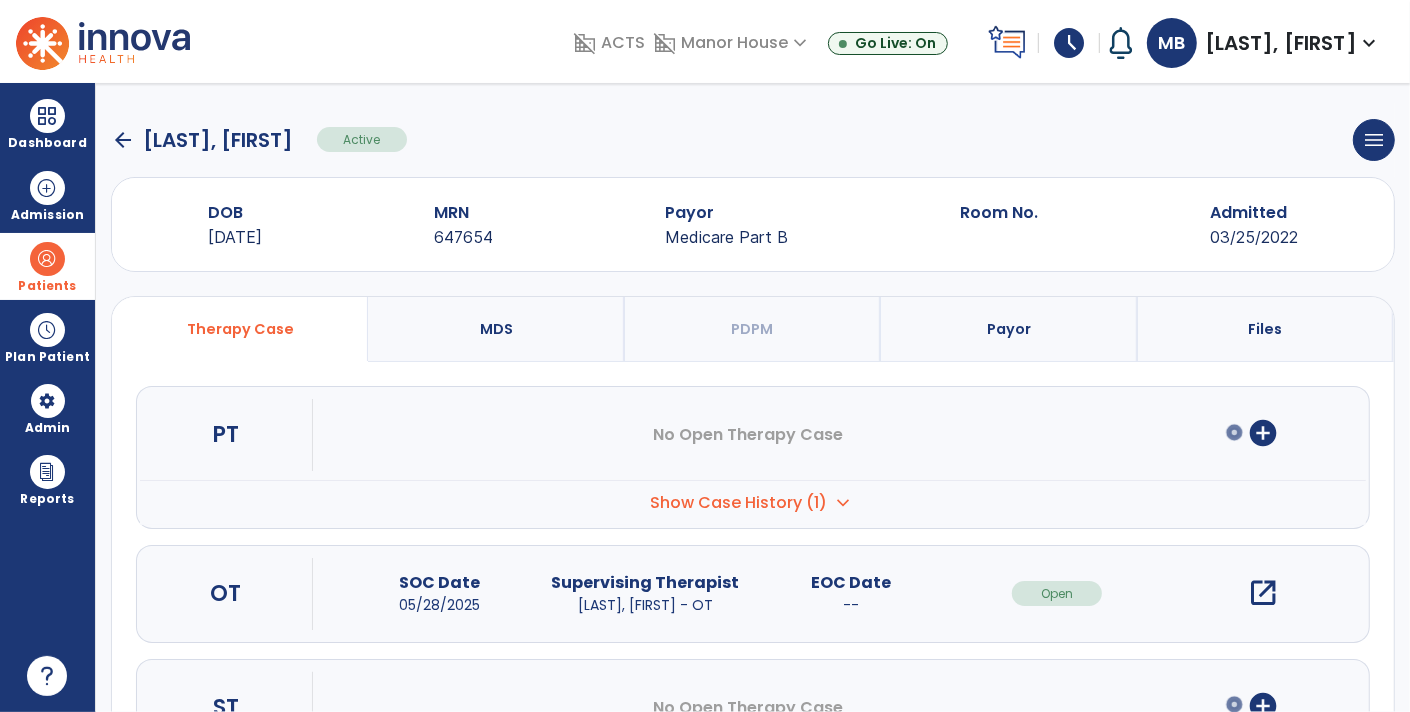 click on "open_in_new" at bounding box center [1263, 593] 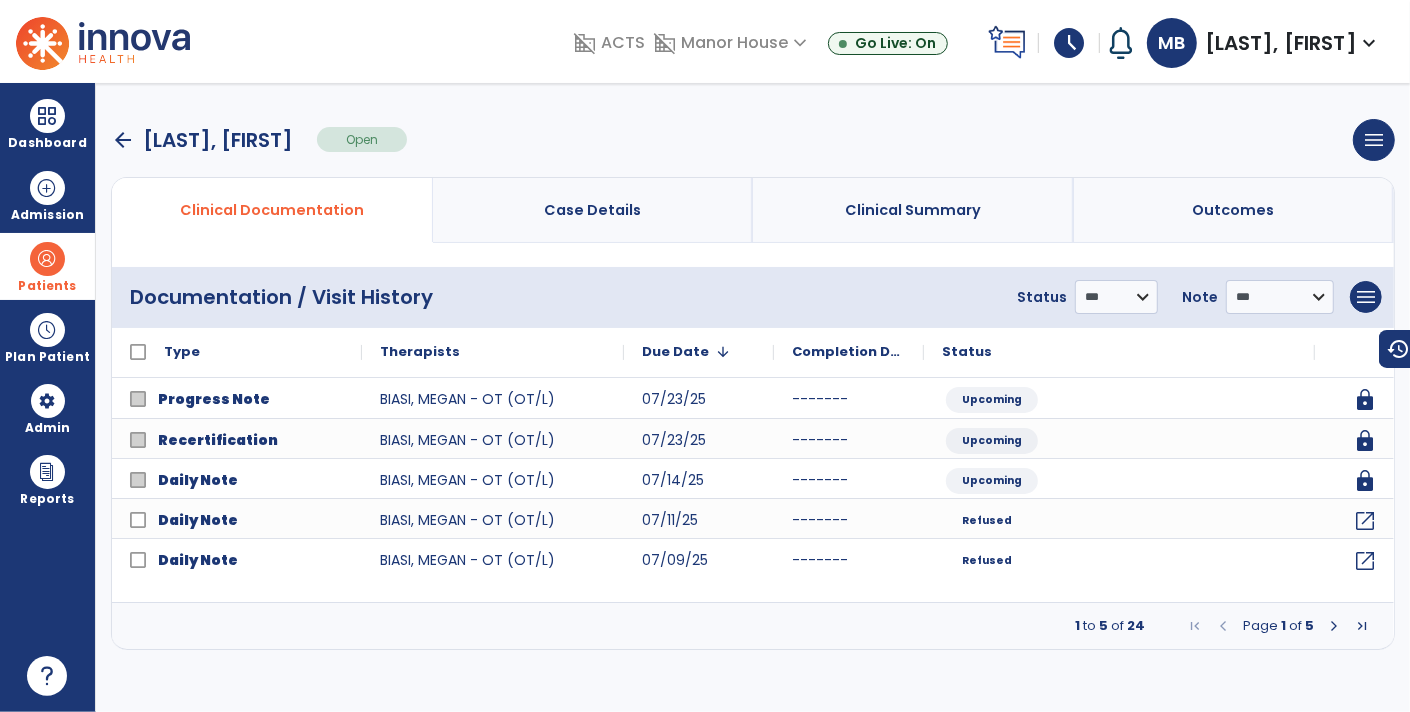 click at bounding box center [1334, 626] 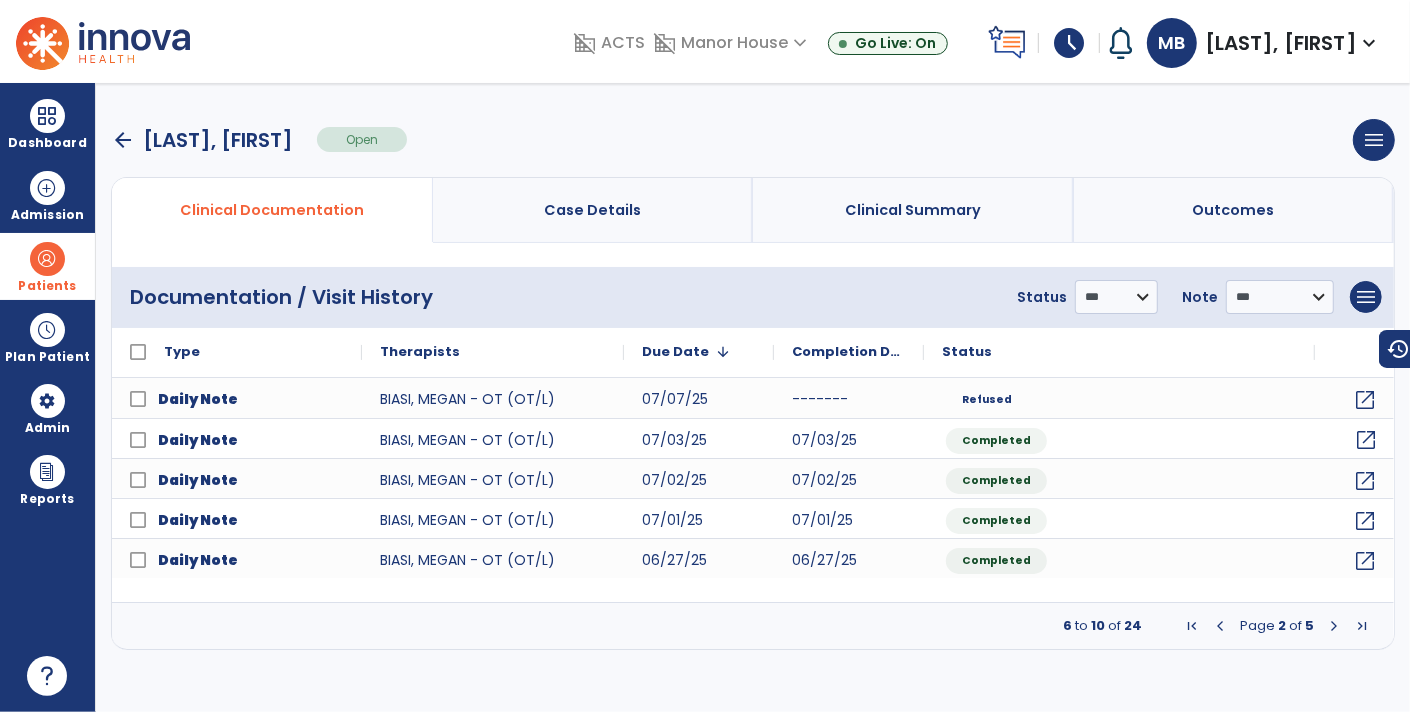 click on "open_in_new" 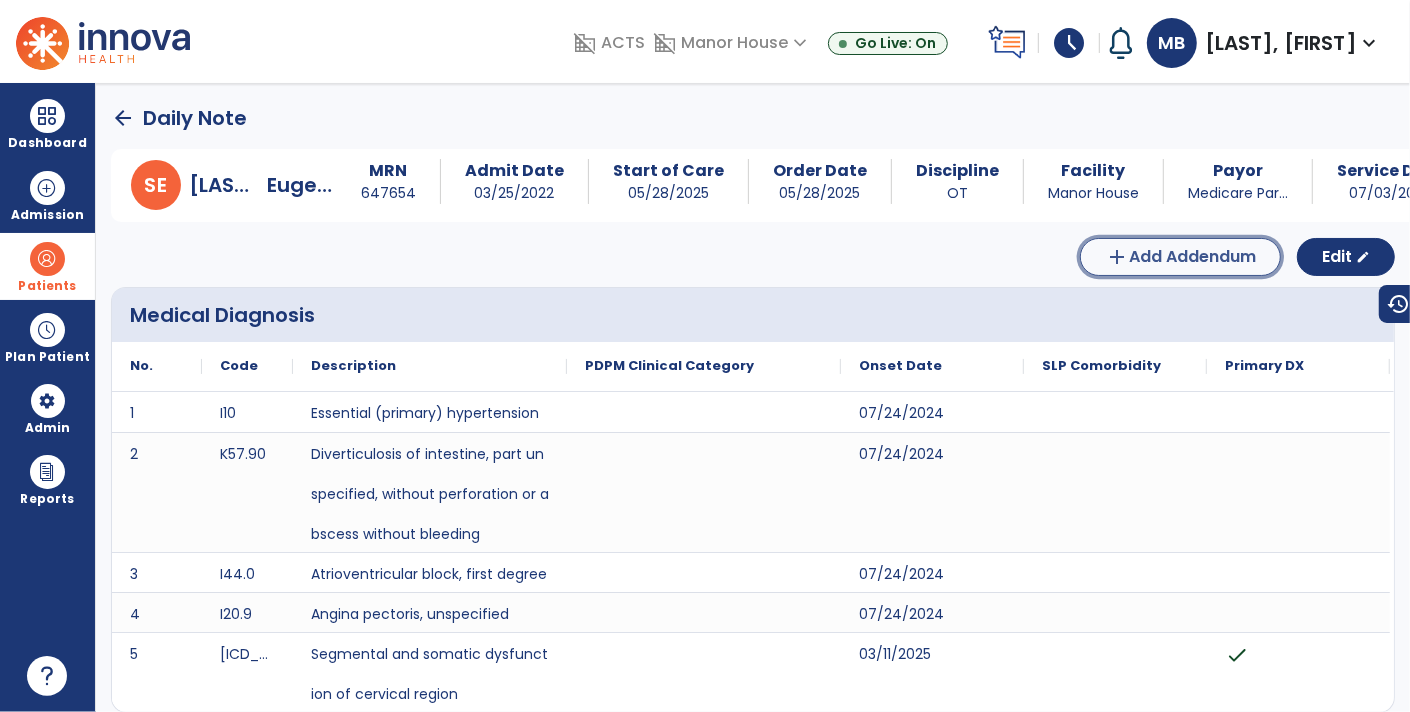 click on "Add Addendum" 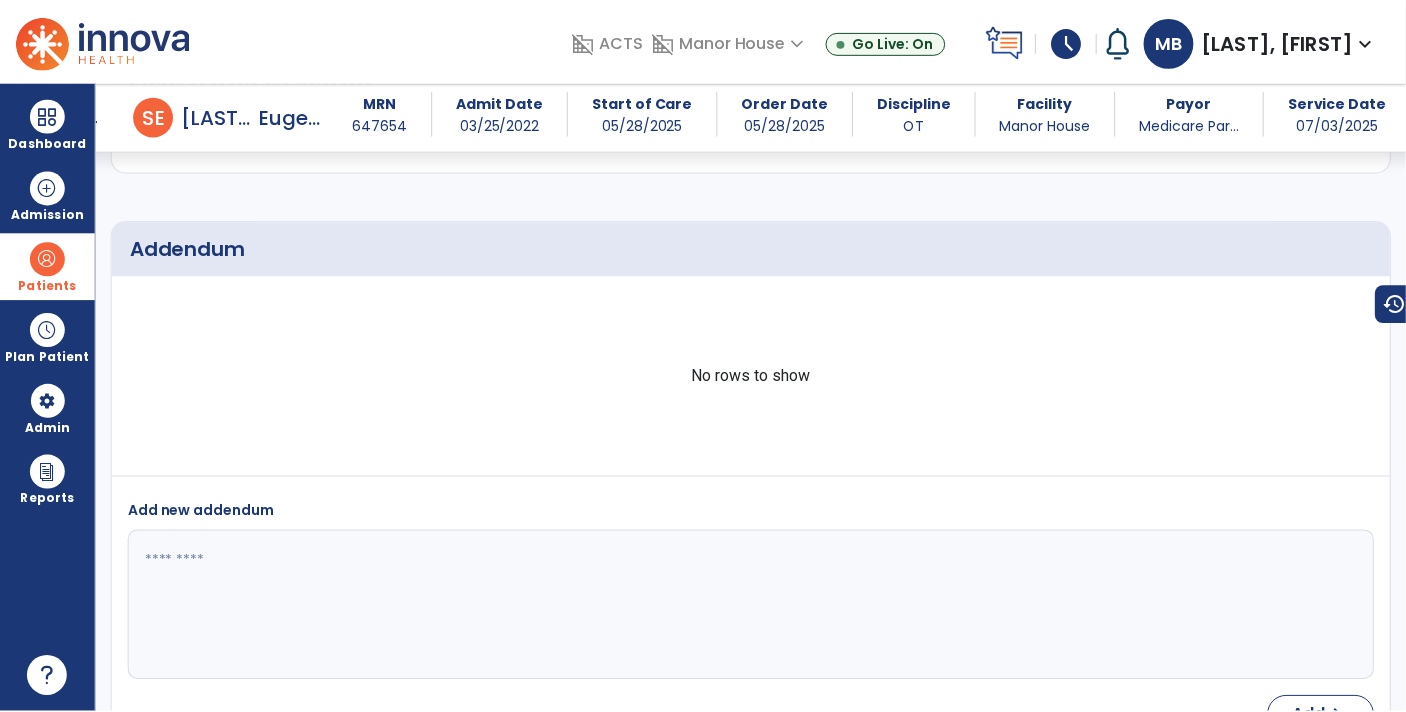 scroll, scrollTop: 3548, scrollLeft: 0, axis: vertical 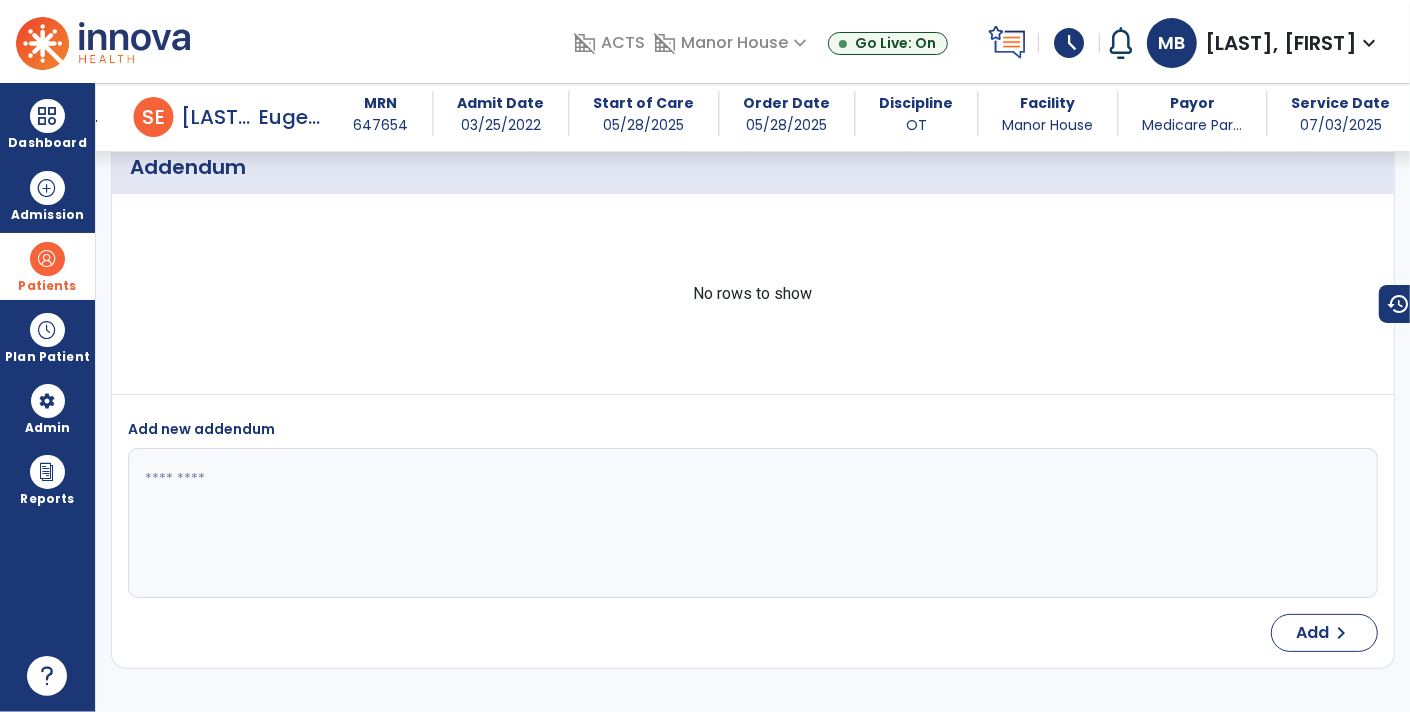 click at bounding box center (751, 523) 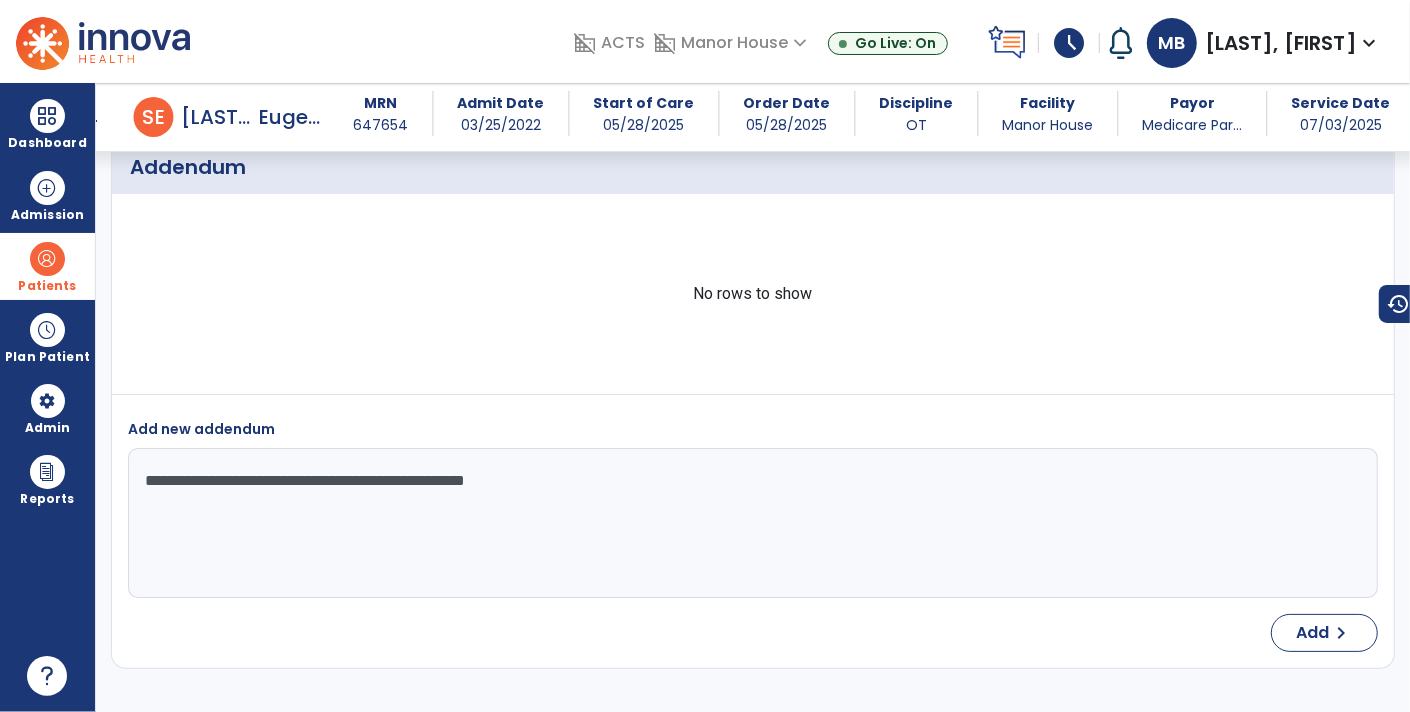 click on "**********" at bounding box center (751, 523) 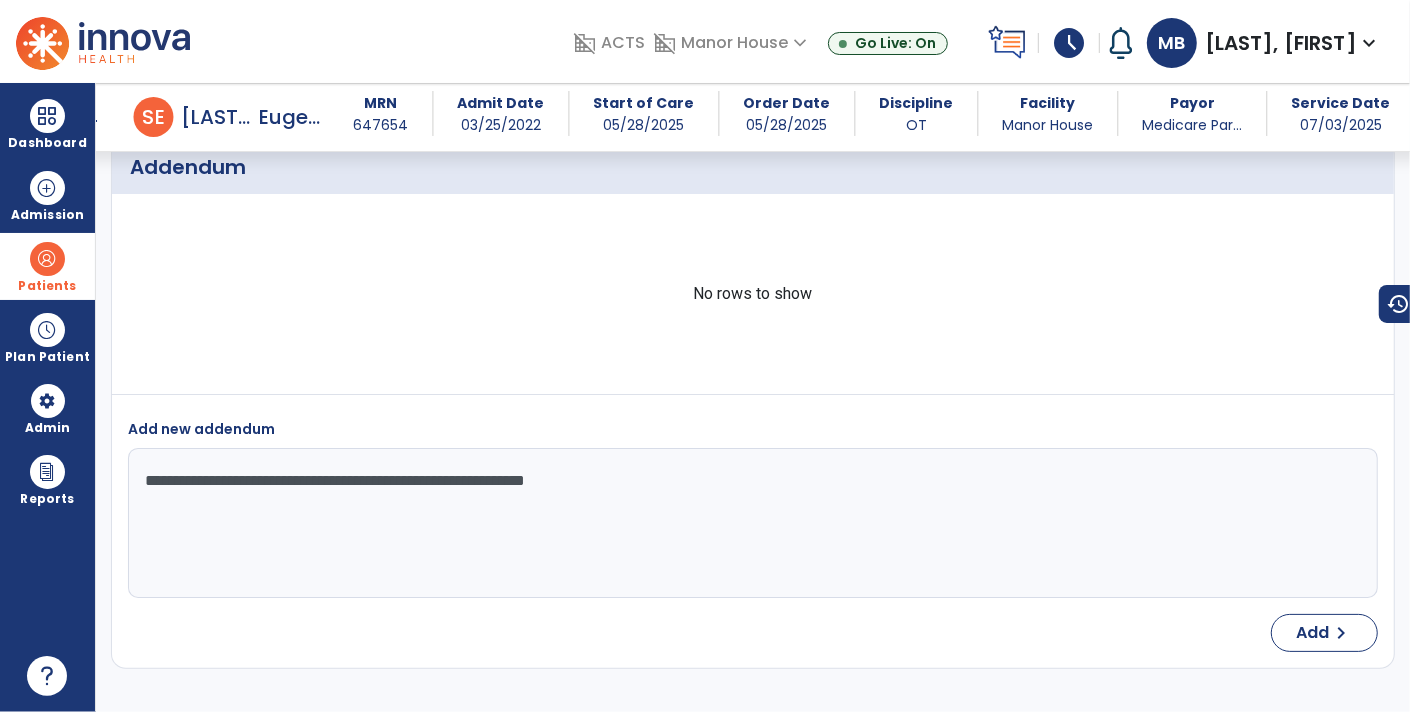 click on "**********" at bounding box center [751, 523] 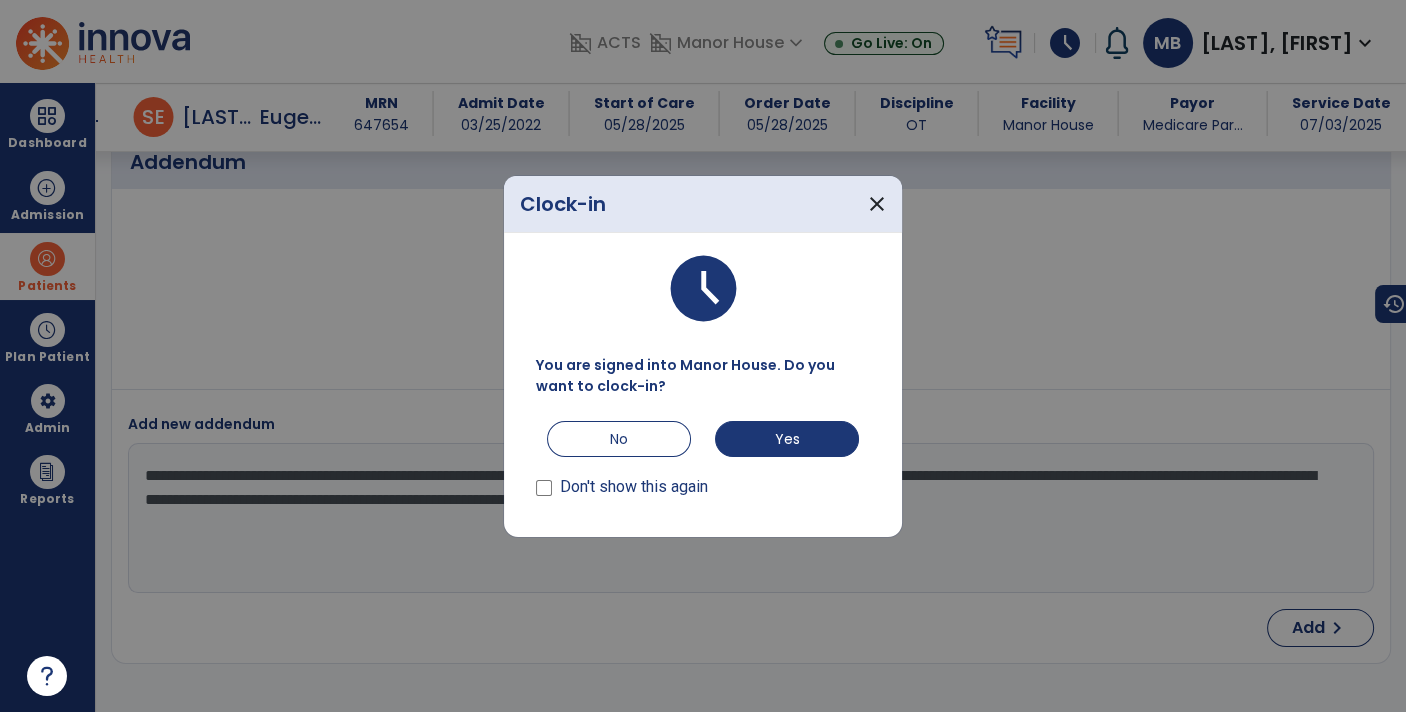 scroll, scrollTop: 3548, scrollLeft: 0, axis: vertical 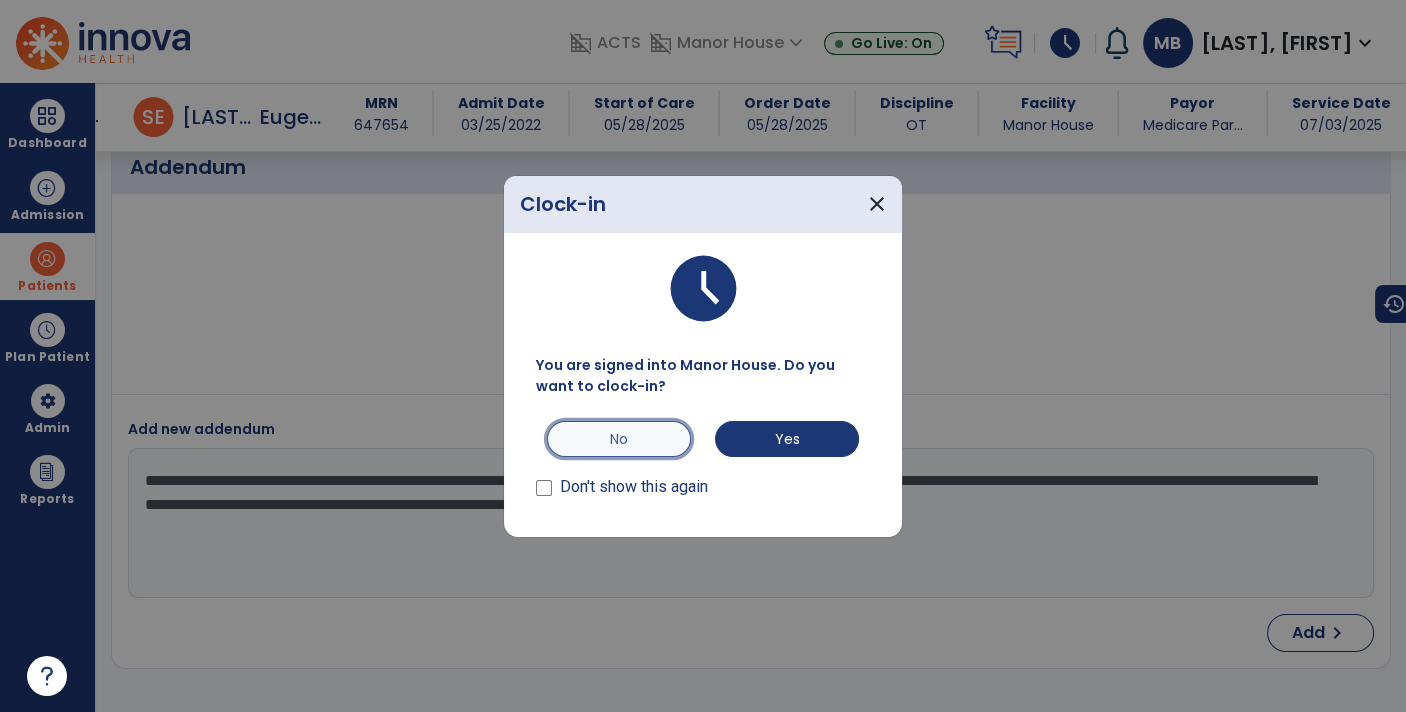 click on "No" at bounding box center (619, 439) 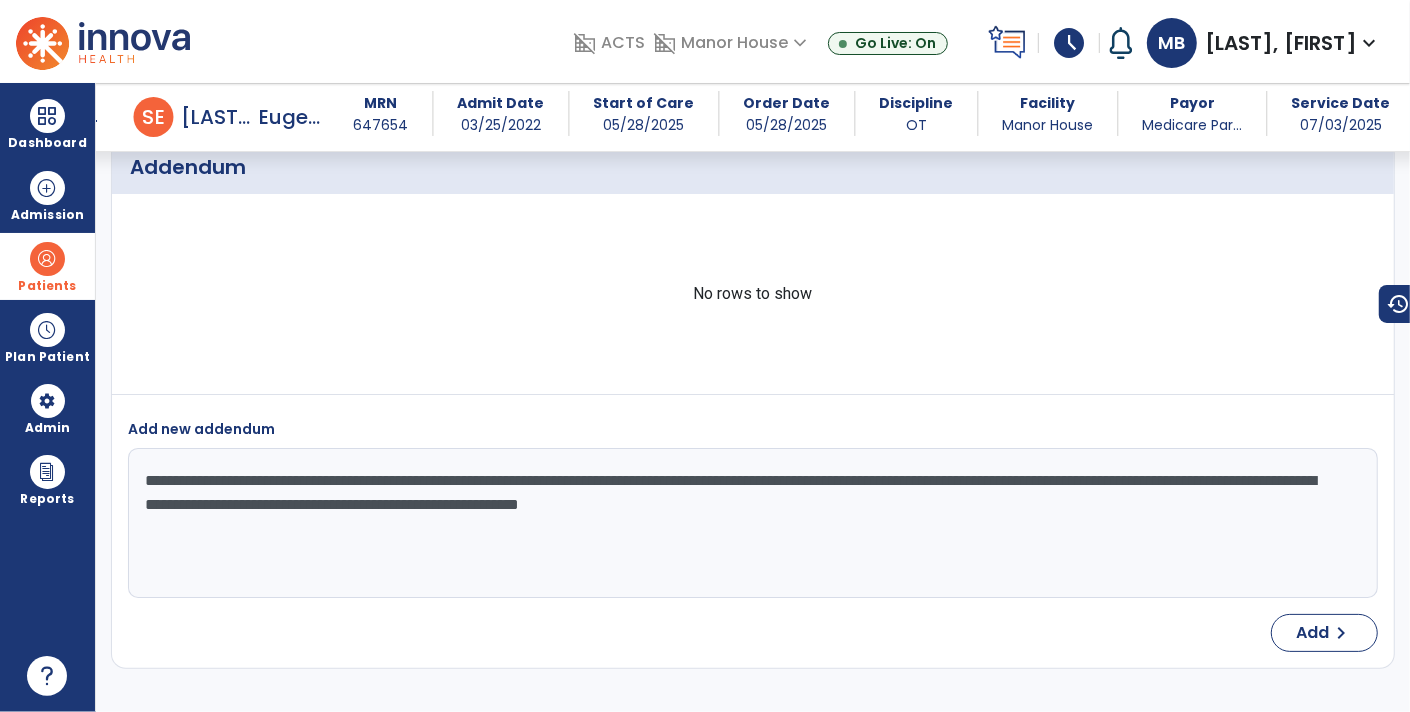 click on "**********" at bounding box center [751, 523] 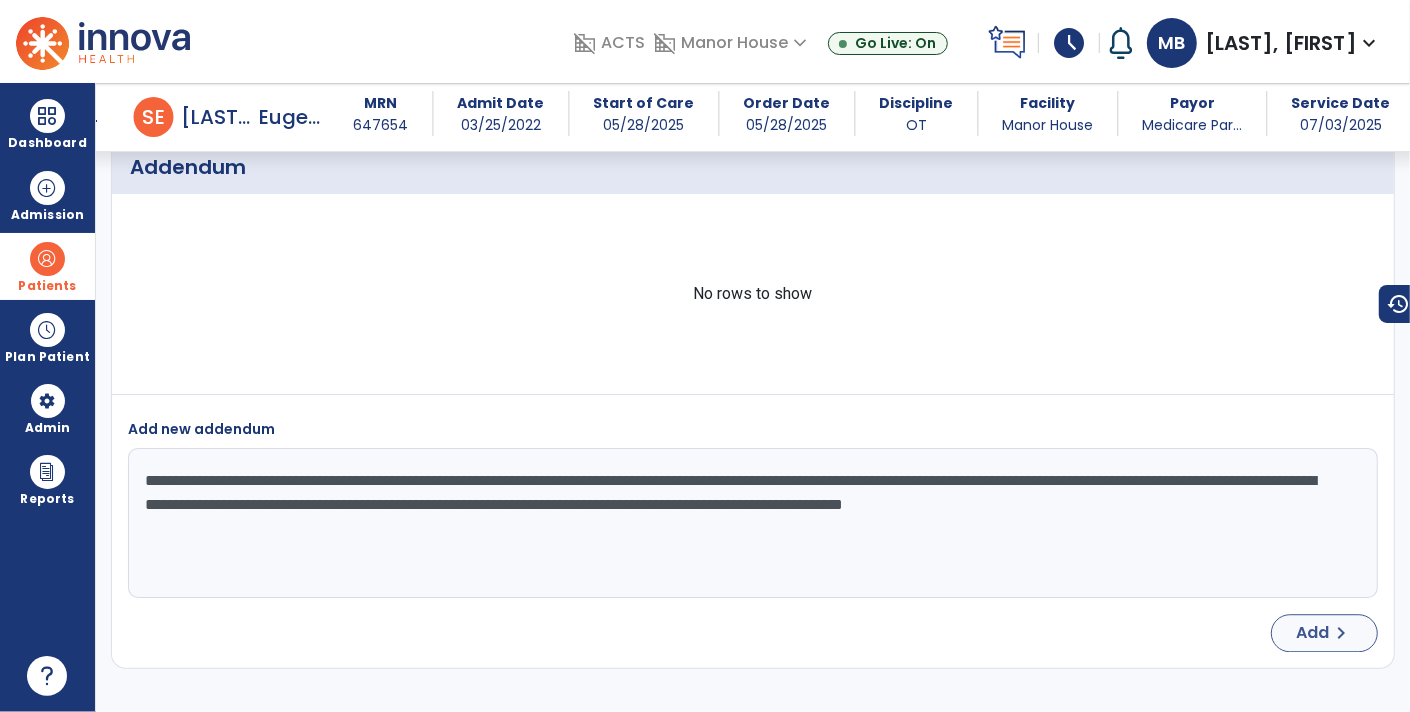 type on "**********" 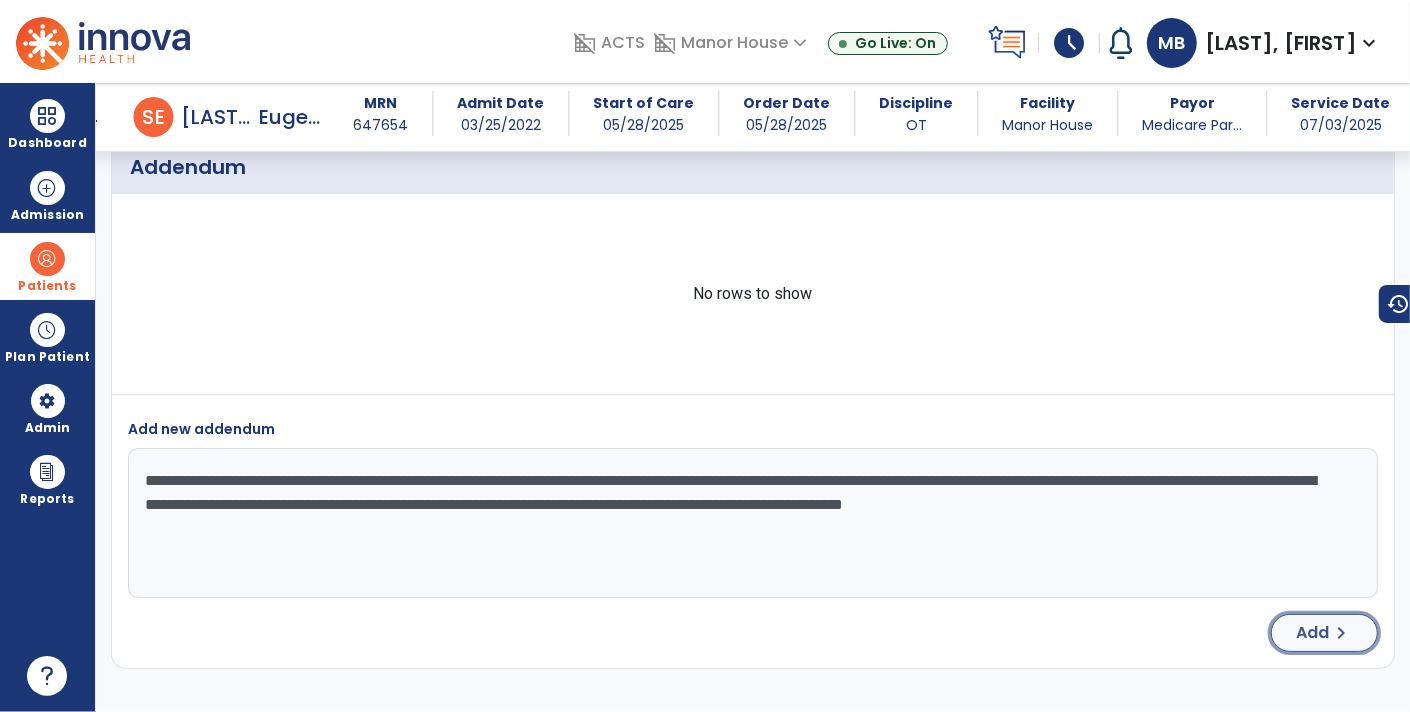 click on "Add" at bounding box center [1312, 633] 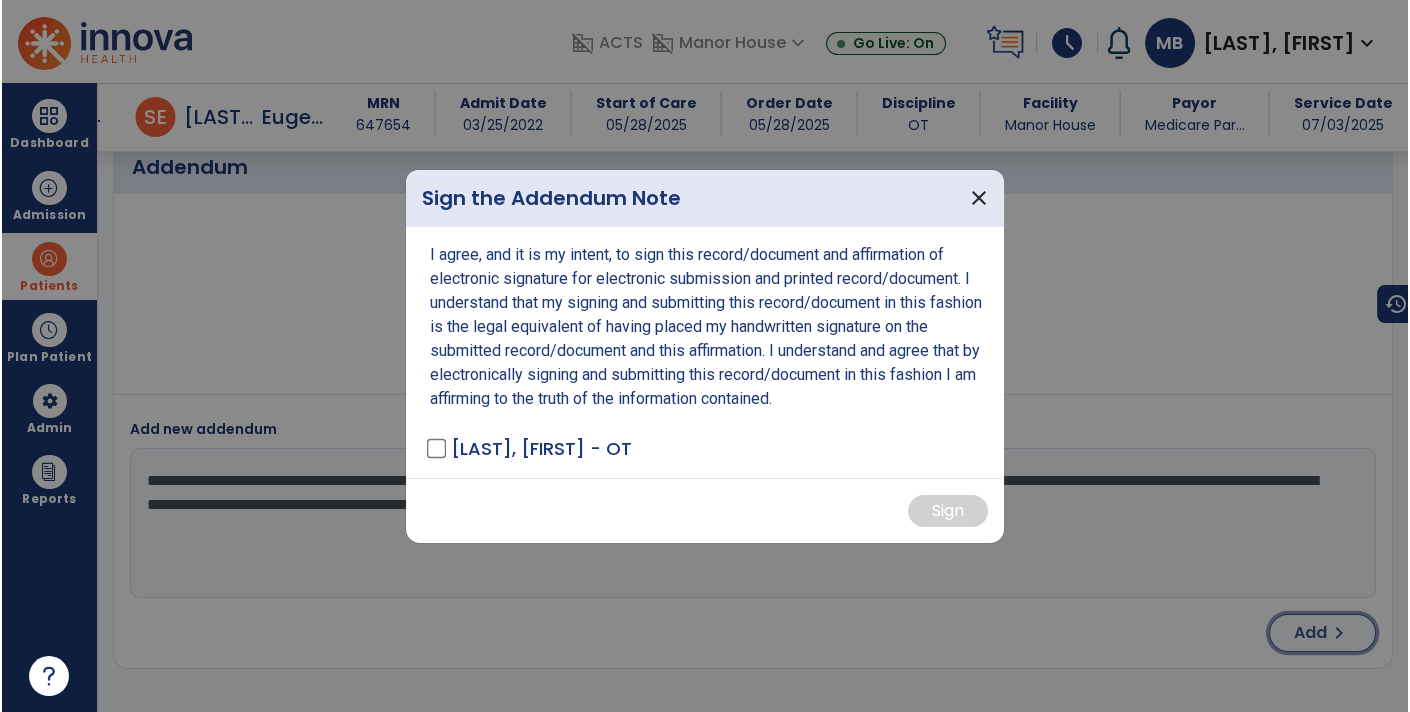 scroll, scrollTop: 3548, scrollLeft: 0, axis: vertical 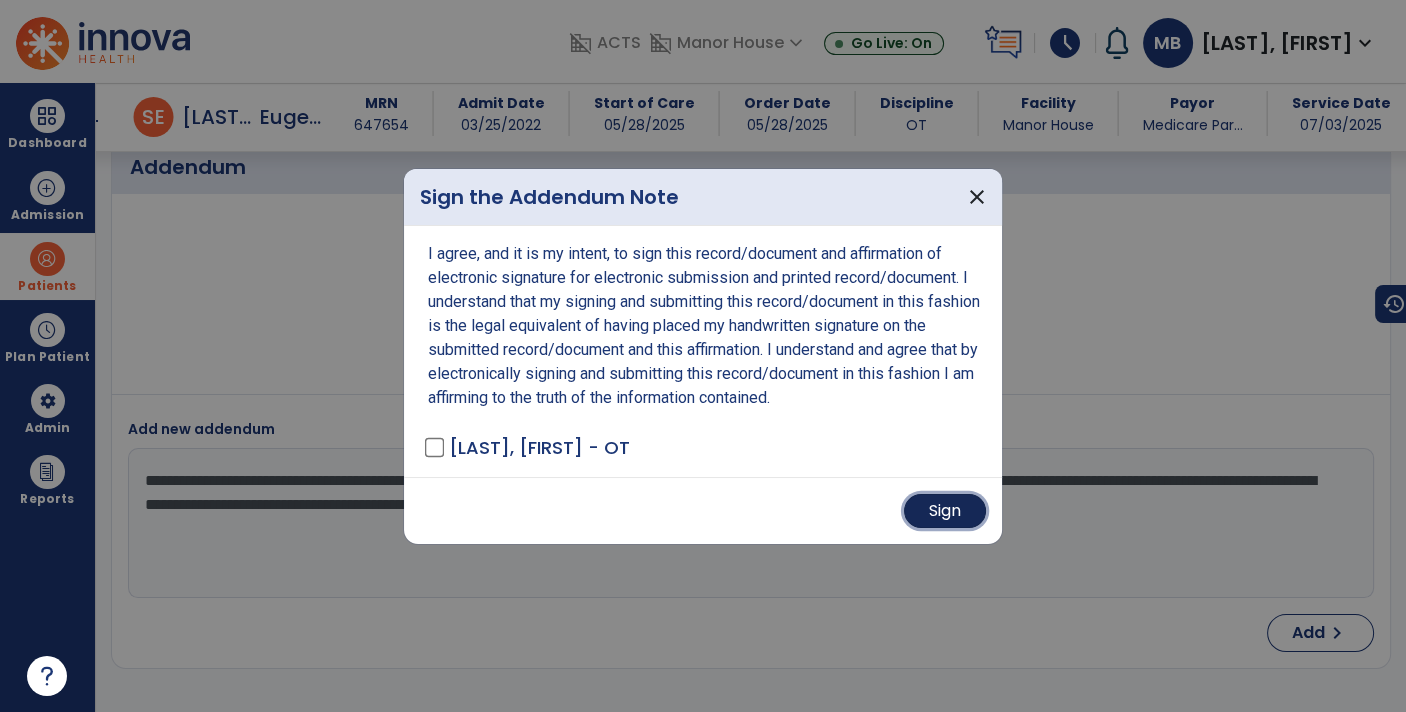 click on "Sign" at bounding box center (945, 511) 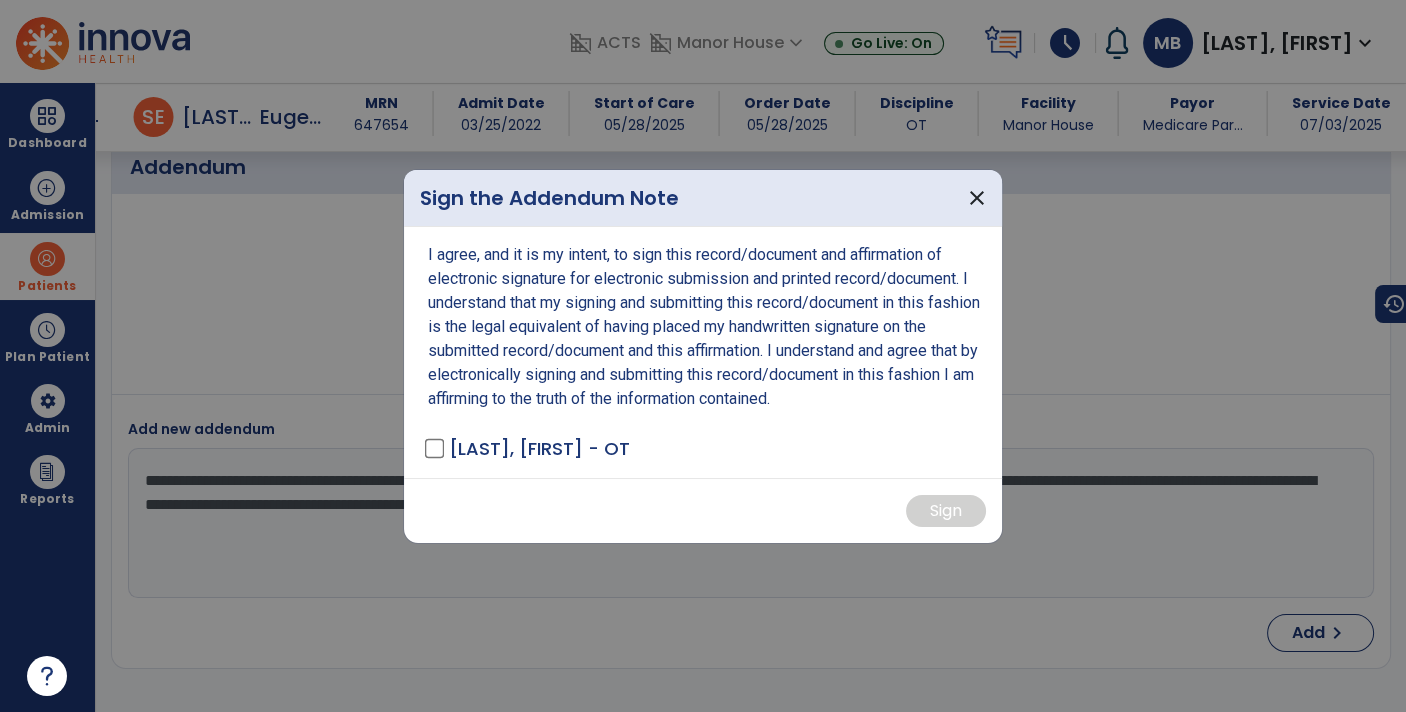 type 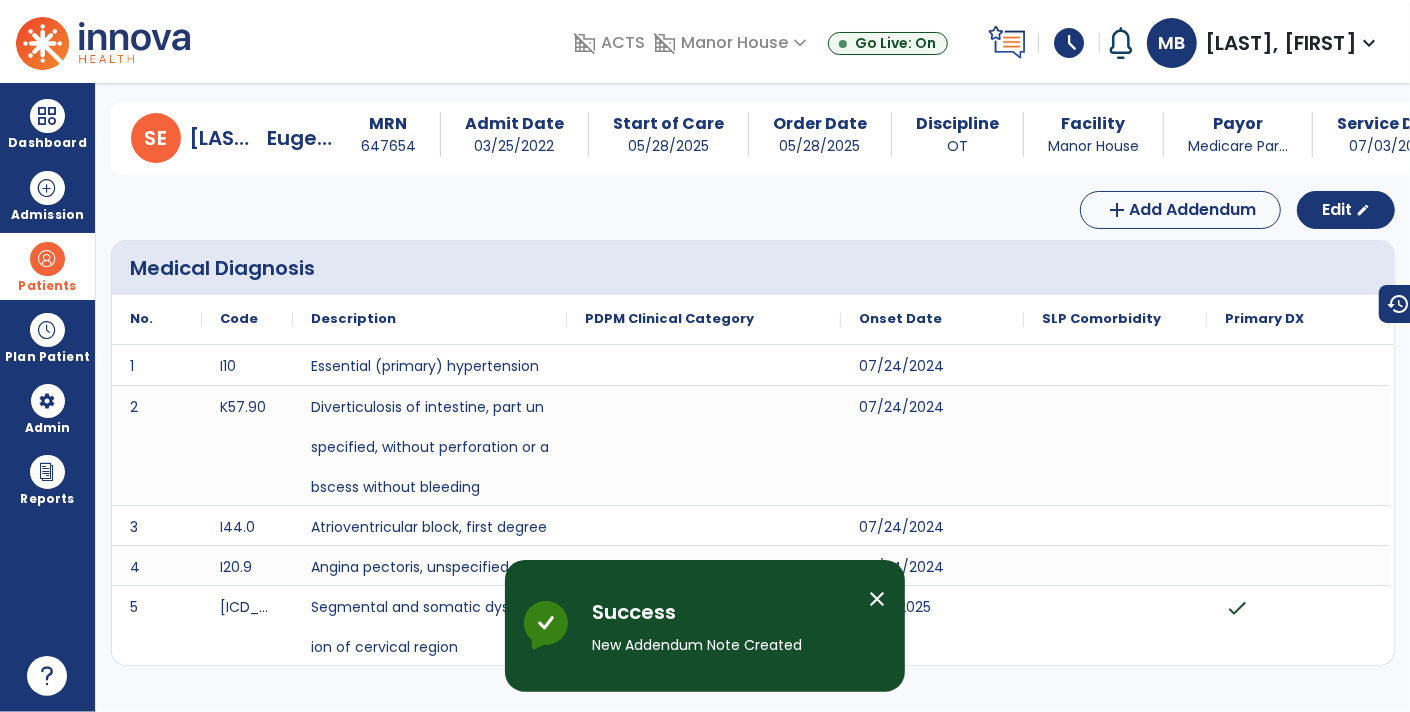 scroll, scrollTop: 0, scrollLeft: 0, axis: both 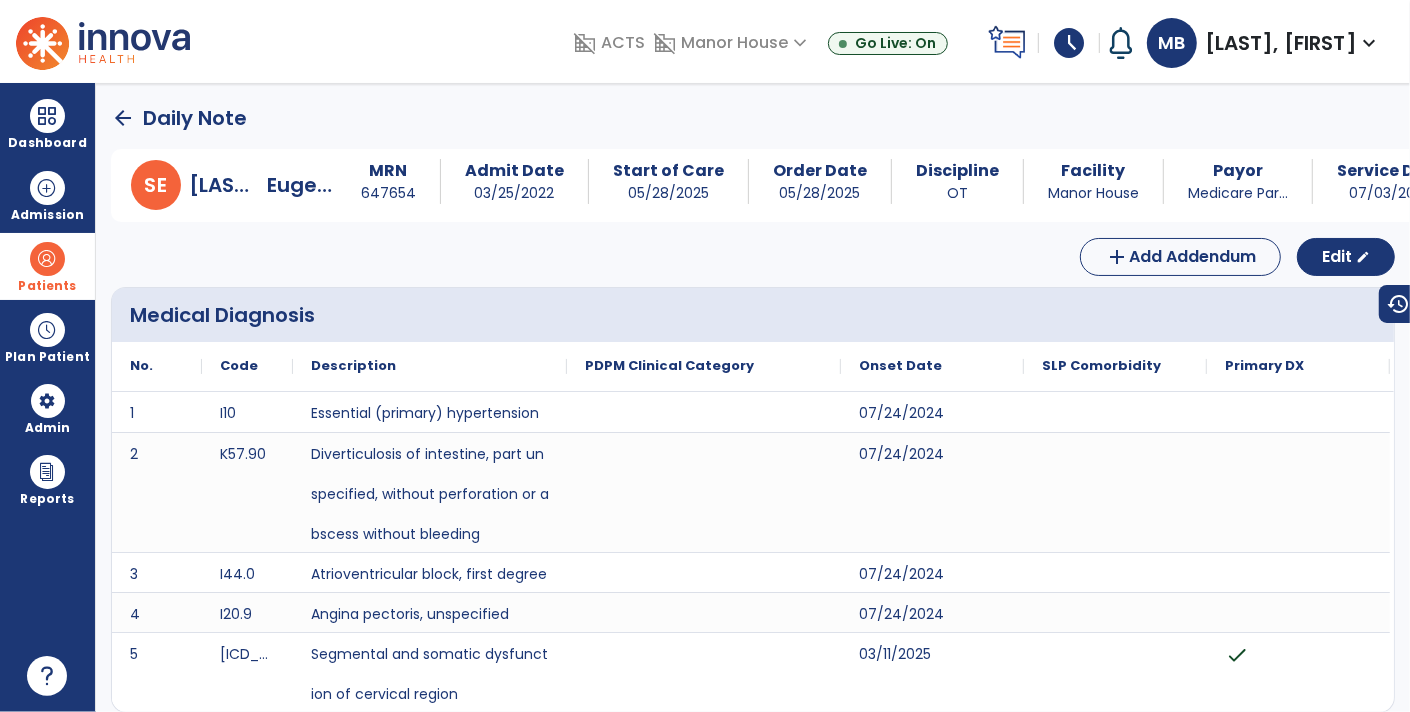 click on "arrow_back" 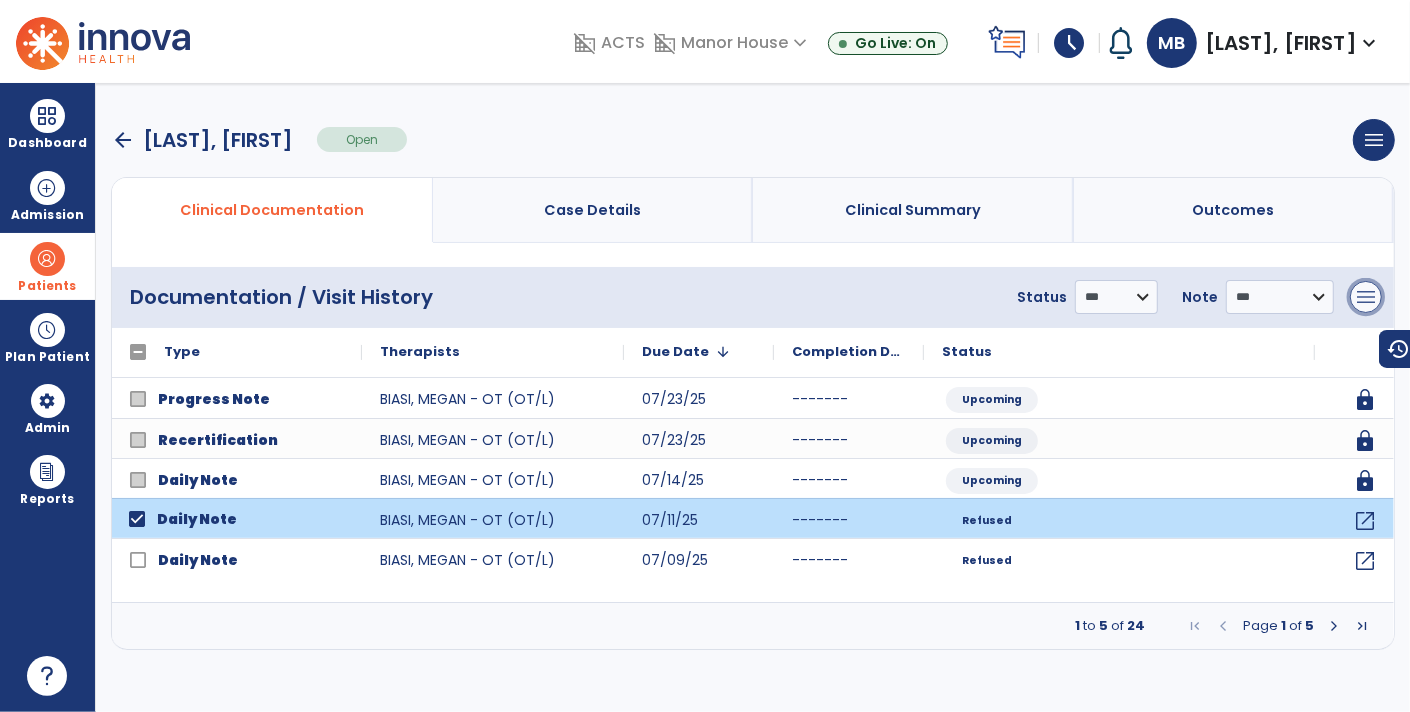 click on "menu" at bounding box center (1366, 297) 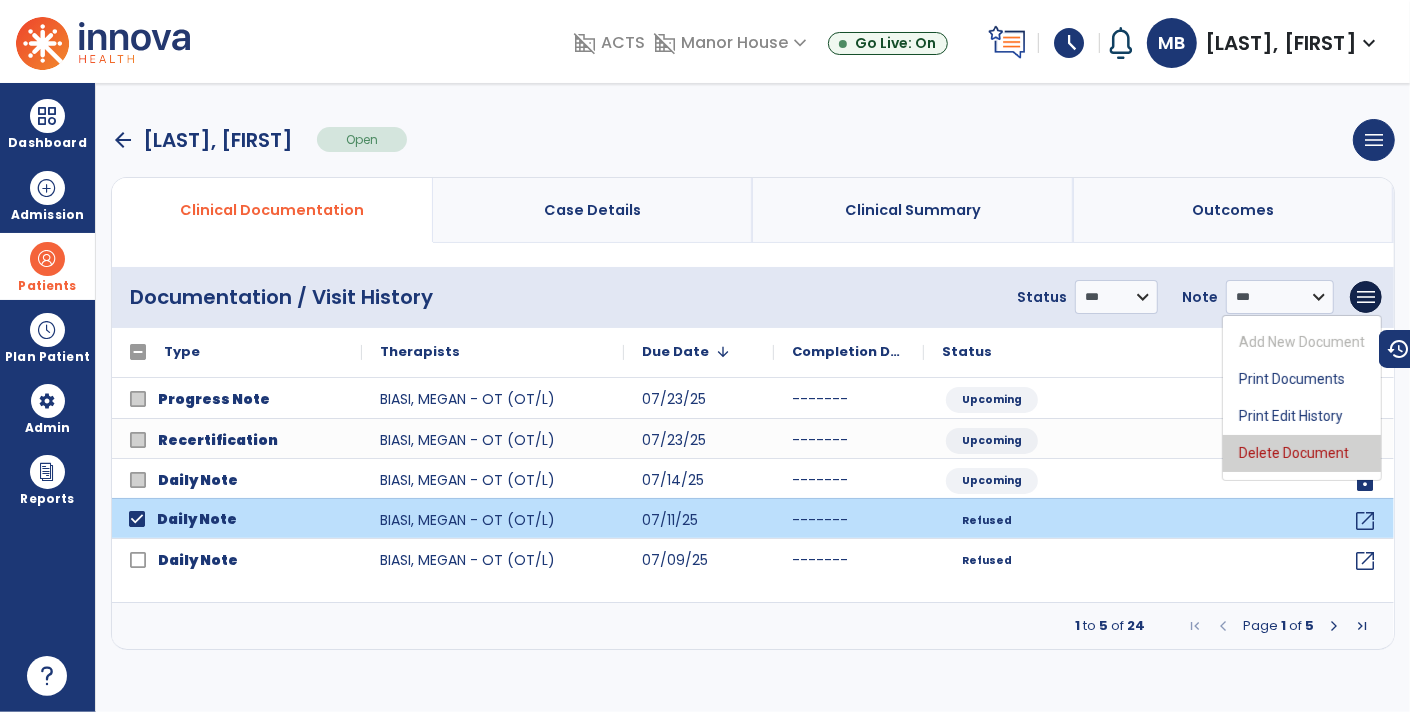 click on "Delete Document" at bounding box center (1302, 453) 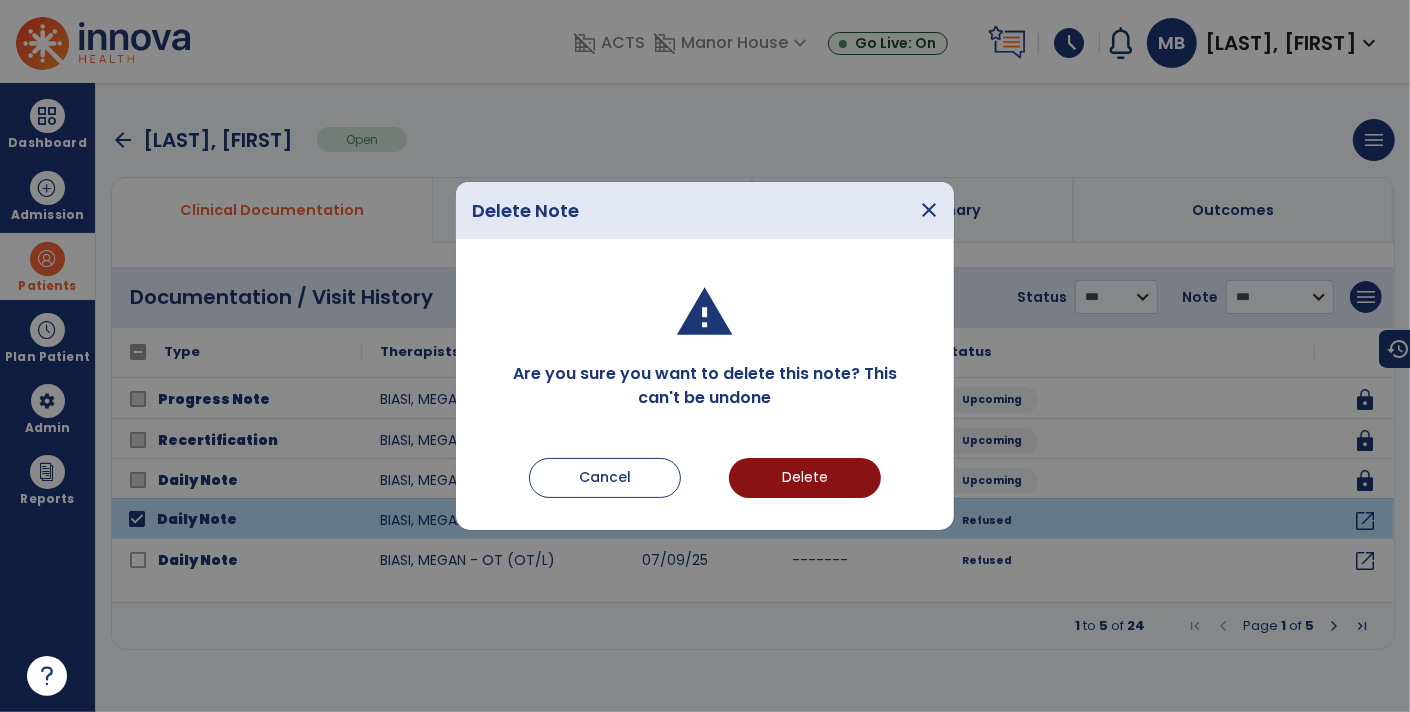 click on "Delete" at bounding box center (805, 478) 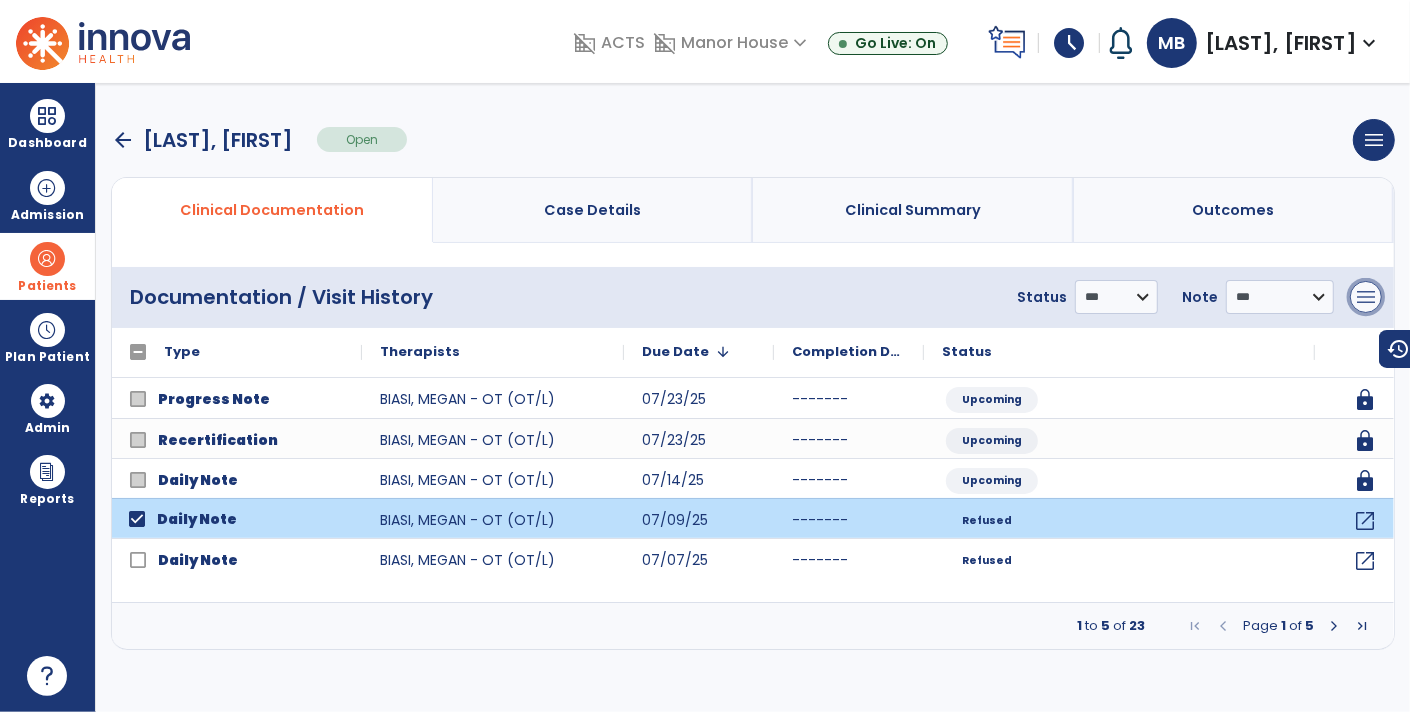 click on "menu" at bounding box center [1366, 297] 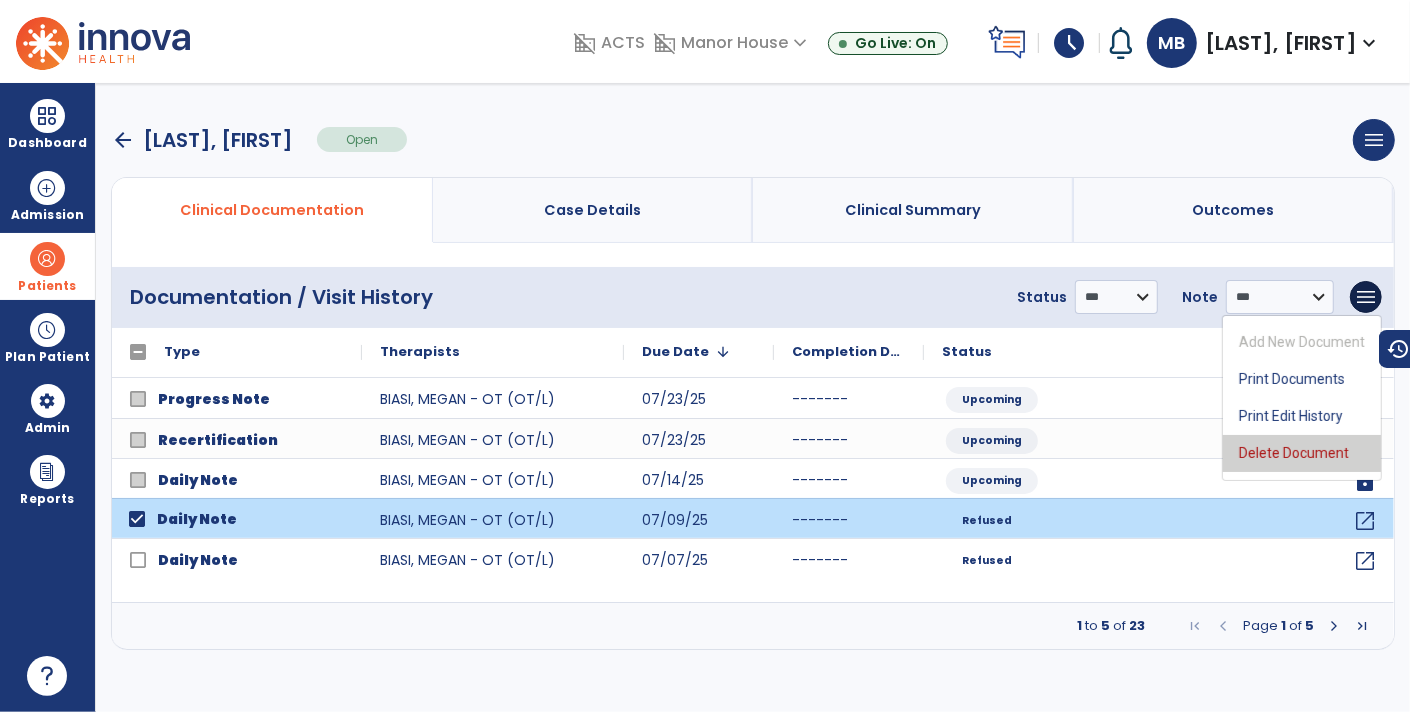 click on "Delete Document" at bounding box center [1302, 453] 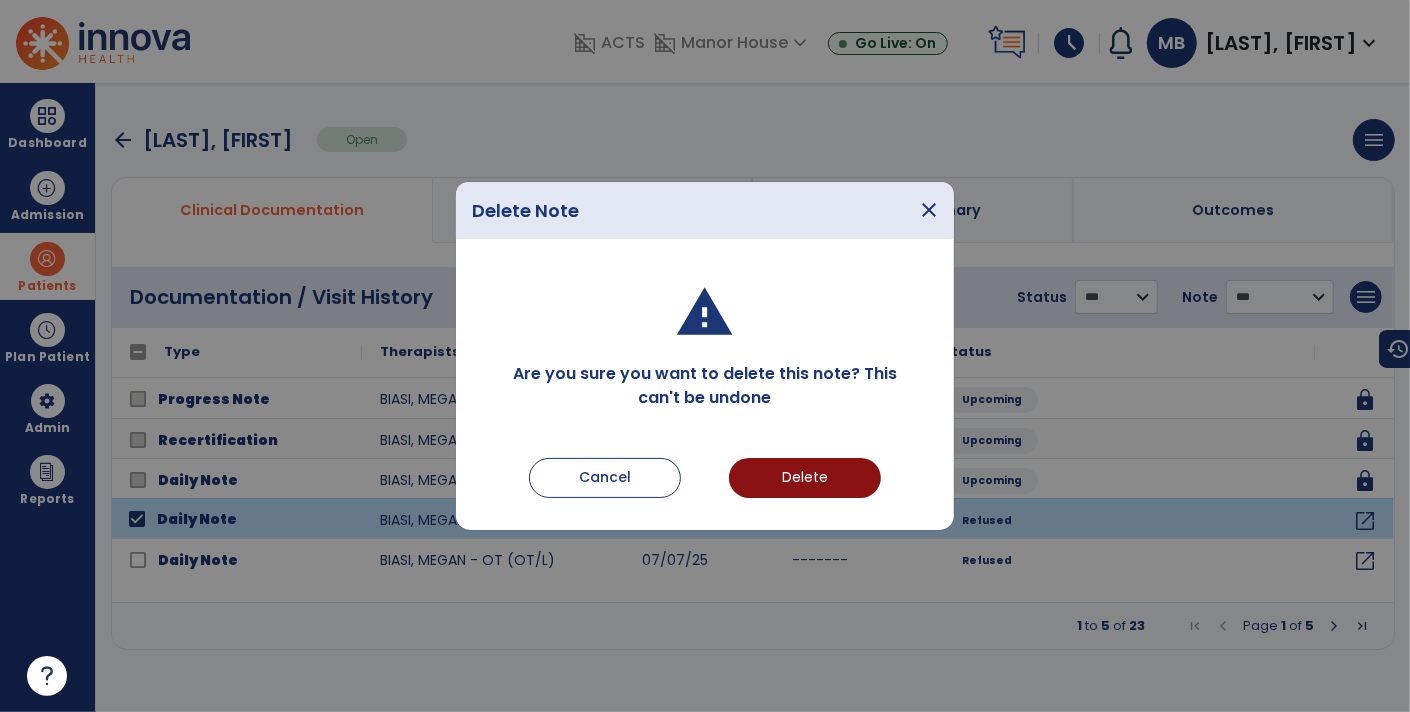 click on "Delete" at bounding box center [805, 478] 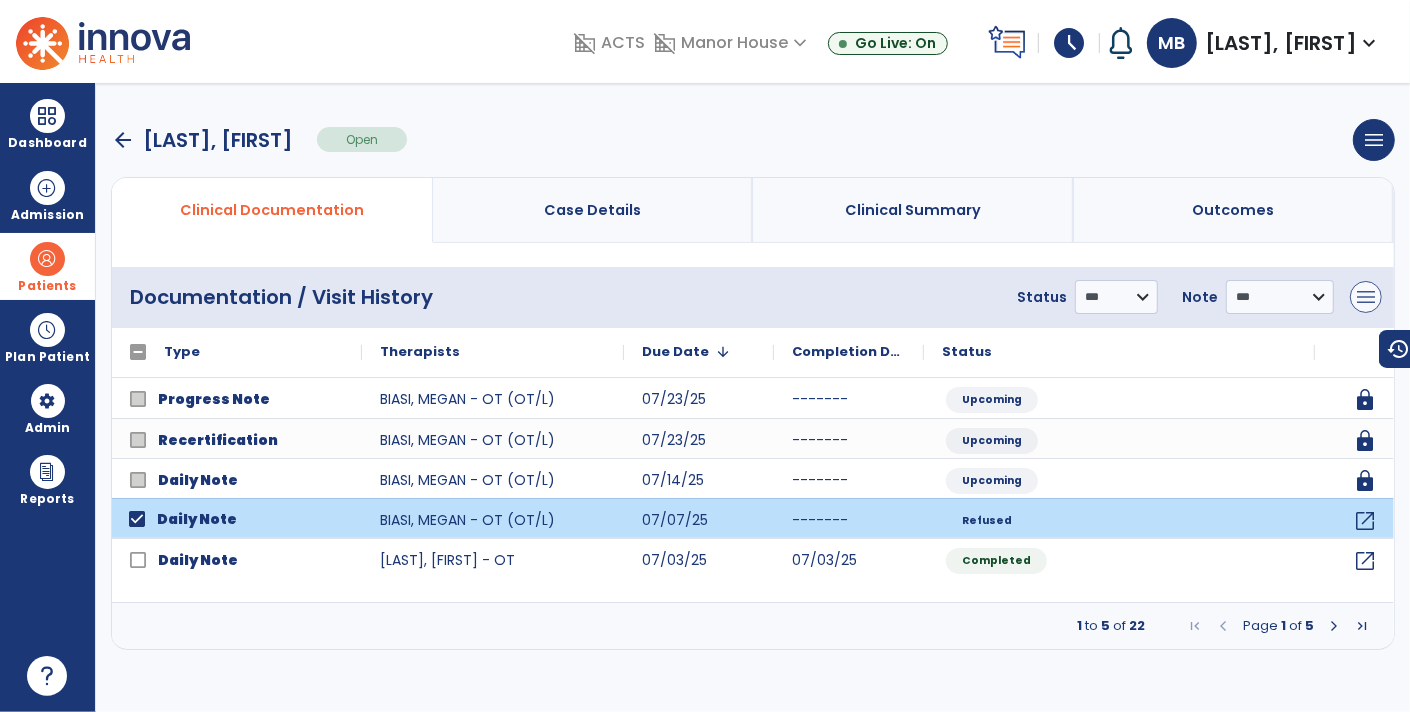 click on "menu" at bounding box center [1366, 297] 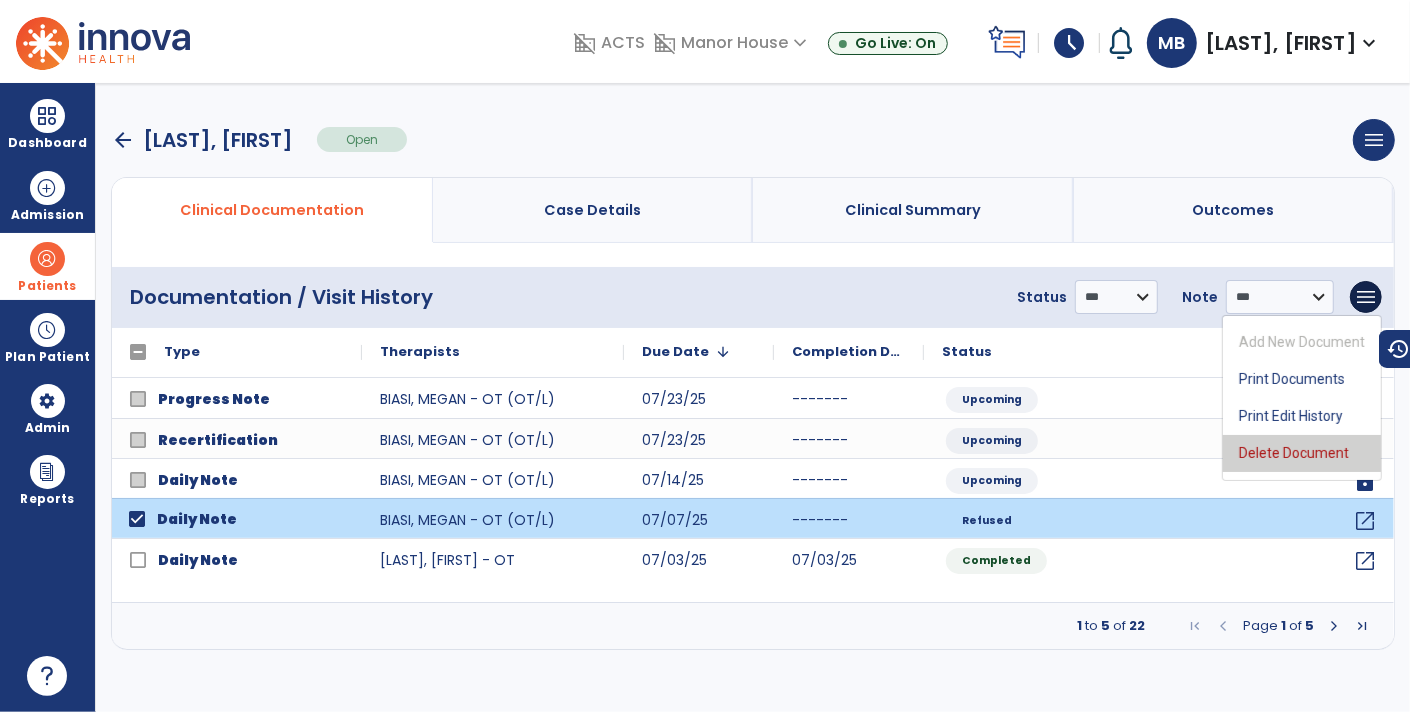 click on "Delete Document" at bounding box center (1302, 453) 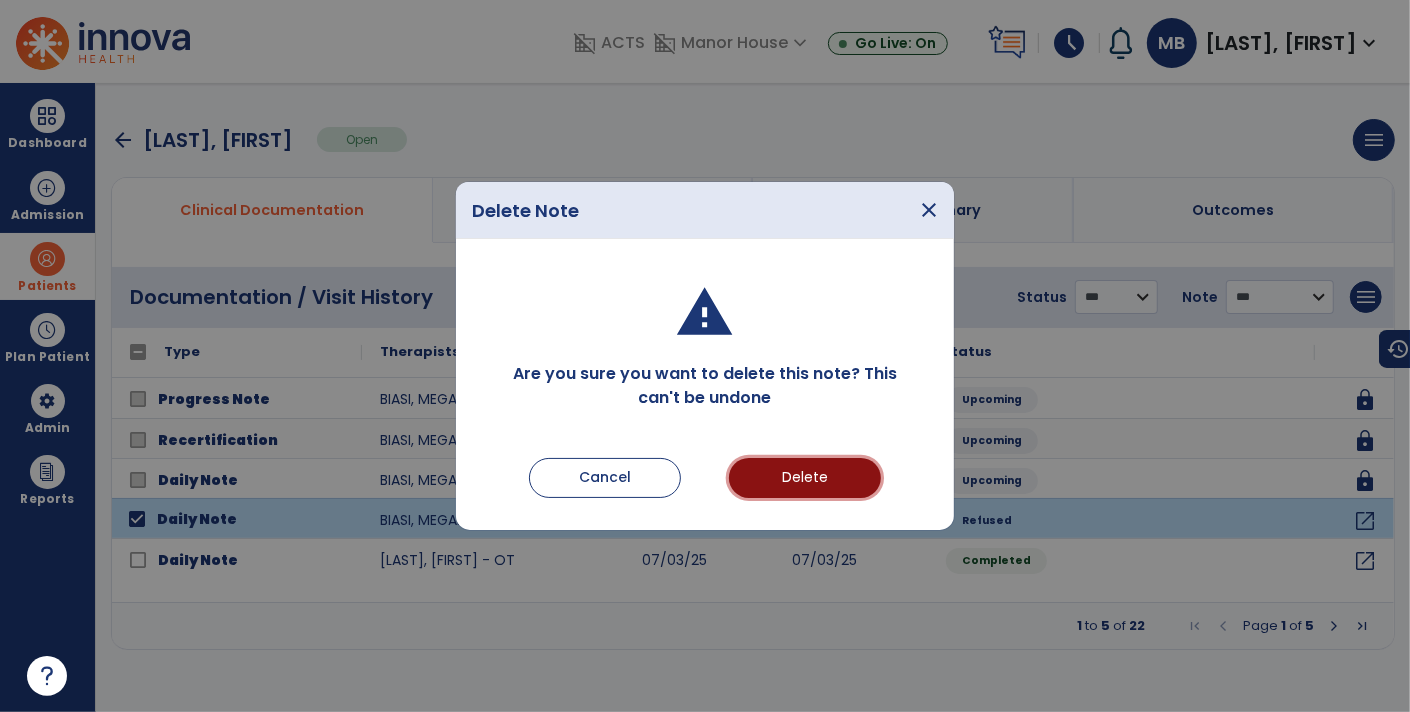 click on "Delete" at bounding box center [805, 478] 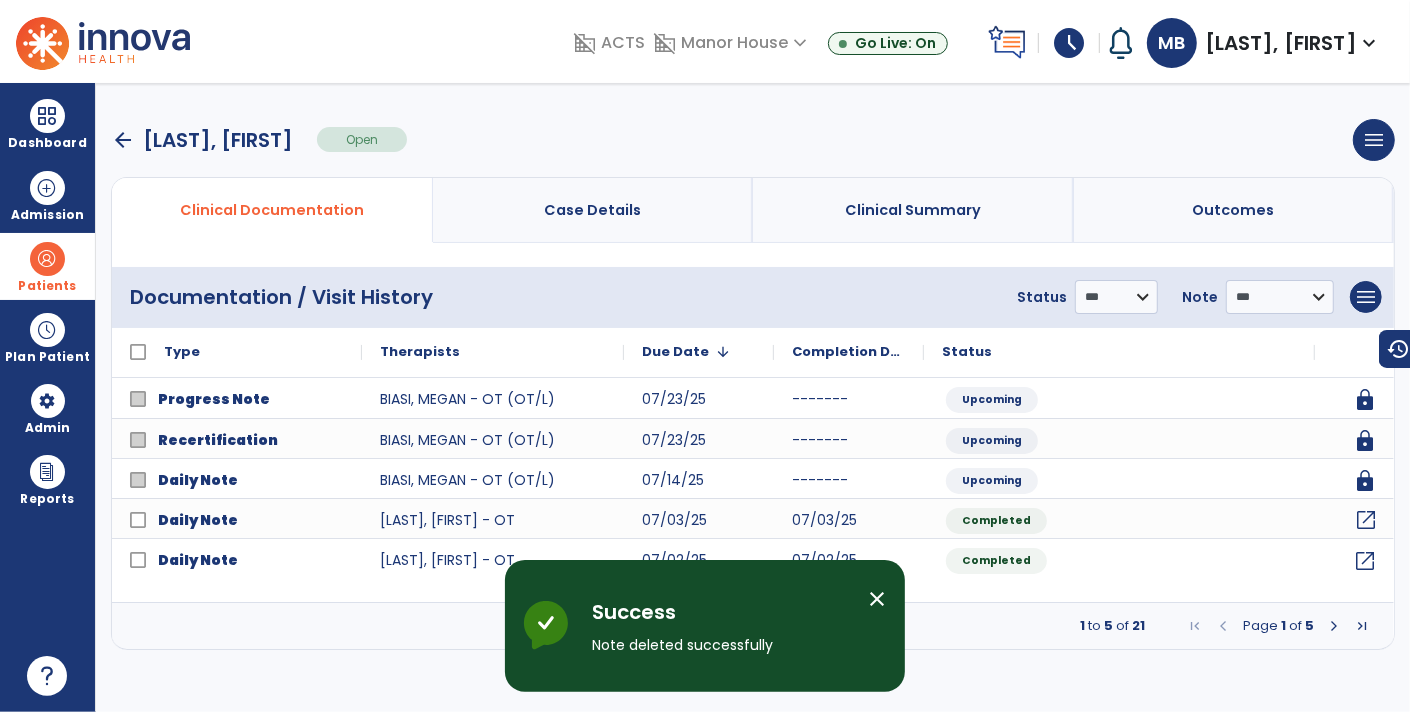 click on "open_in_new" 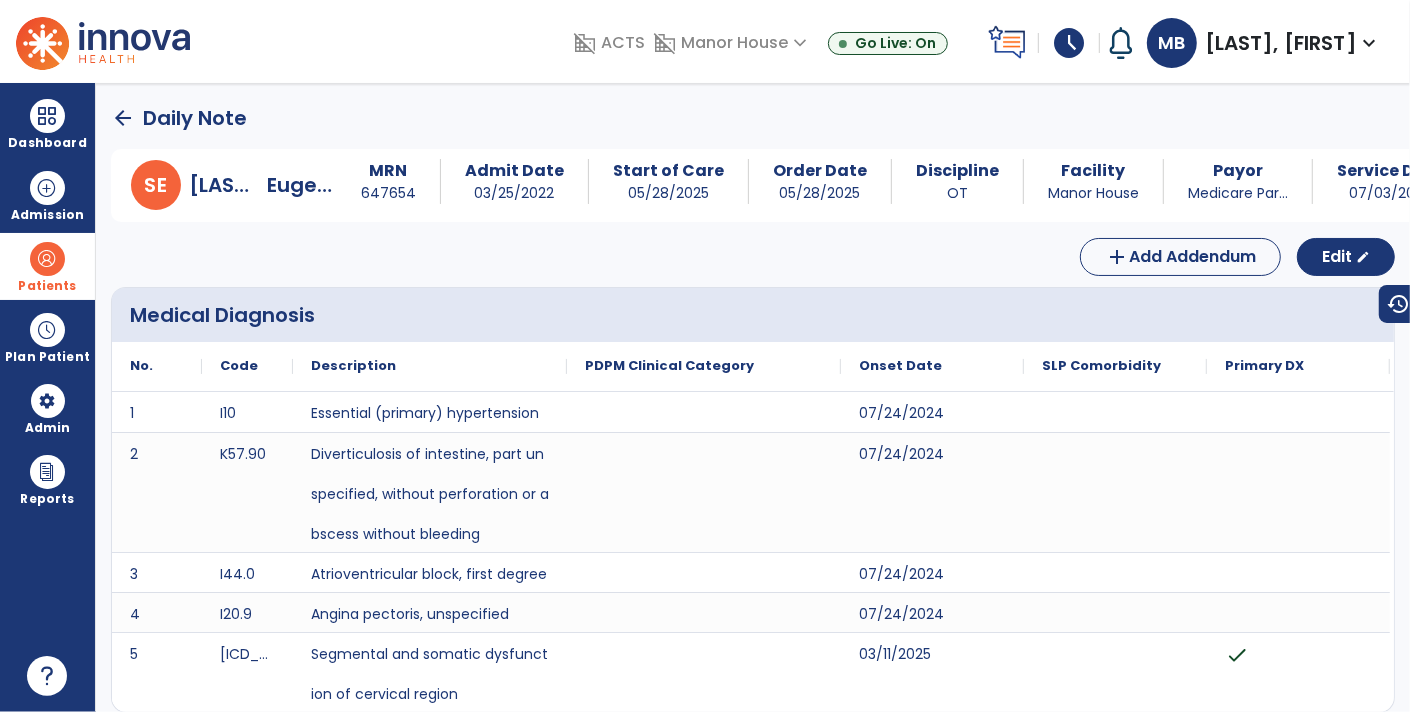 click on "arrow_back" 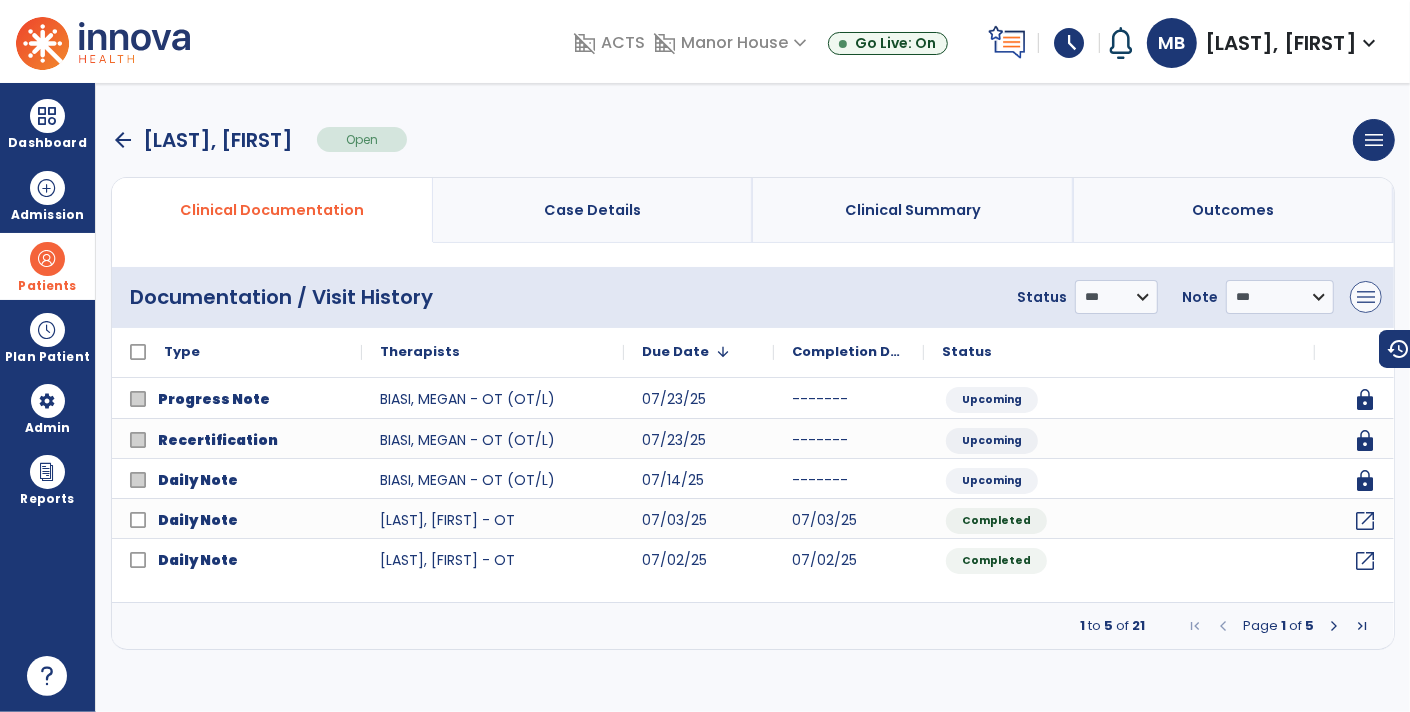 click on "menu" at bounding box center (1366, 297) 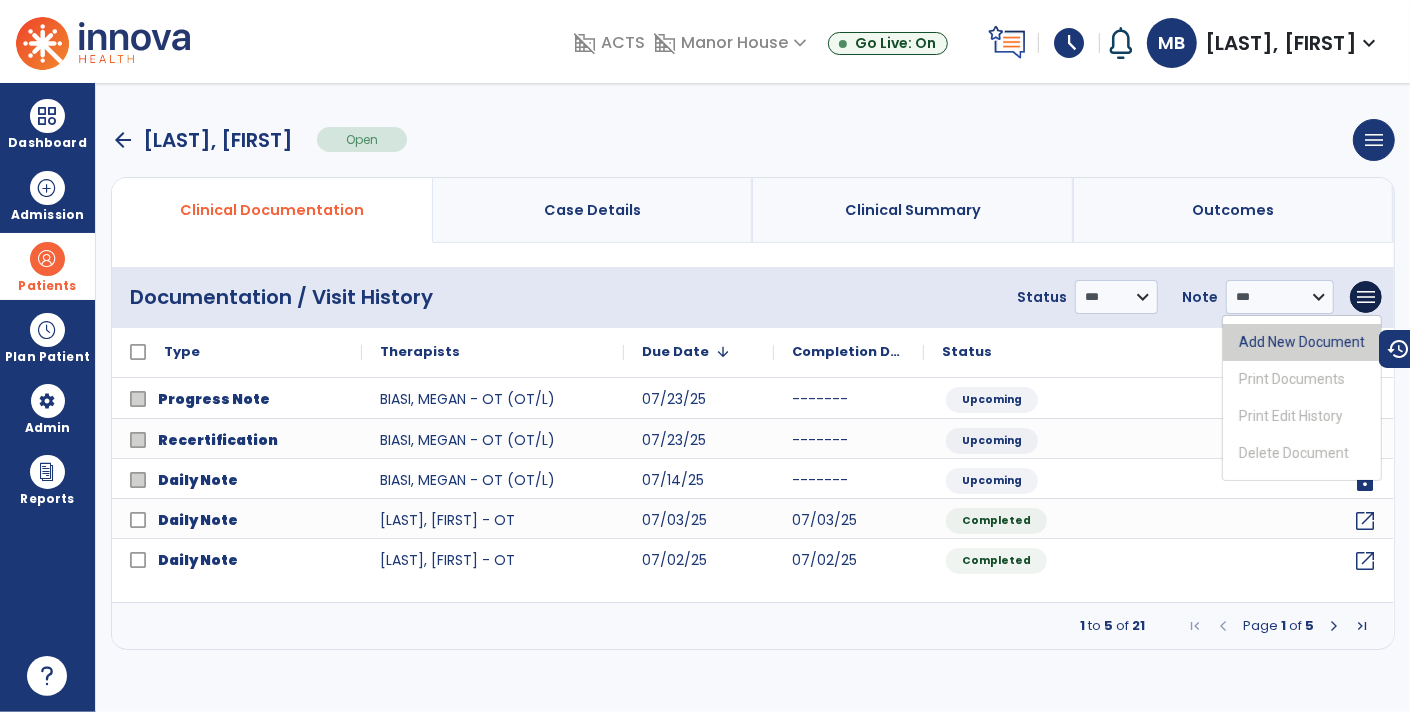 click on "Add New Document" at bounding box center (1302, 342) 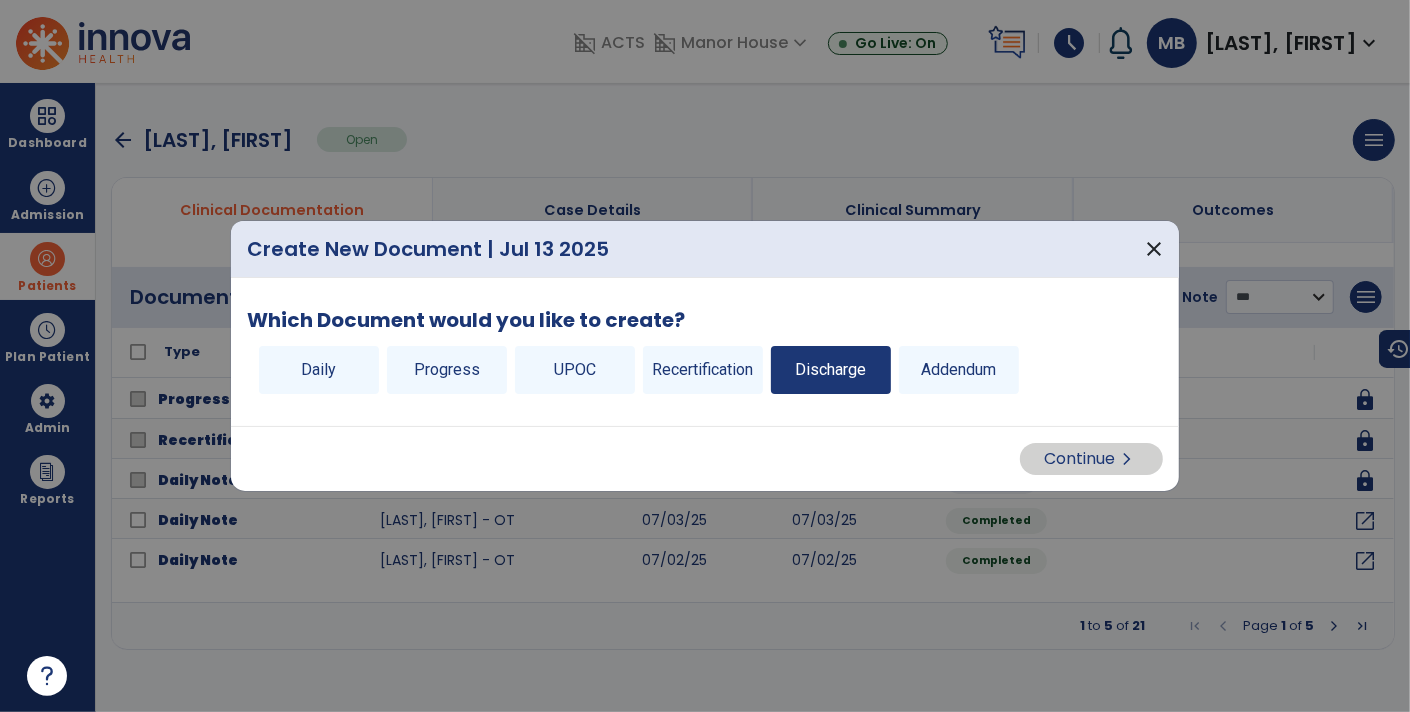 click on "Discharge" at bounding box center [831, 370] 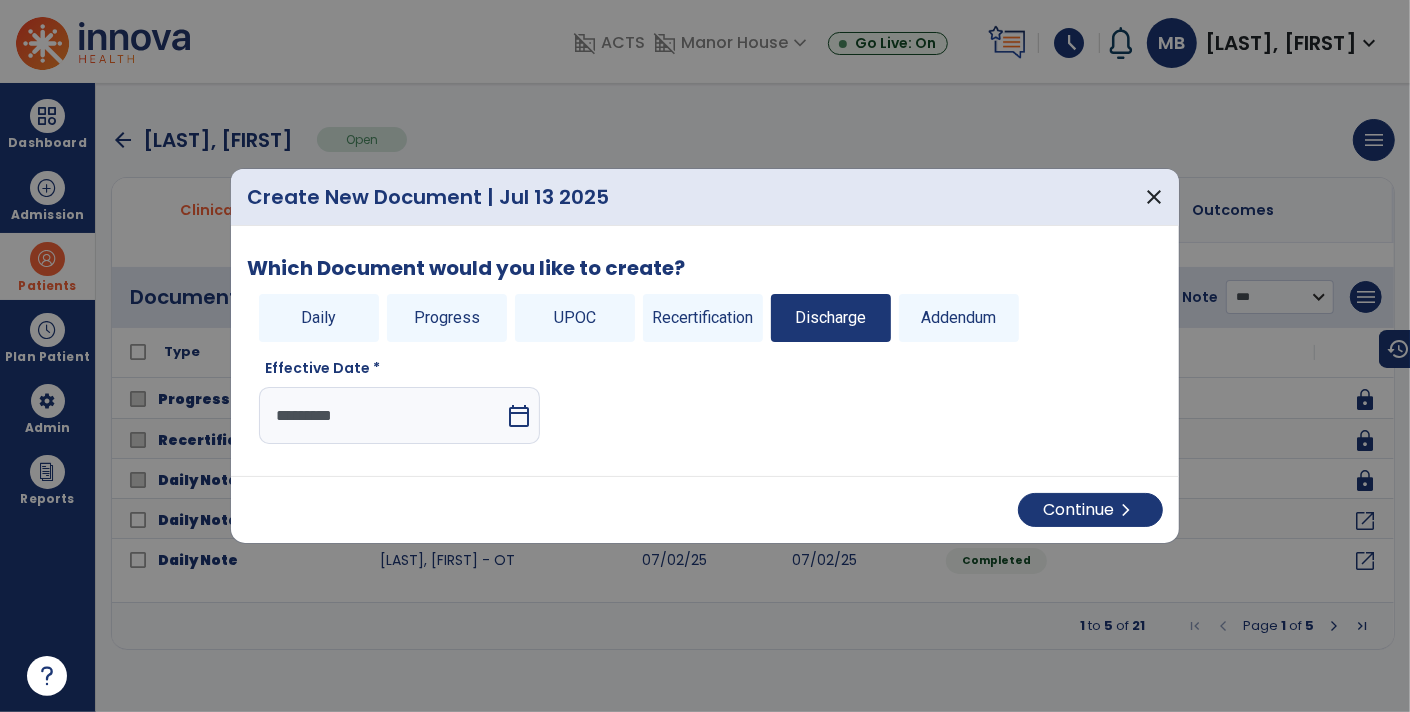 click on "calendar_today" at bounding box center (519, 416) 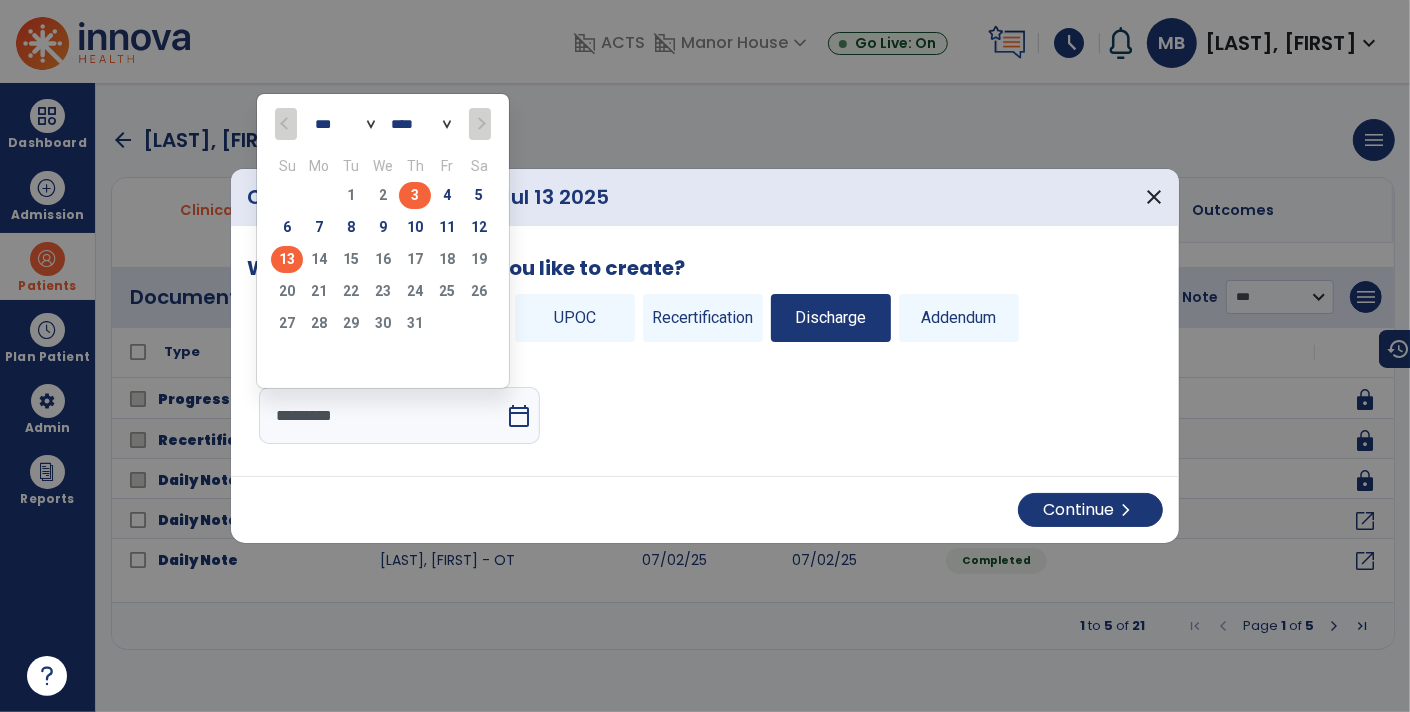 click on "3" 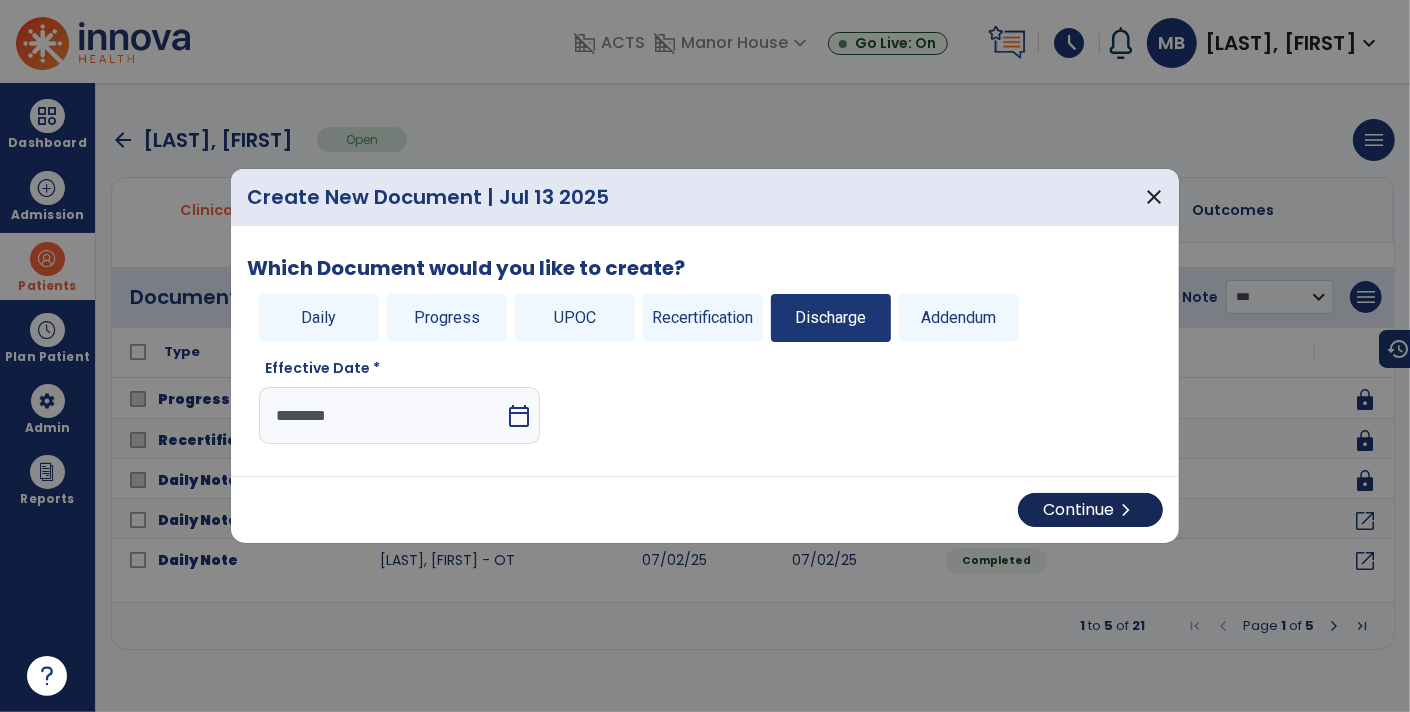 click on "chevron_right" at bounding box center (1126, 510) 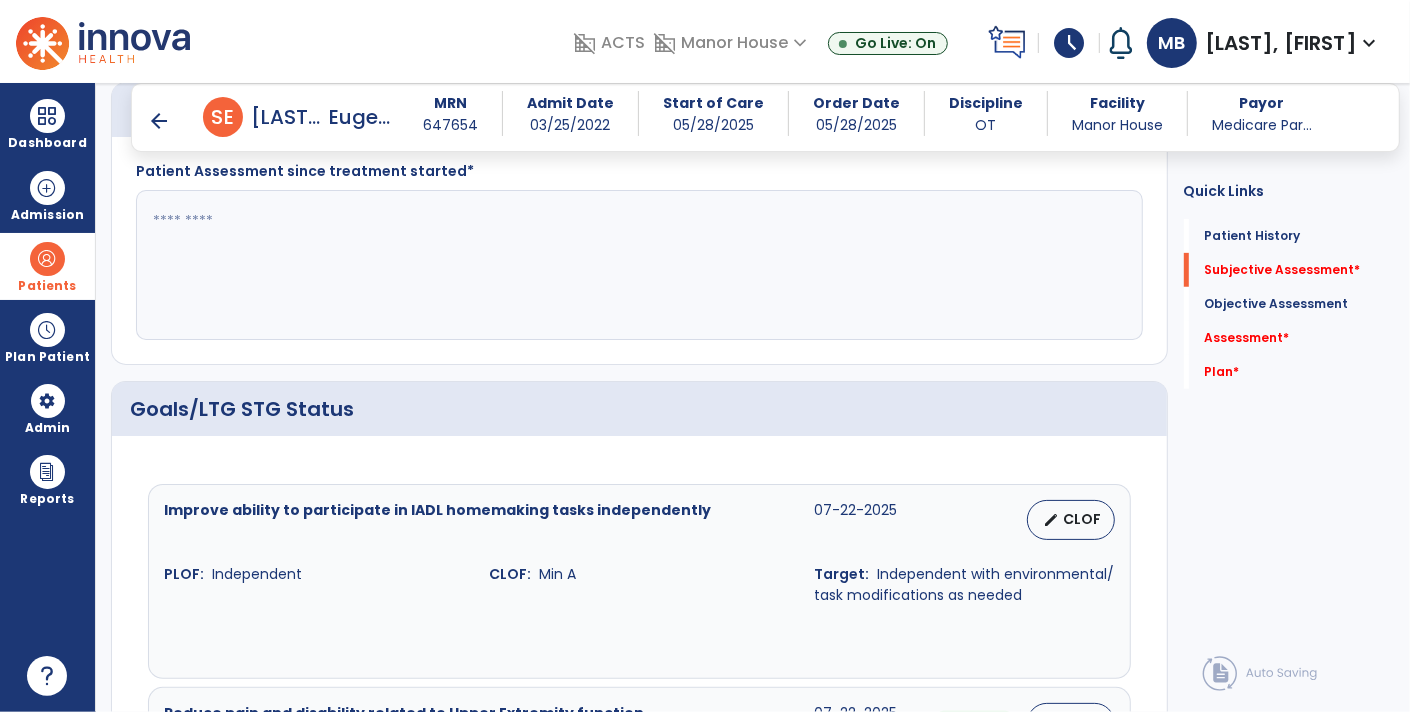 scroll, scrollTop: 587, scrollLeft: 0, axis: vertical 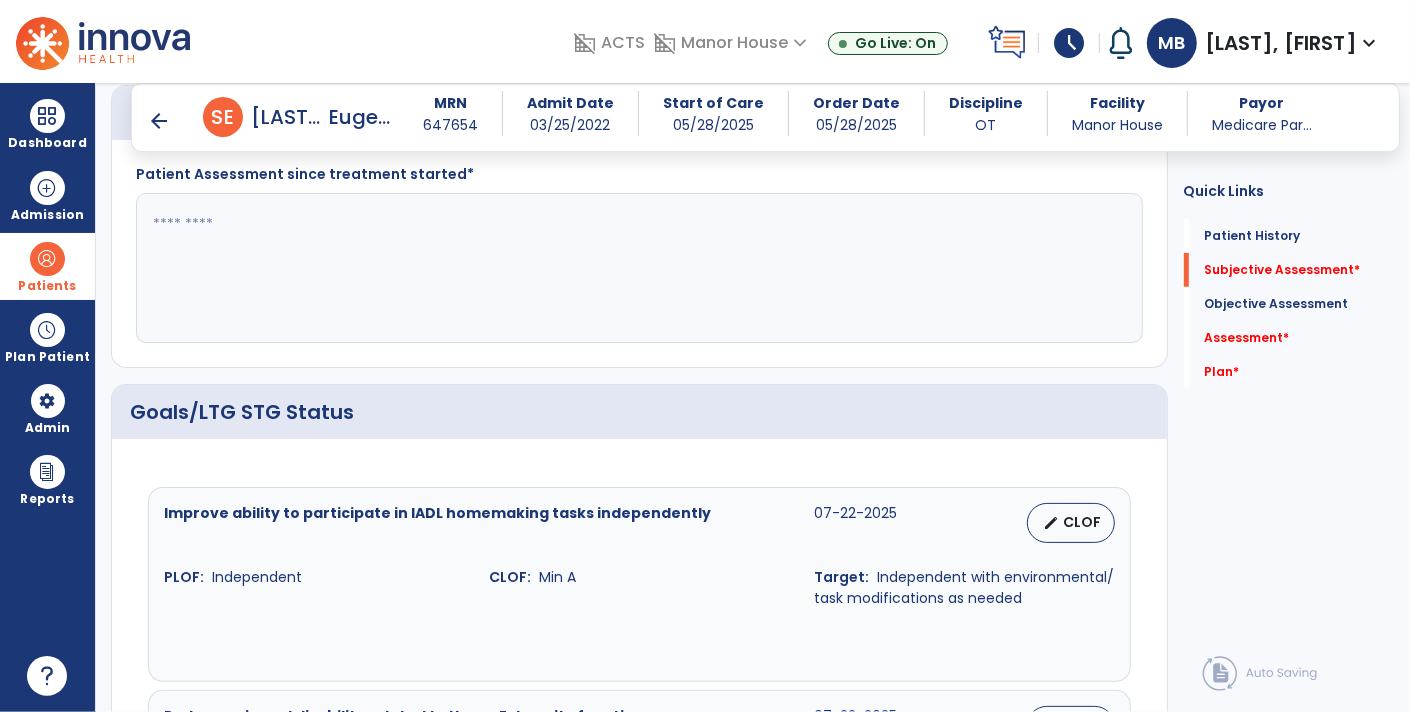 click 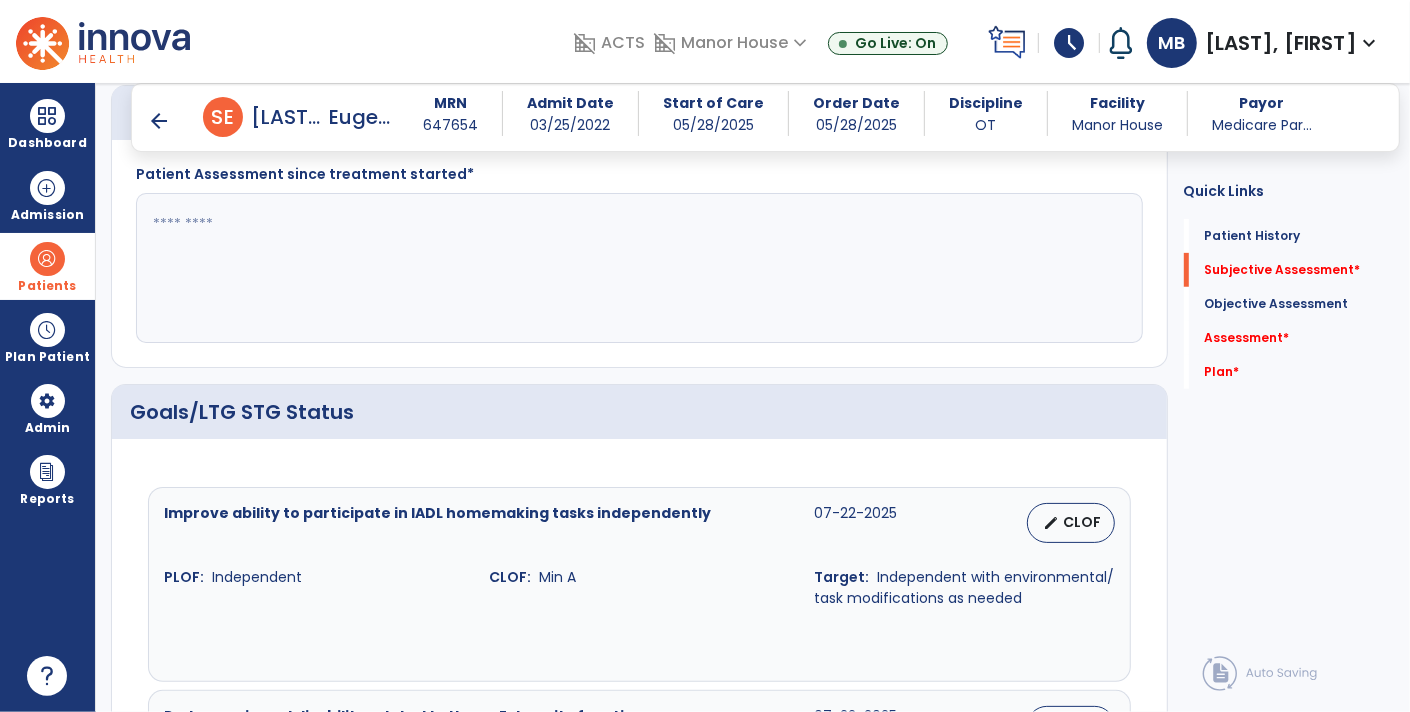 click 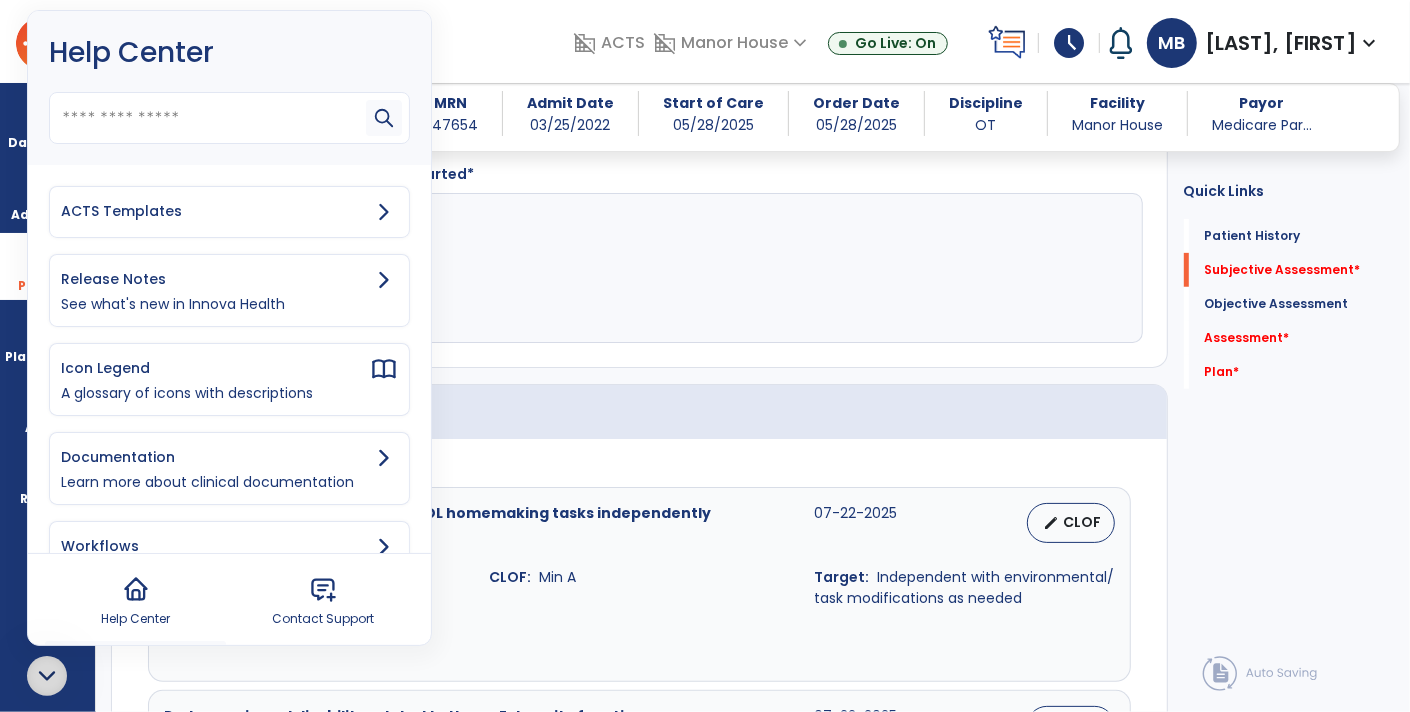 click on "ACTS Templates" at bounding box center [215, 211] 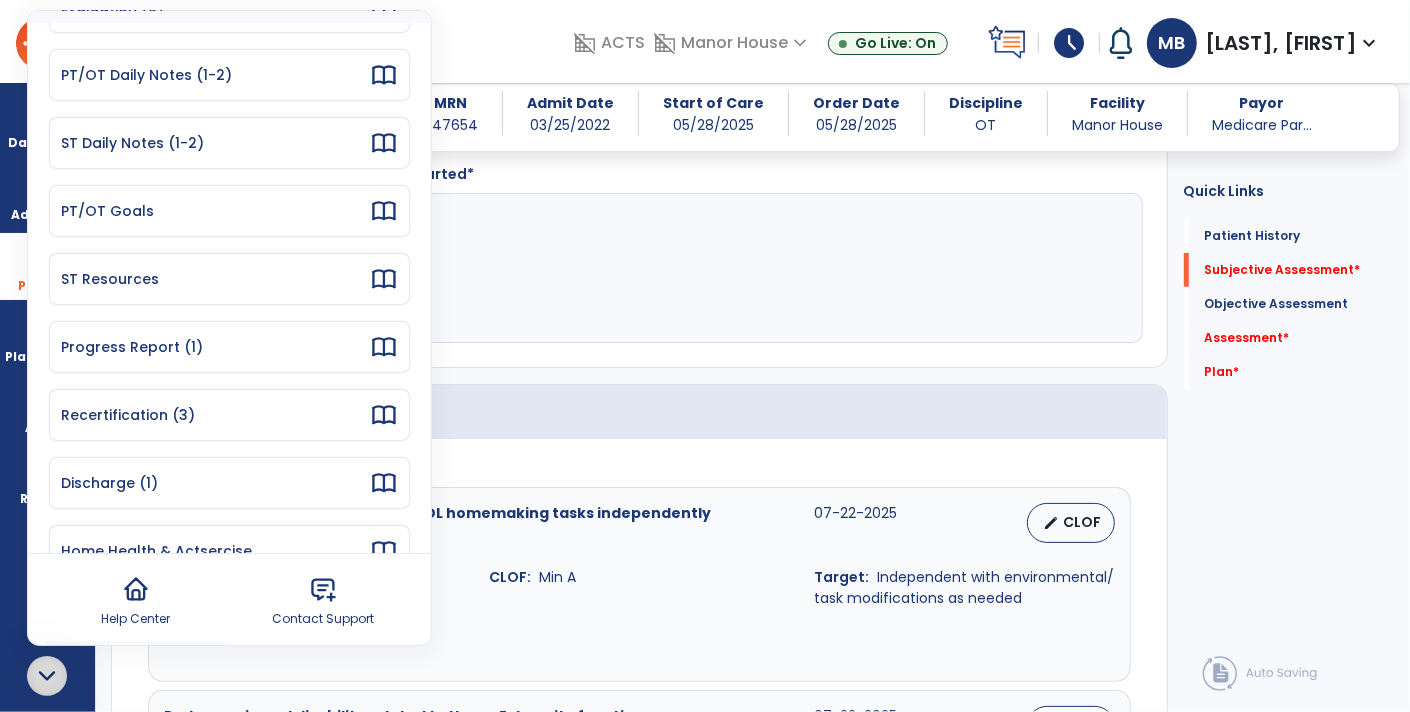 scroll, scrollTop: 130, scrollLeft: 0, axis: vertical 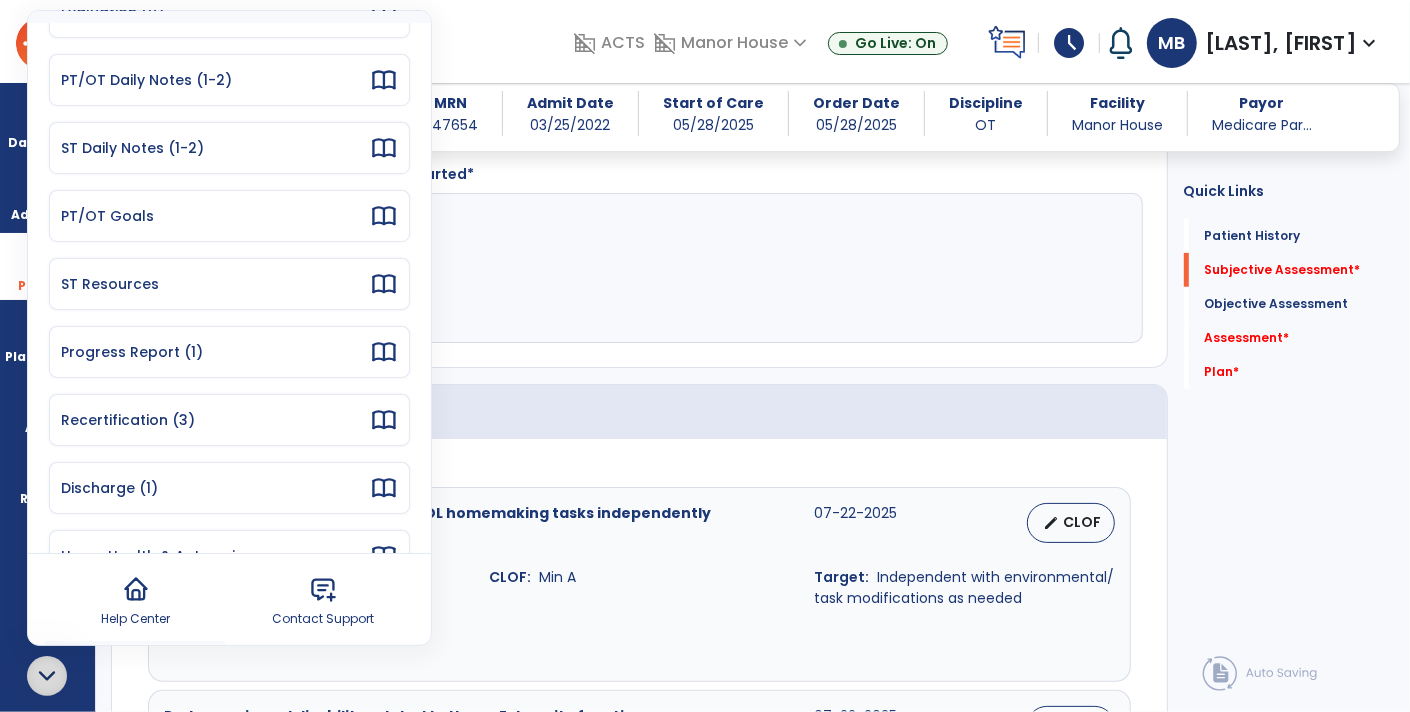 click on "Discharge (1)" at bounding box center (215, 488) 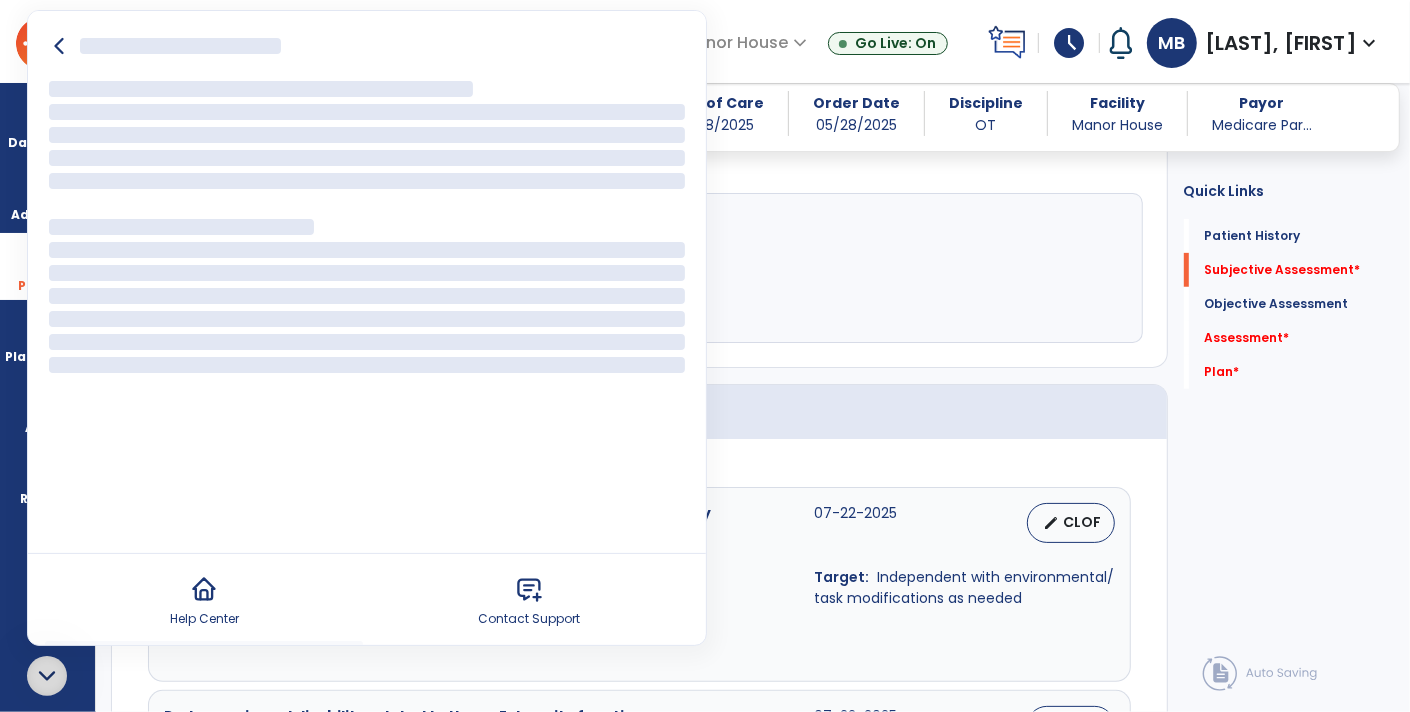 scroll, scrollTop: 0, scrollLeft: 0, axis: both 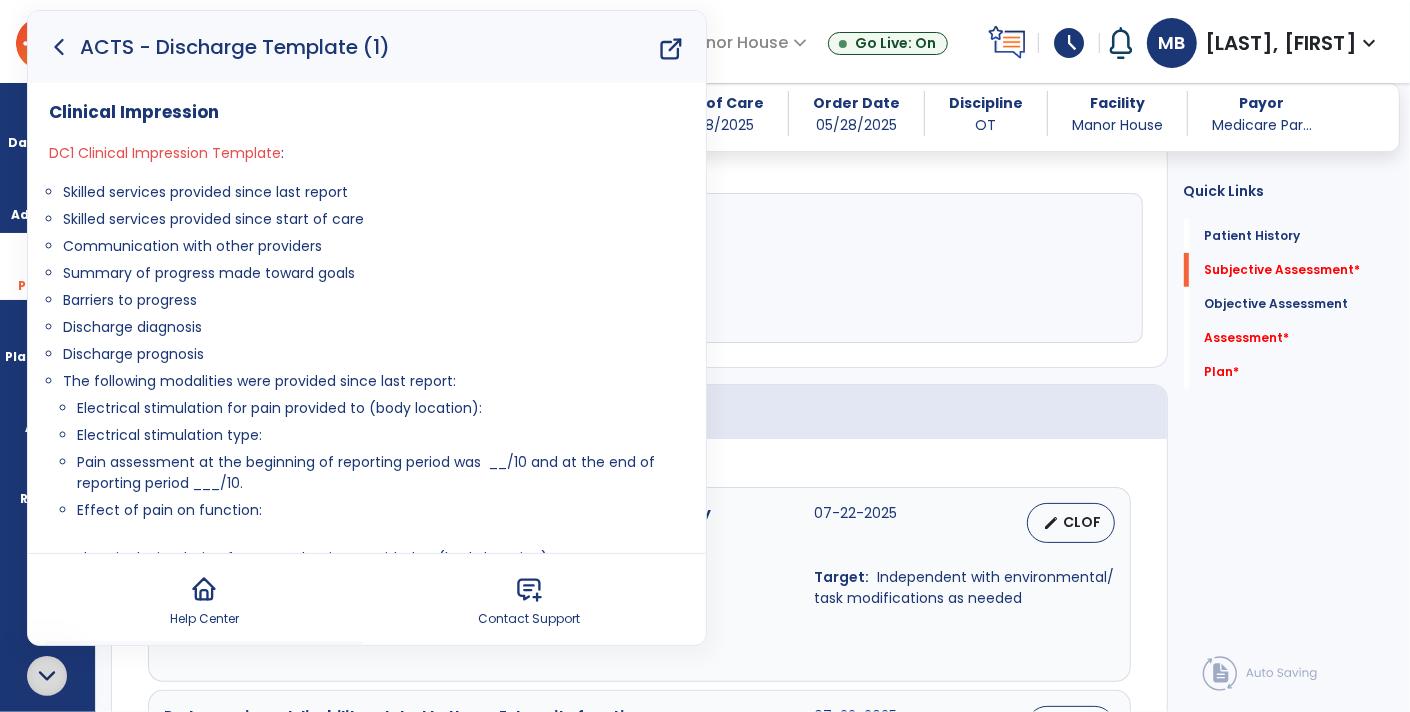 click 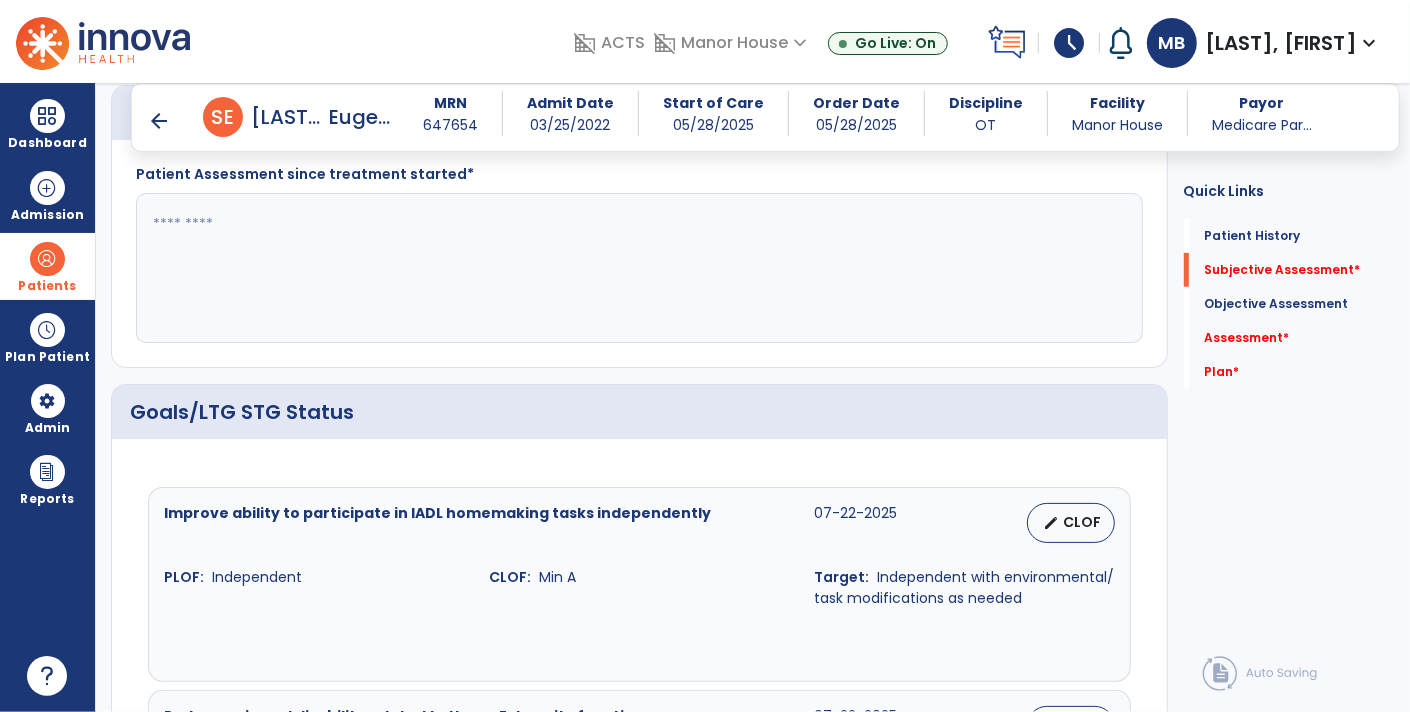 click 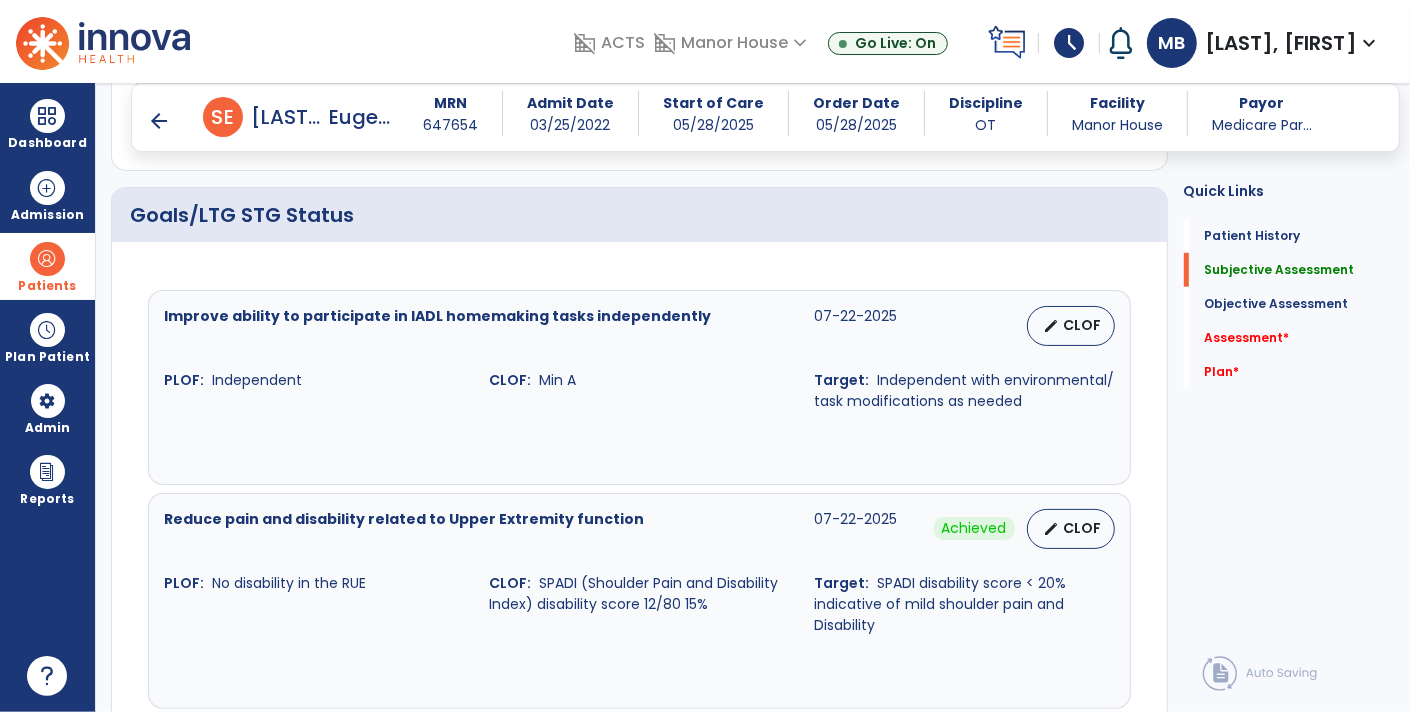 scroll, scrollTop: 803, scrollLeft: 0, axis: vertical 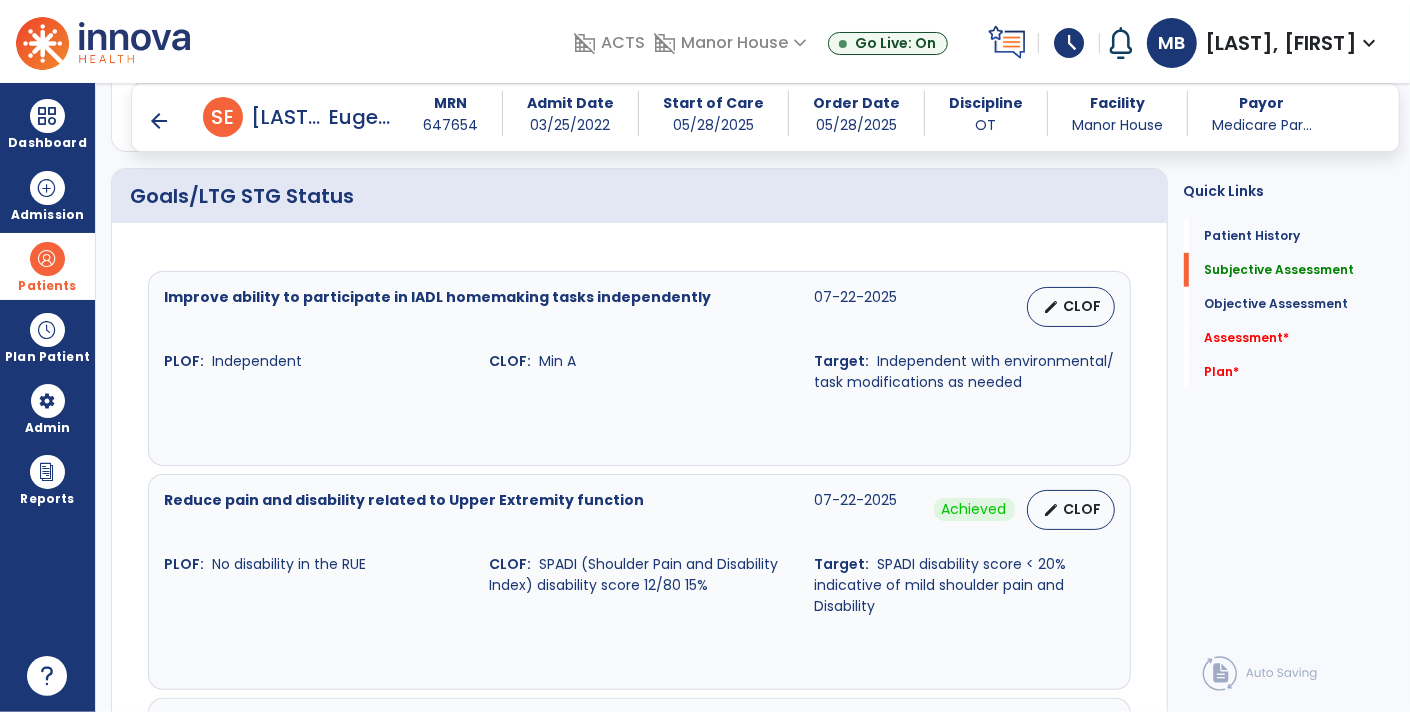 type on "**********" 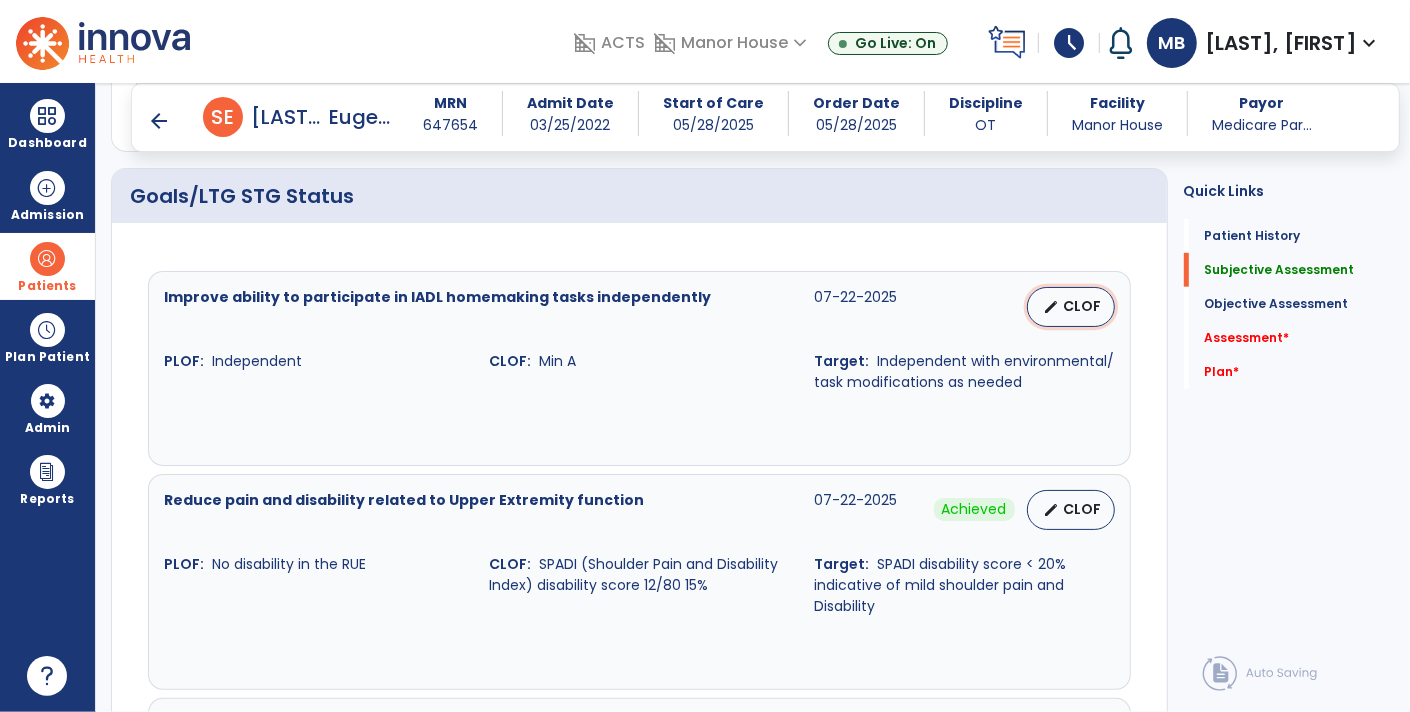 click on "CLOF" at bounding box center [1083, 306] 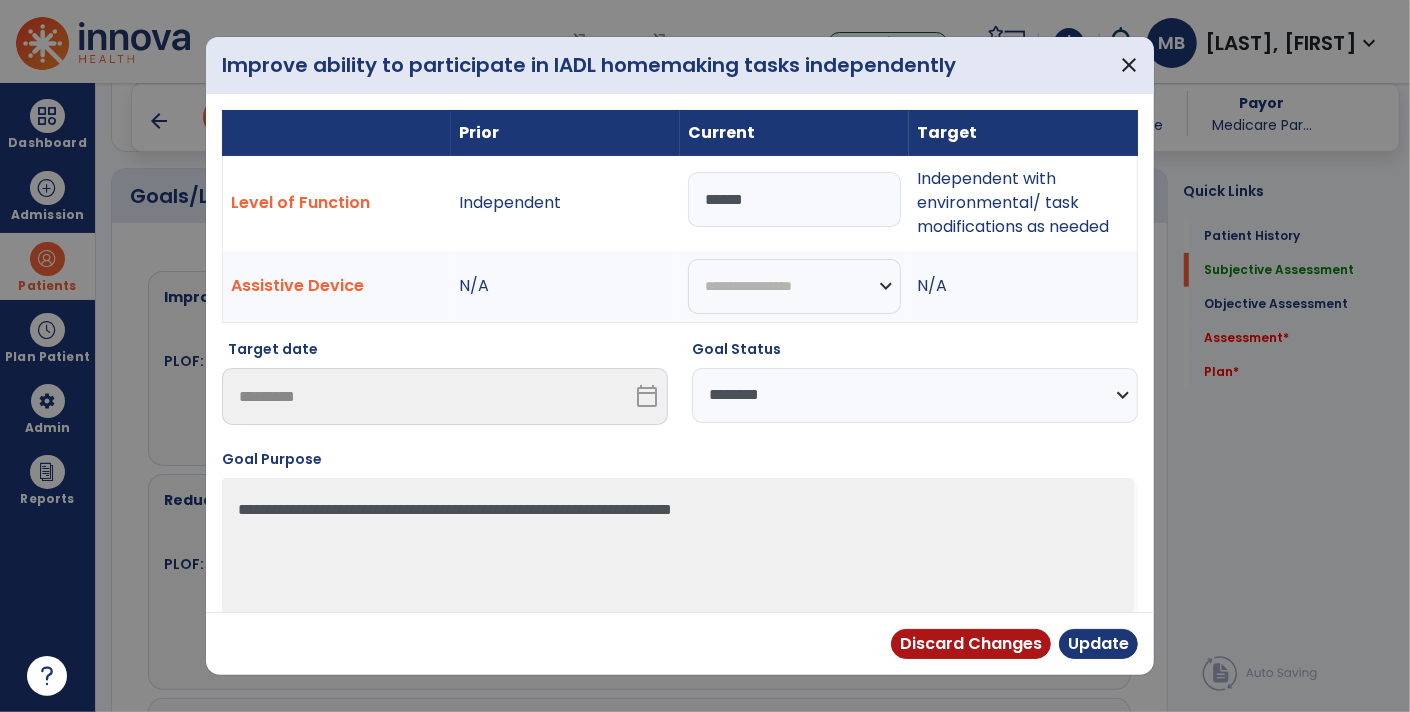 click on "**********" at bounding box center [915, 395] 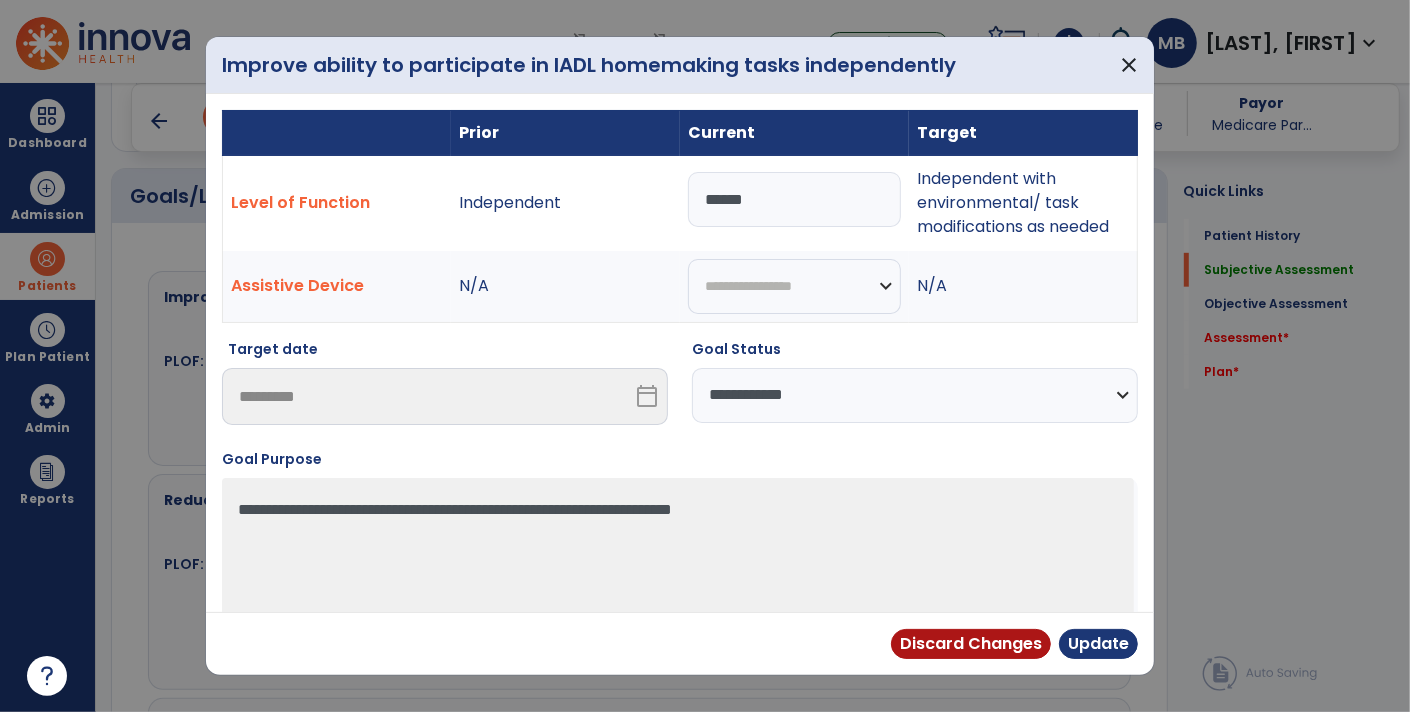 click on "**********" at bounding box center [915, 395] 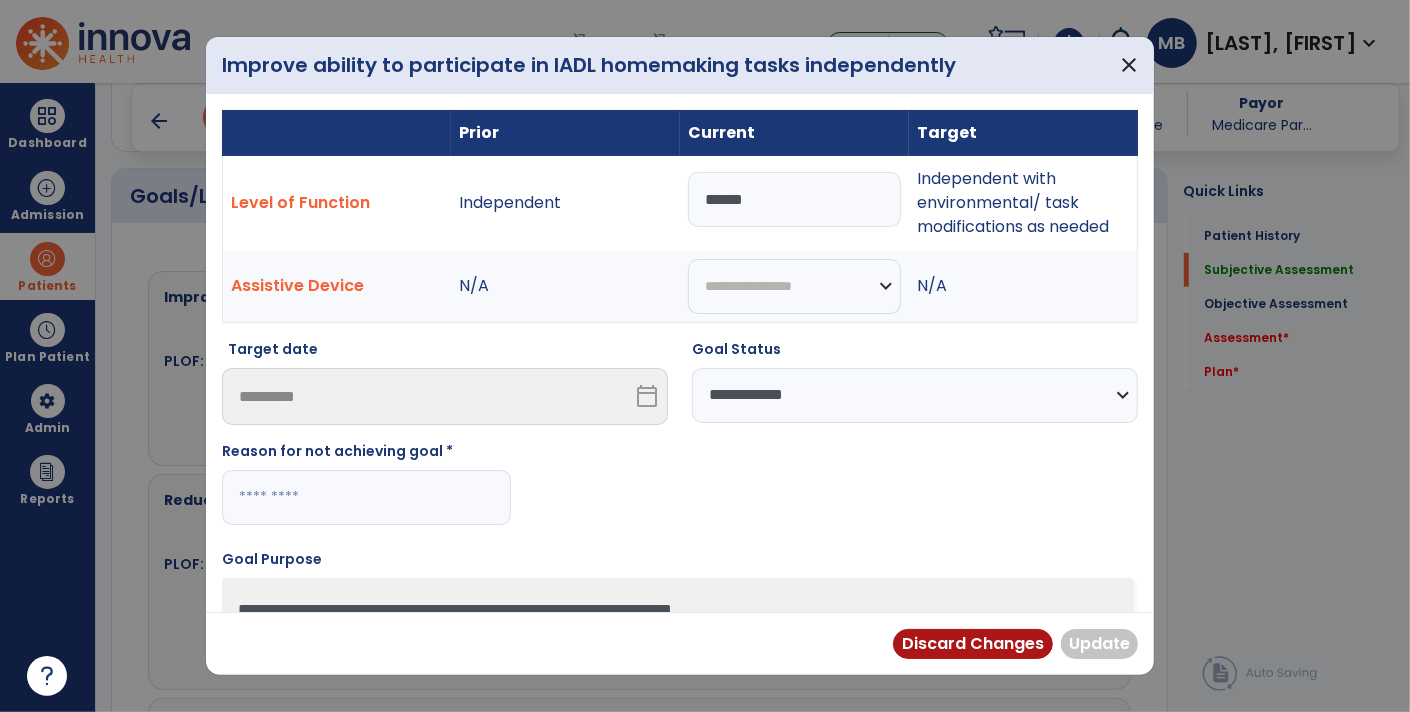 click at bounding box center [366, 497] 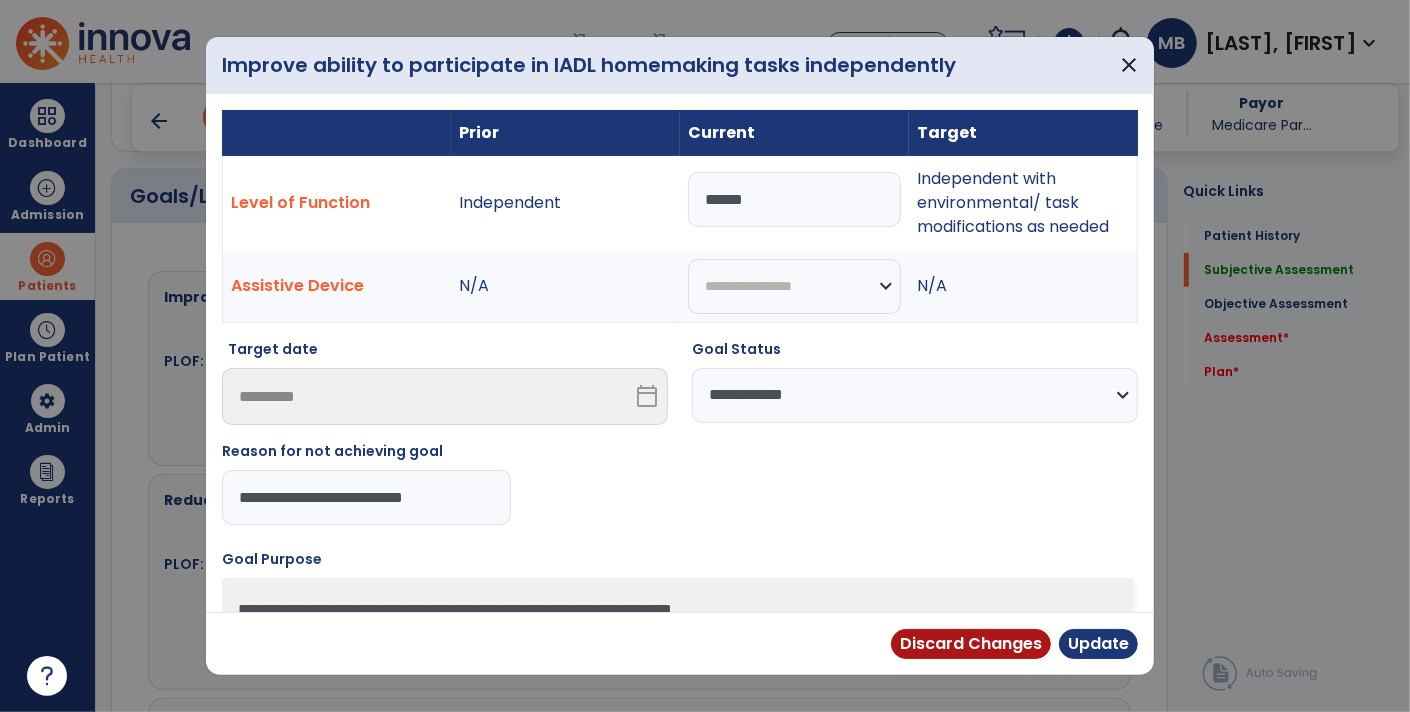 type on "**********" 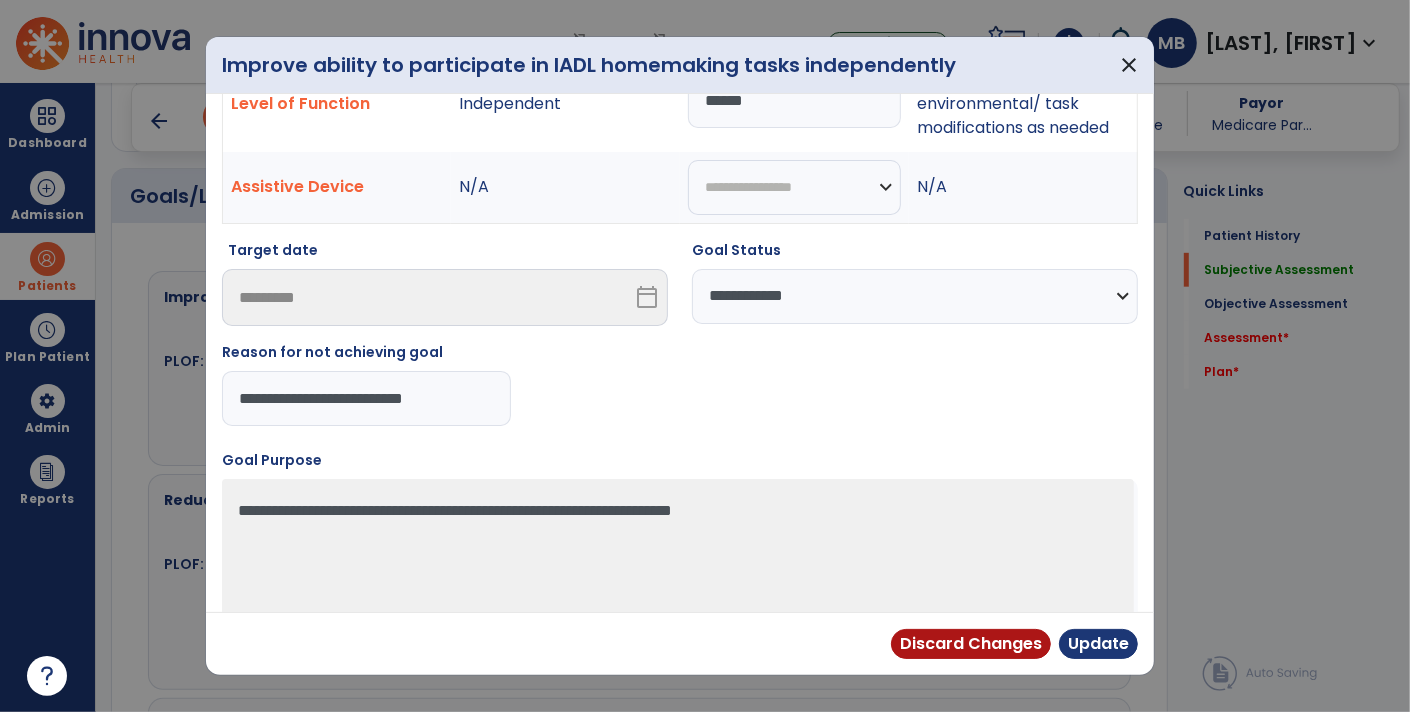 scroll, scrollTop: 125, scrollLeft: 0, axis: vertical 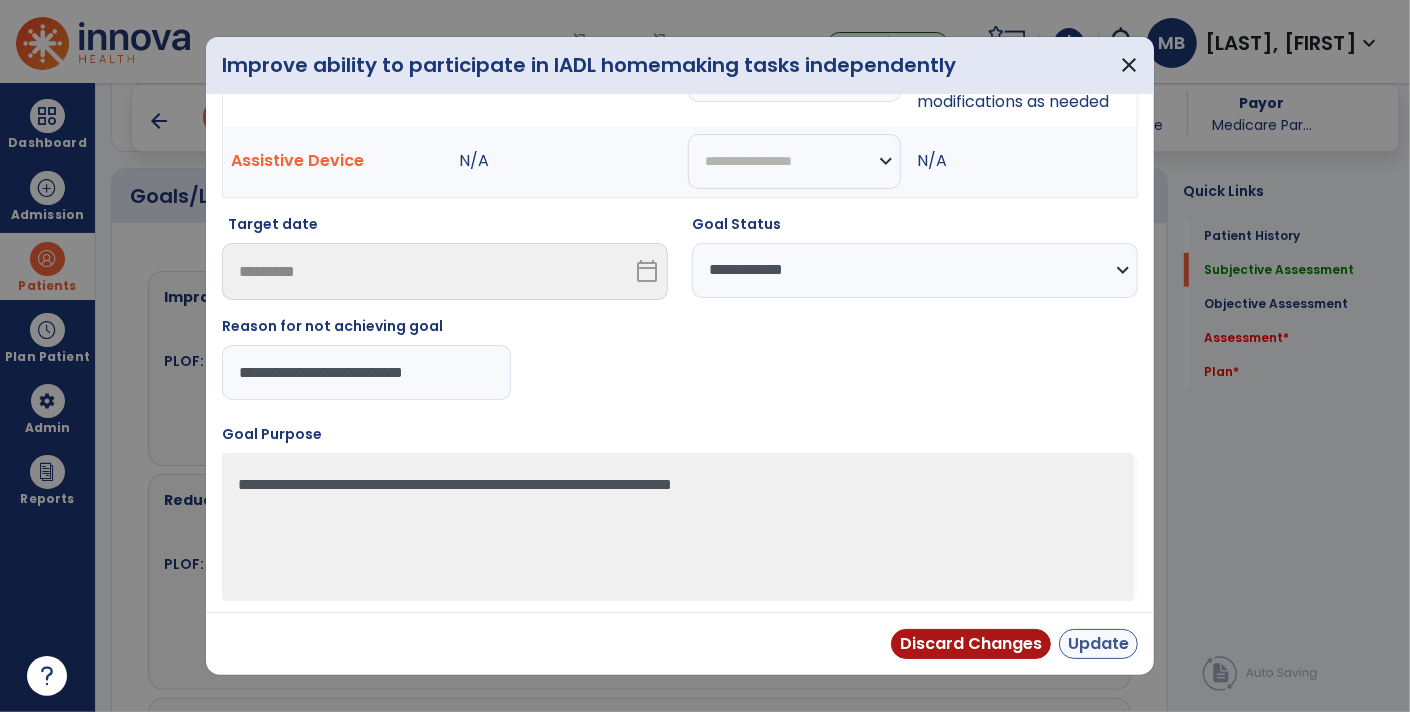 click on "Update" at bounding box center (1098, 644) 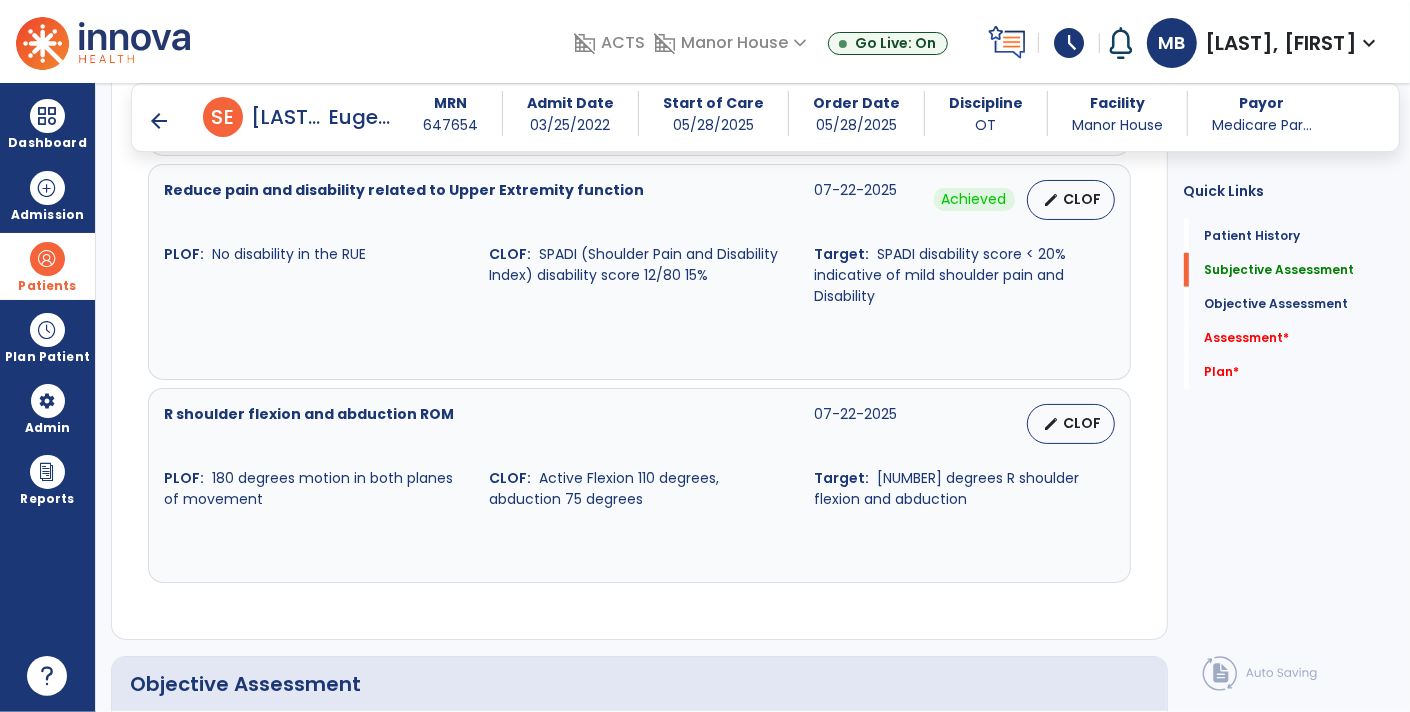 scroll, scrollTop: 1130, scrollLeft: 0, axis: vertical 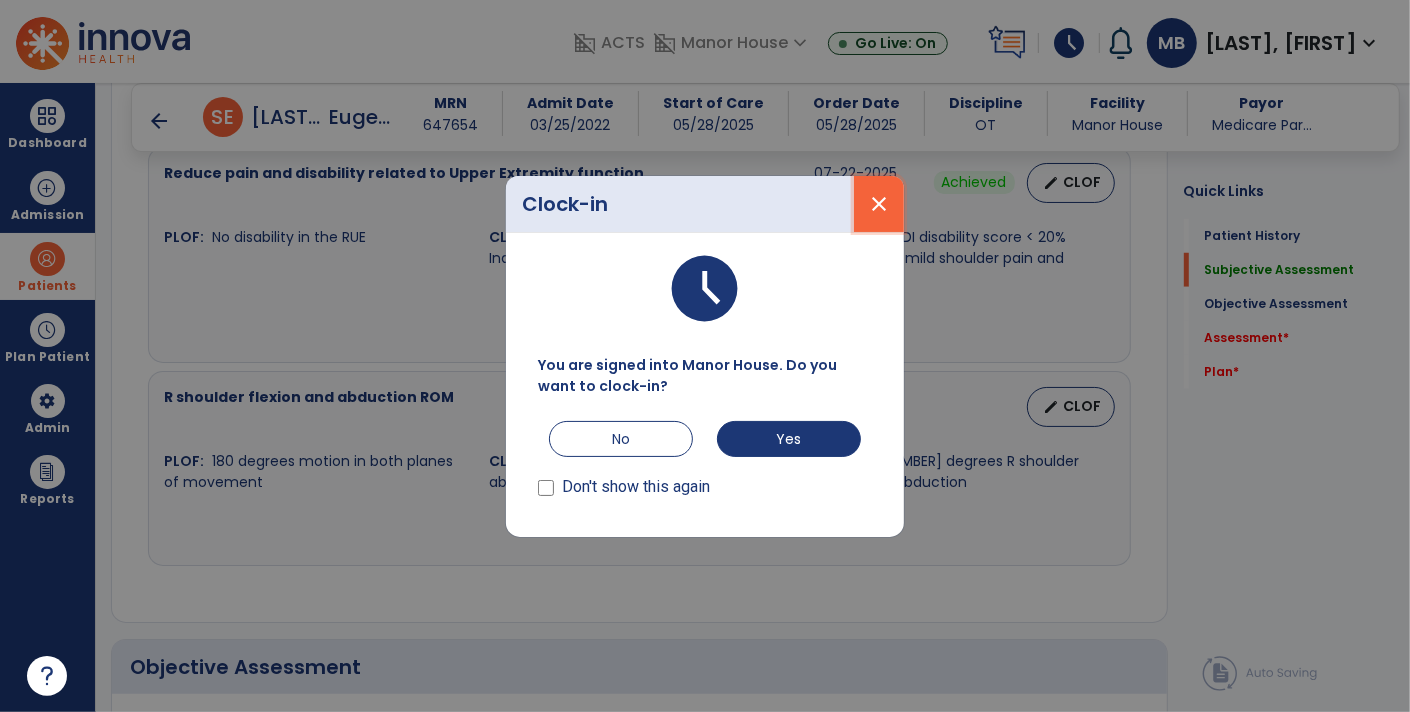 click on "close" at bounding box center (879, 204) 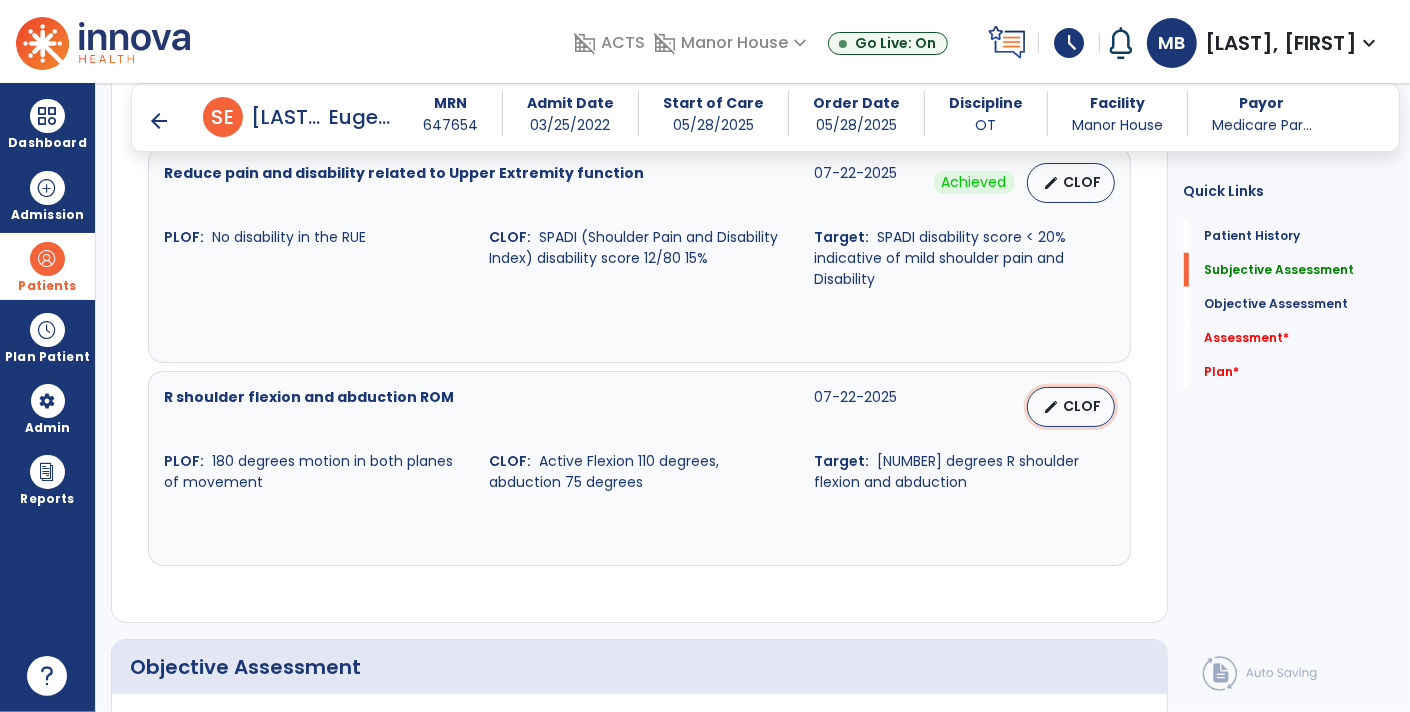 click on "CLOF" at bounding box center [1083, 406] 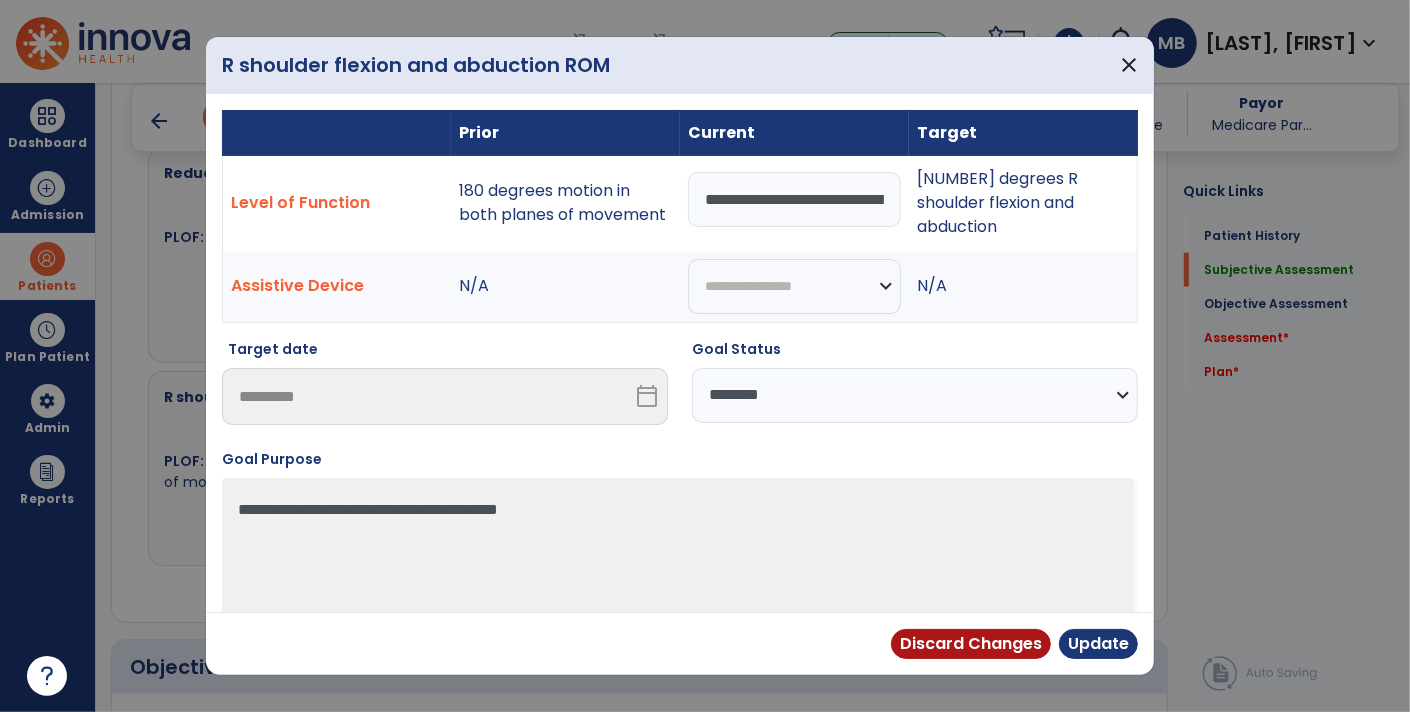click on "**********" at bounding box center (915, 395) 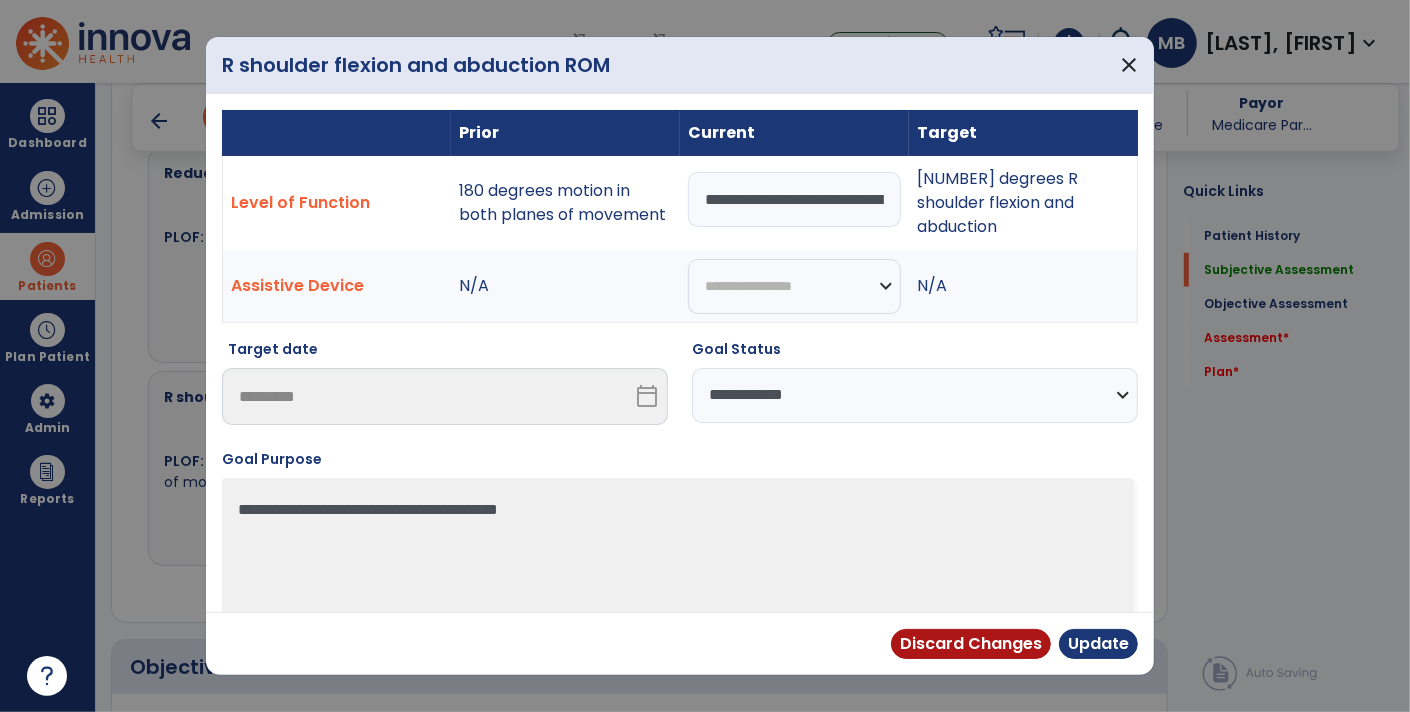 click on "**********" at bounding box center [915, 395] 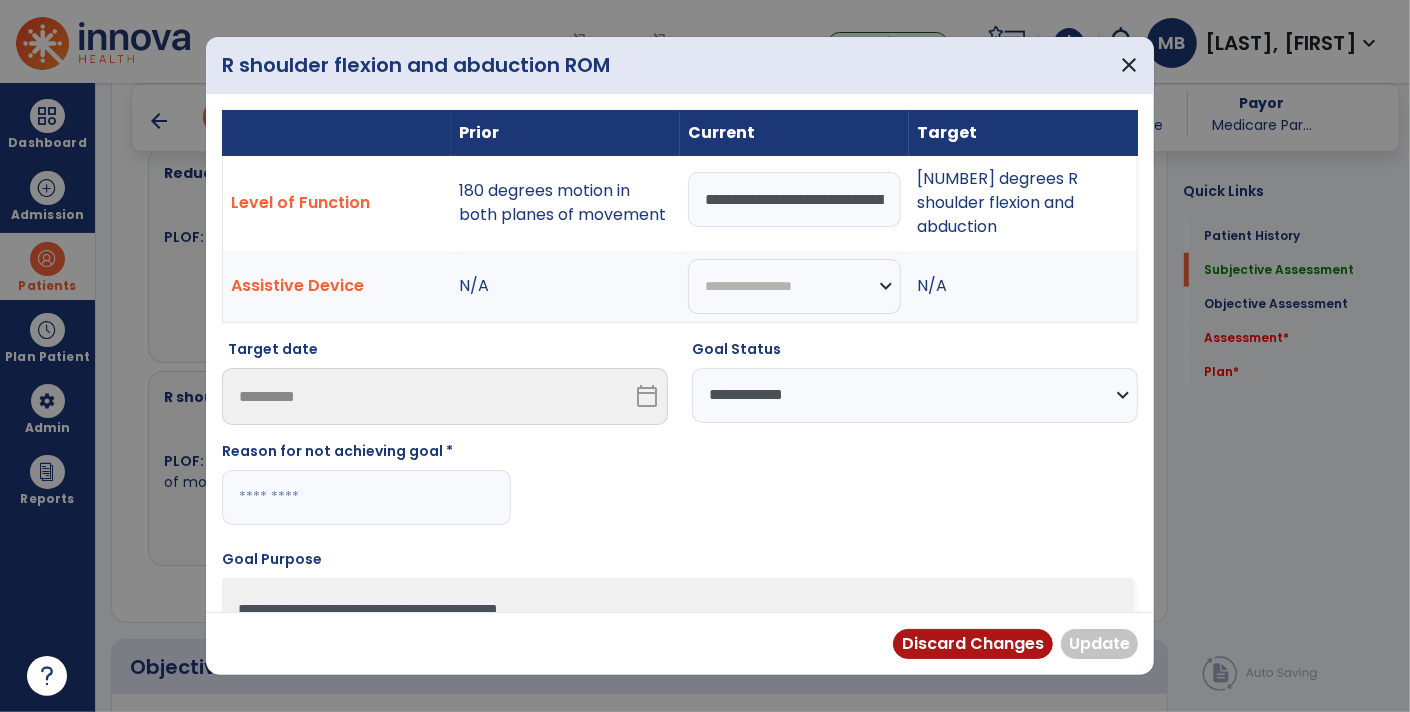 click at bounding box center (366, 497) 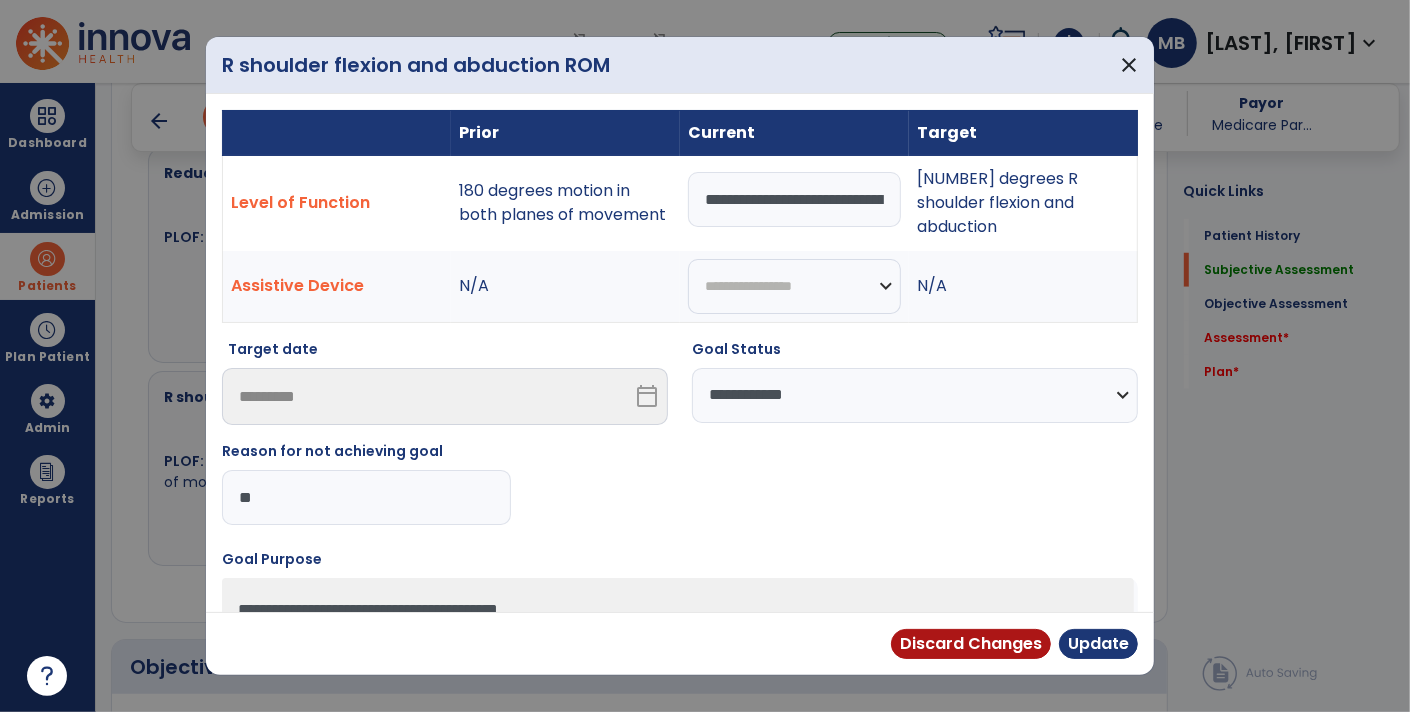 type on "*" 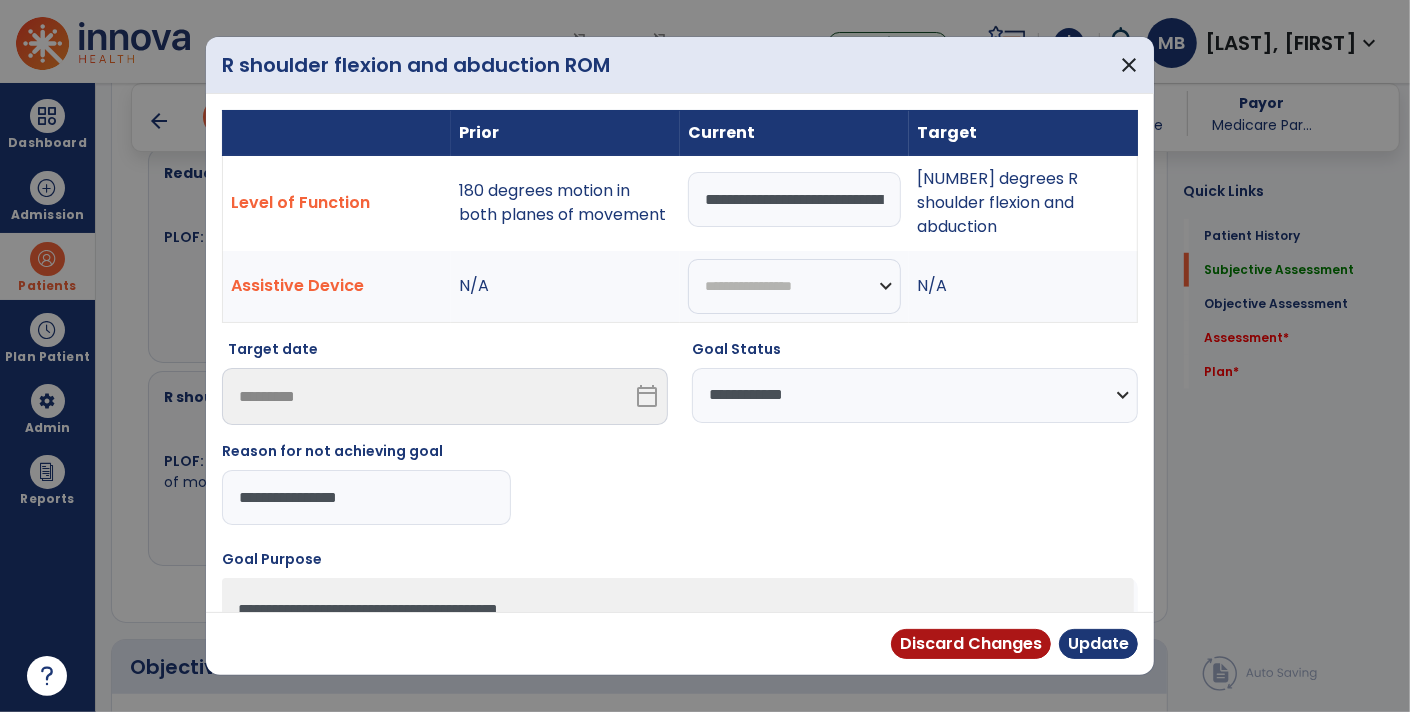 click on "**********" at bounding box center [366, 497] 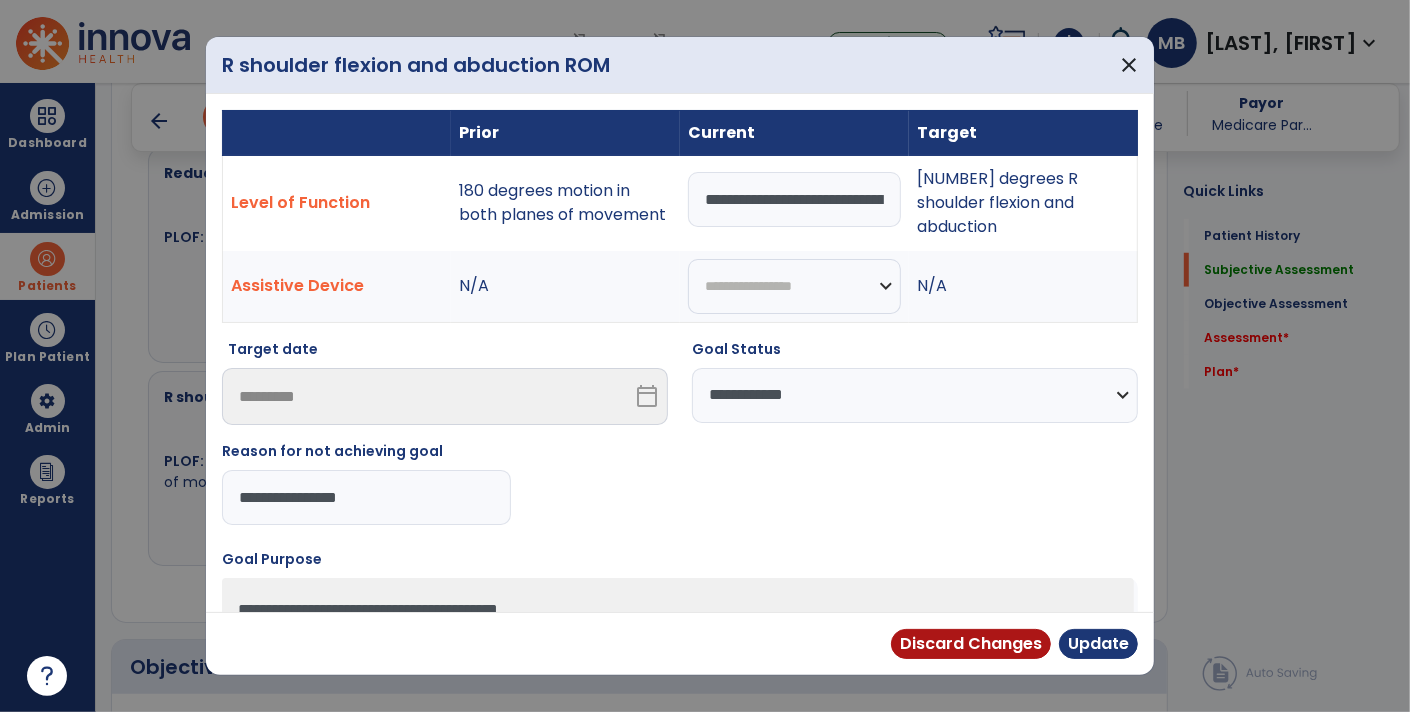 click on "**********" at bounding box center (366, 497) 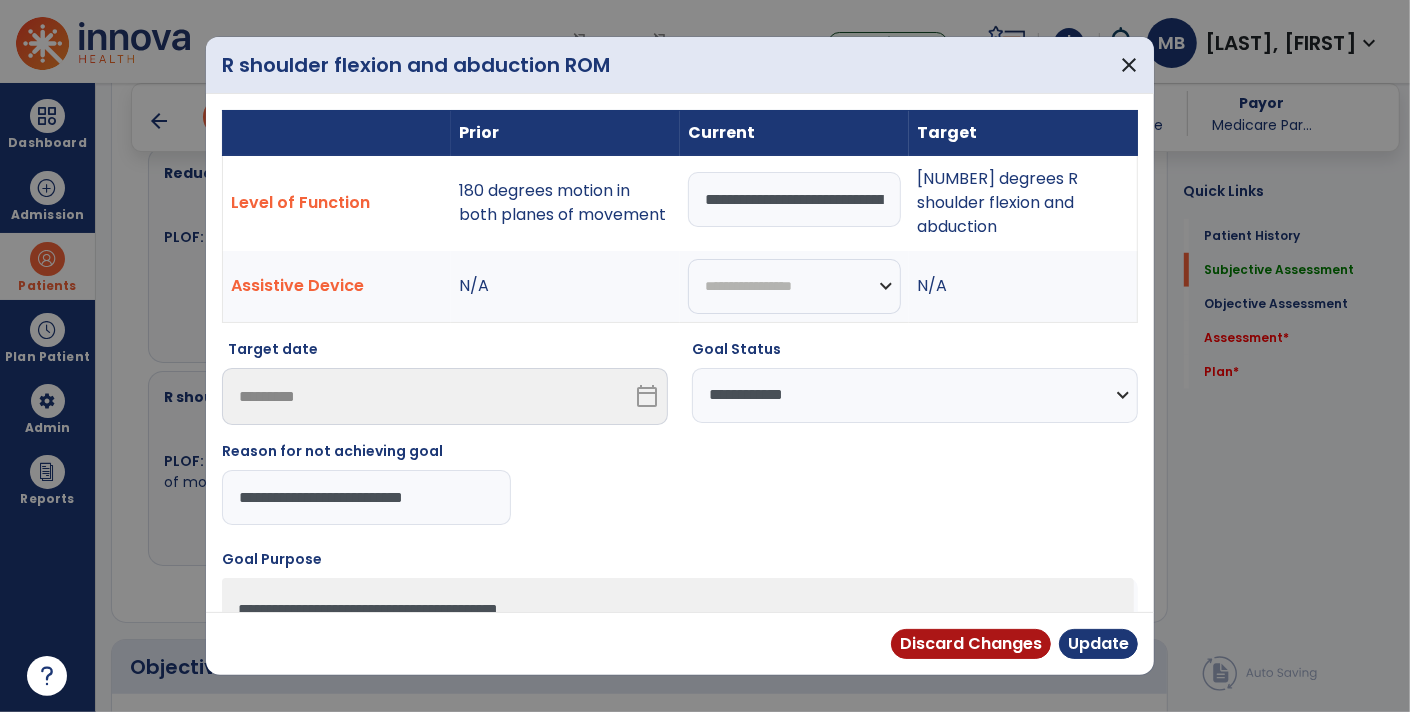 type on "**********" 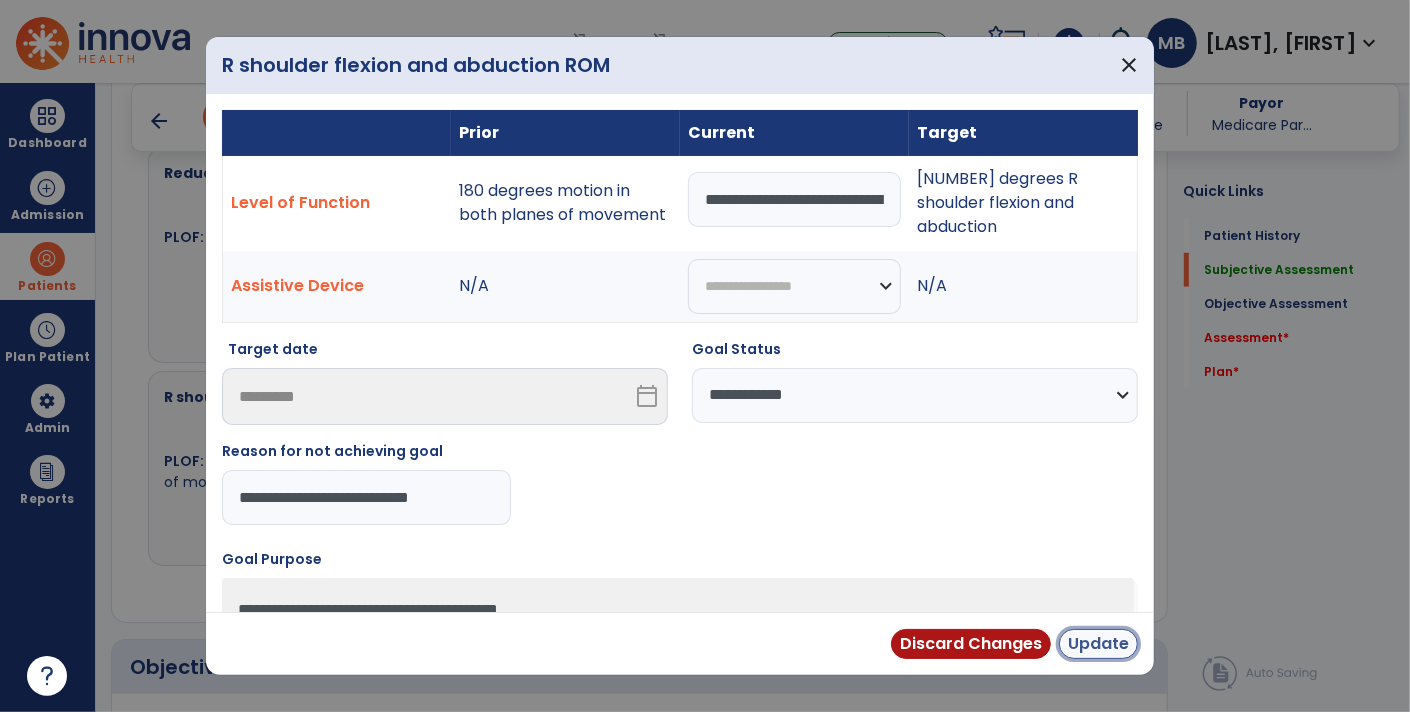 click on "Update" at bounding box center [1098, 644] 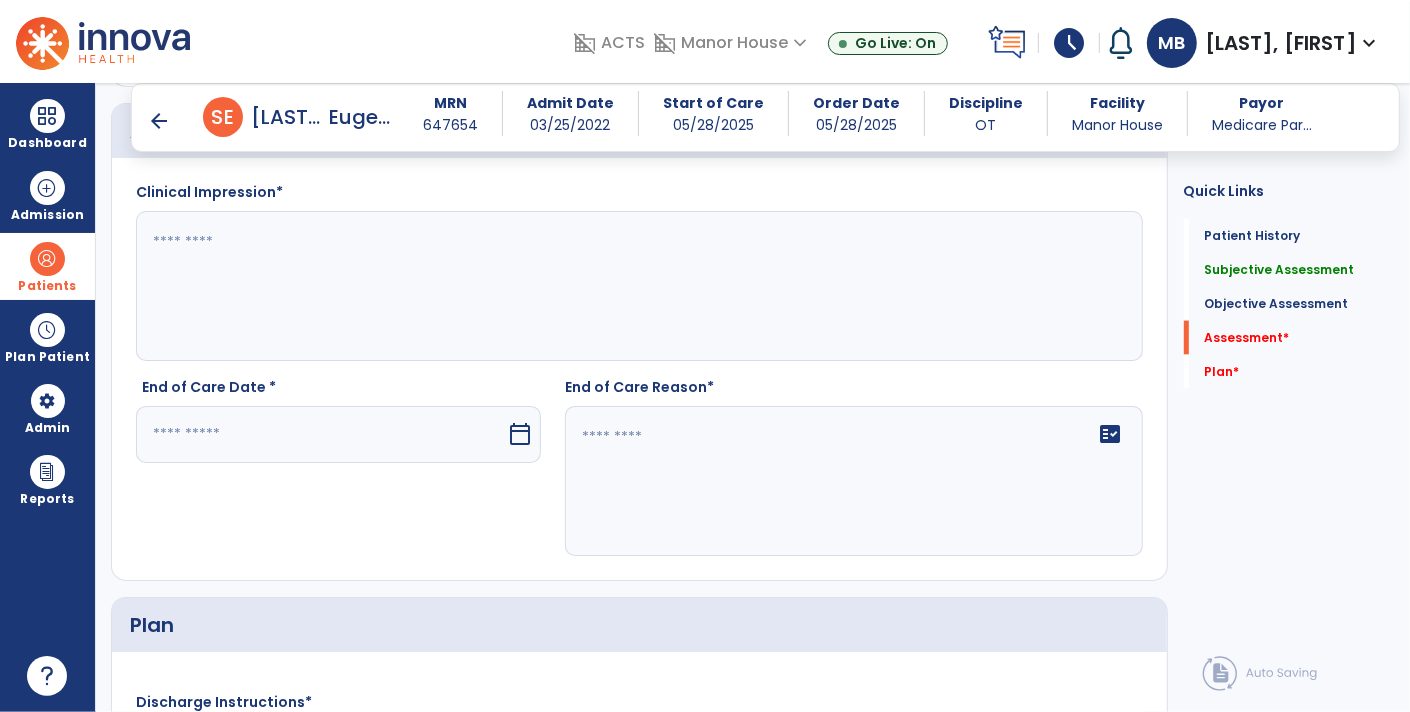 scroll, scrollTop: 1920, scrollLeft: 0, axis: vertical 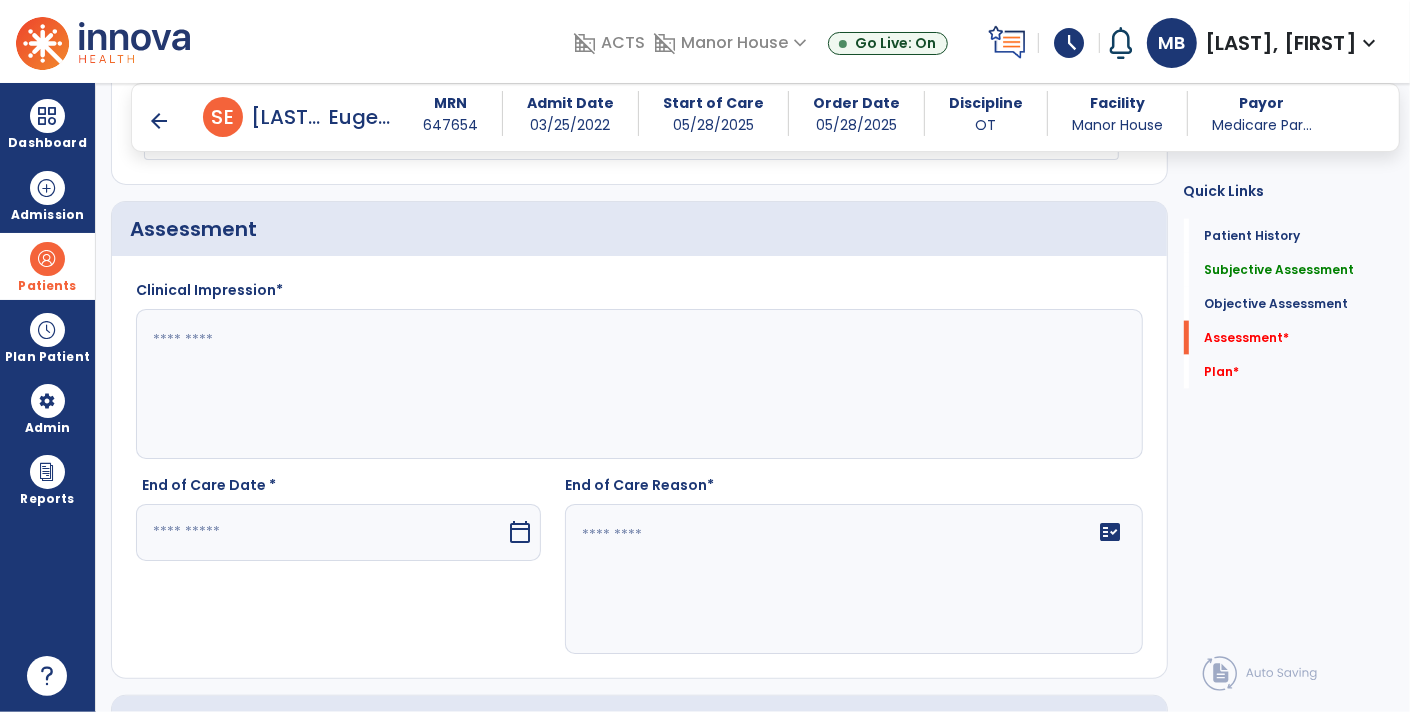 click 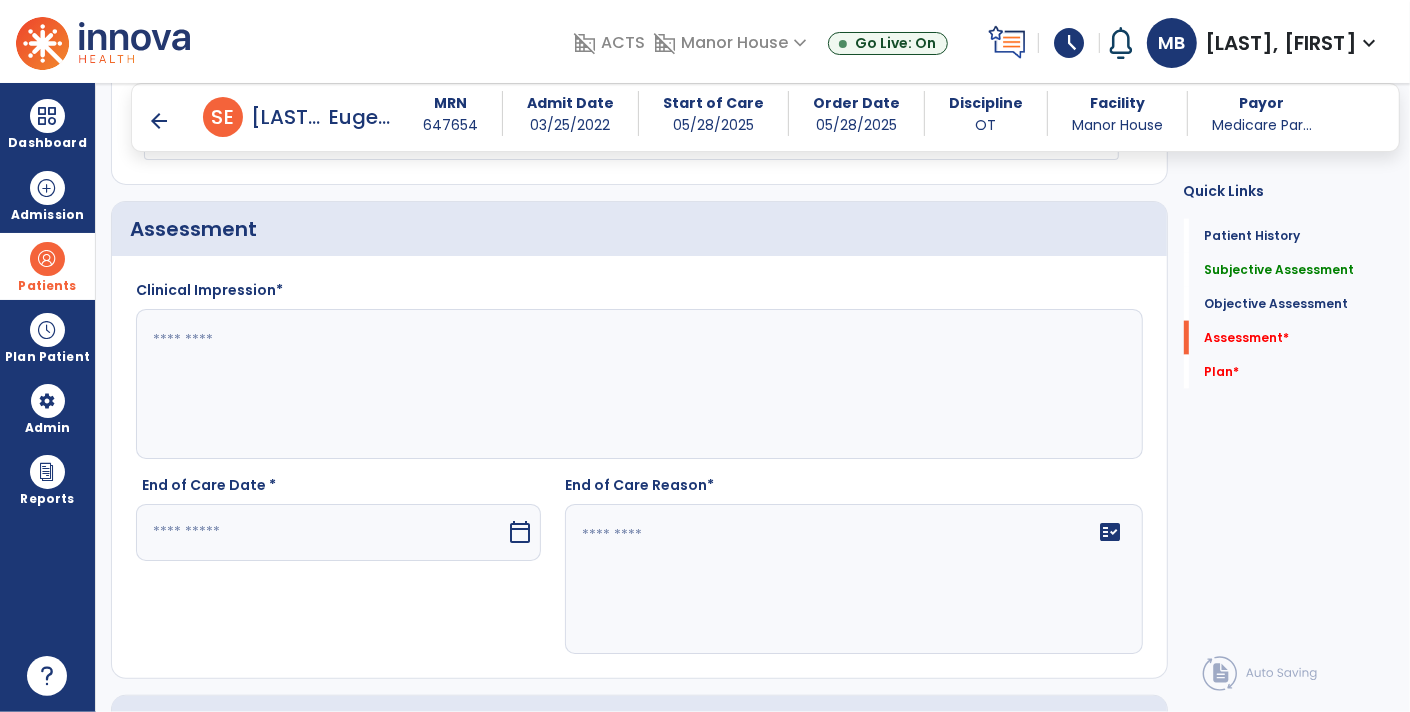 paste on "**********" 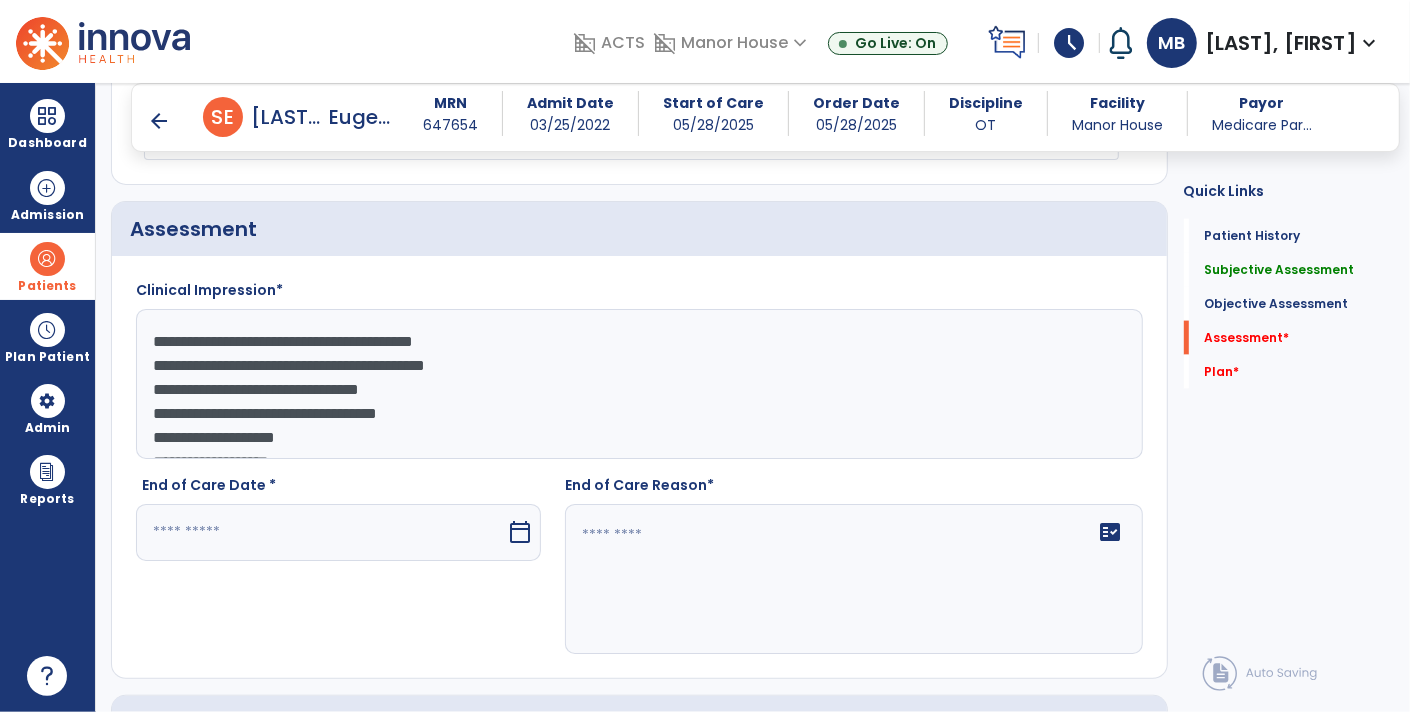 scroll, scrollTop: 39, scrollLeft: 0, axis: vertical 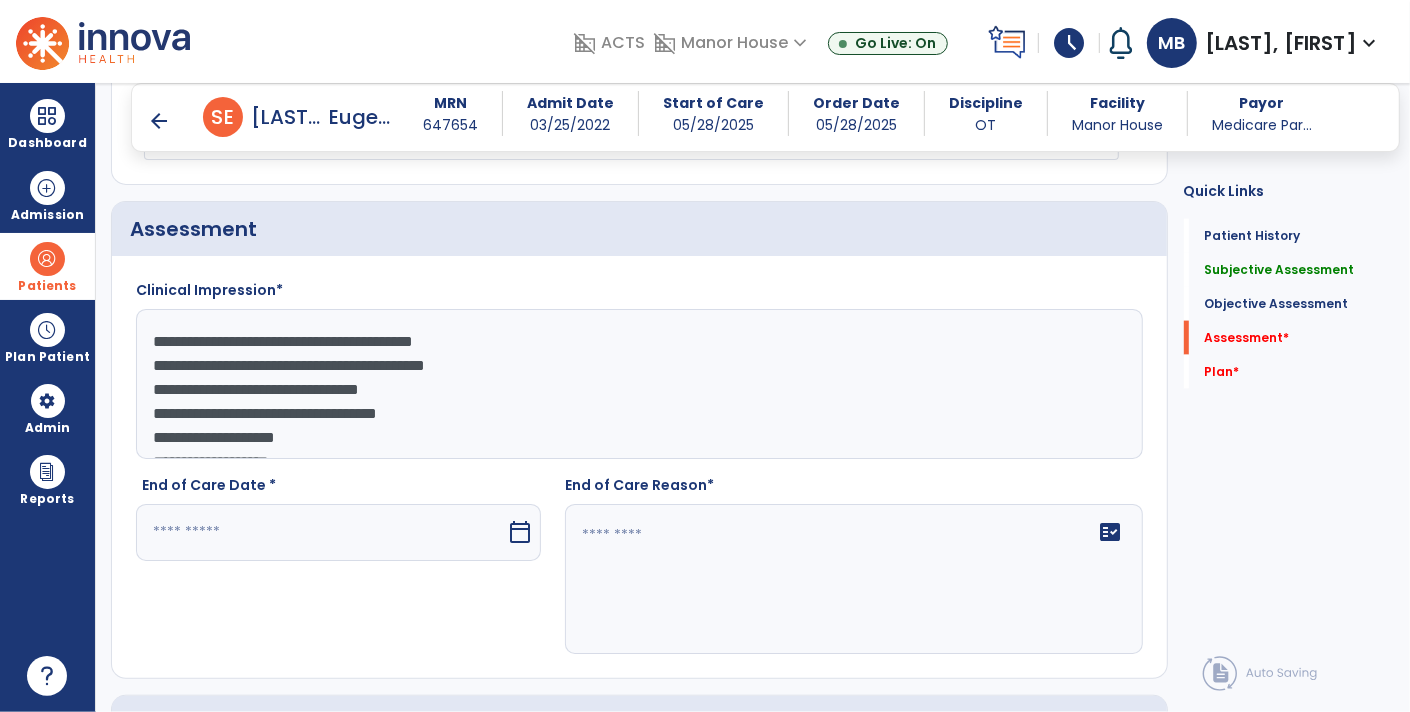 click on "**********" 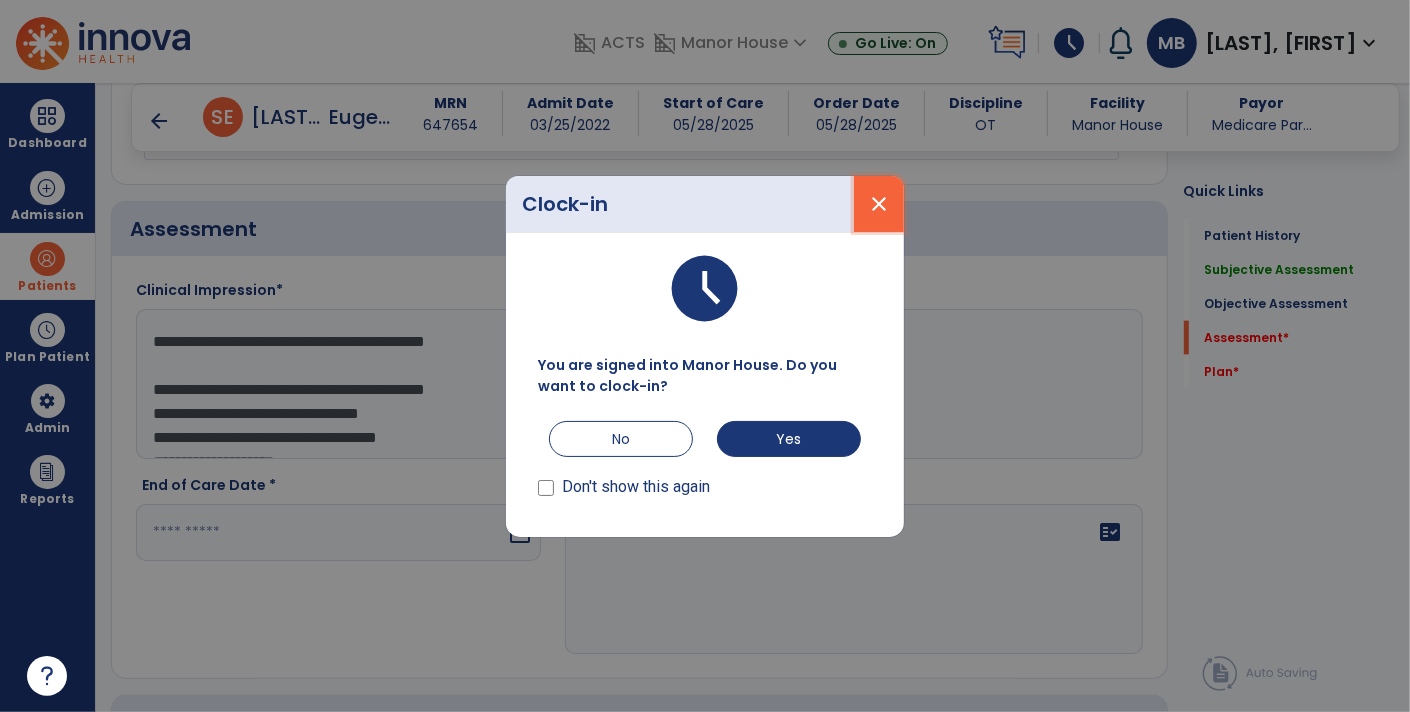 click on "close" at bounding box center (879, 204) 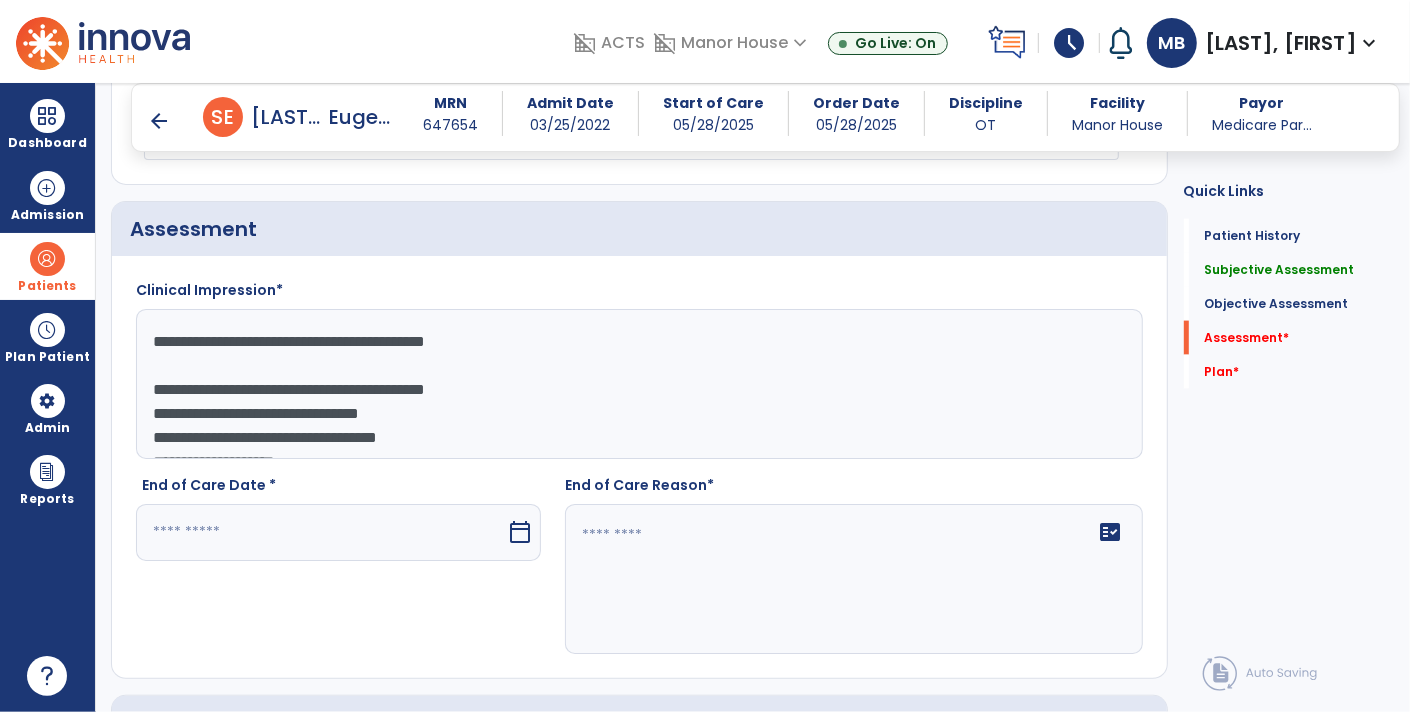 click on "**********" 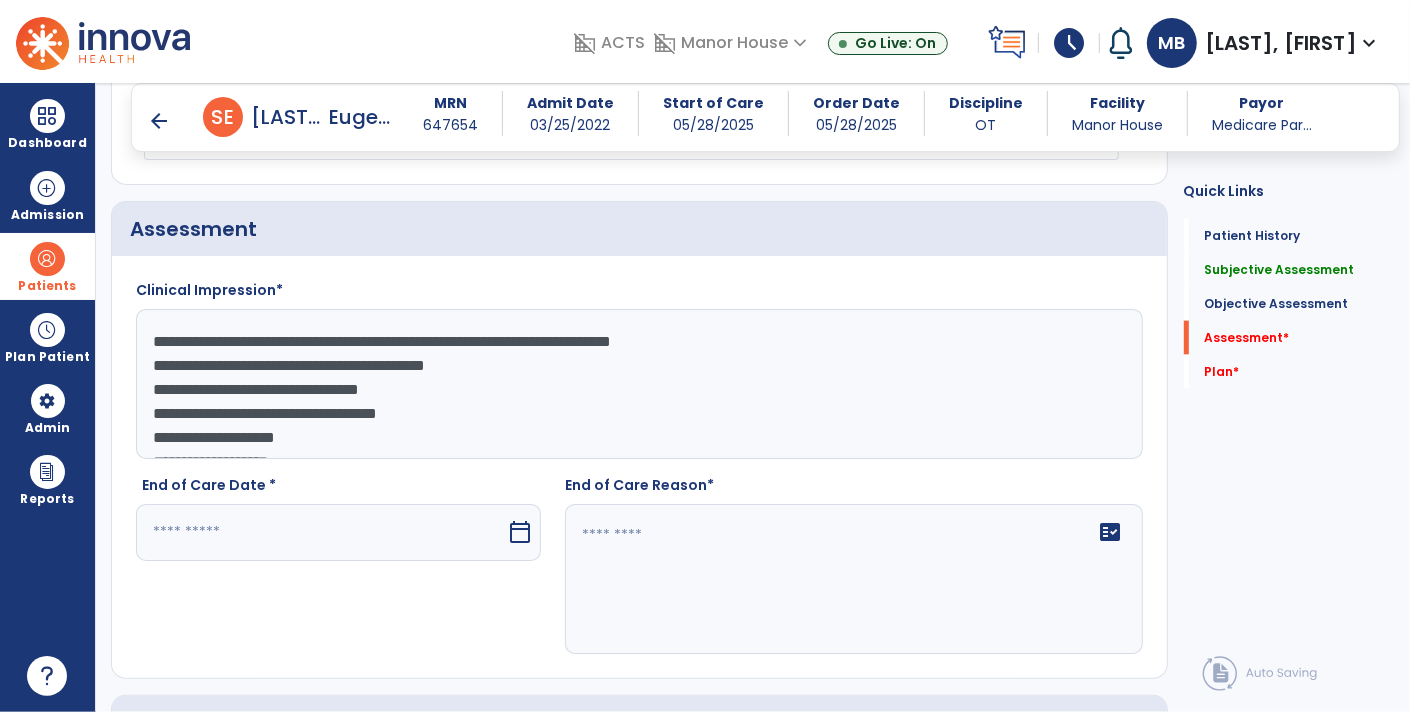 click on "**********" 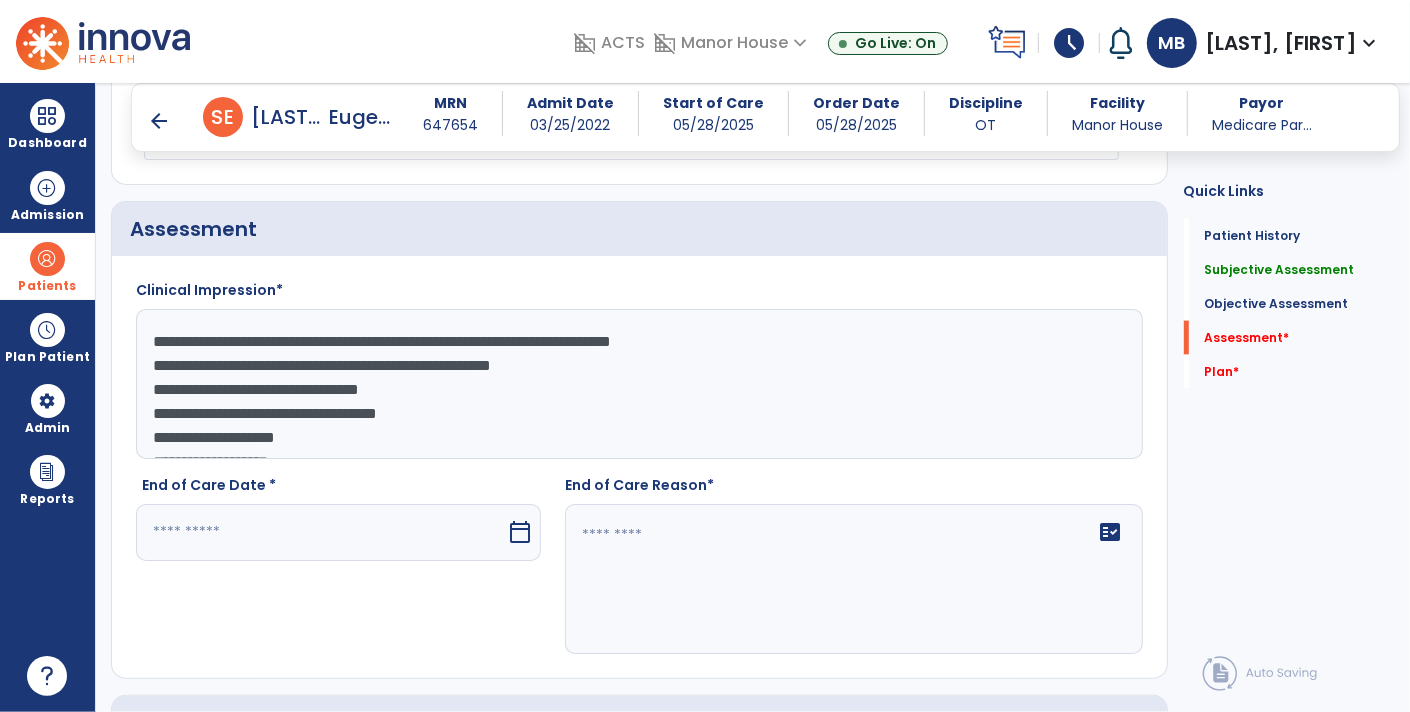 click on "**********" 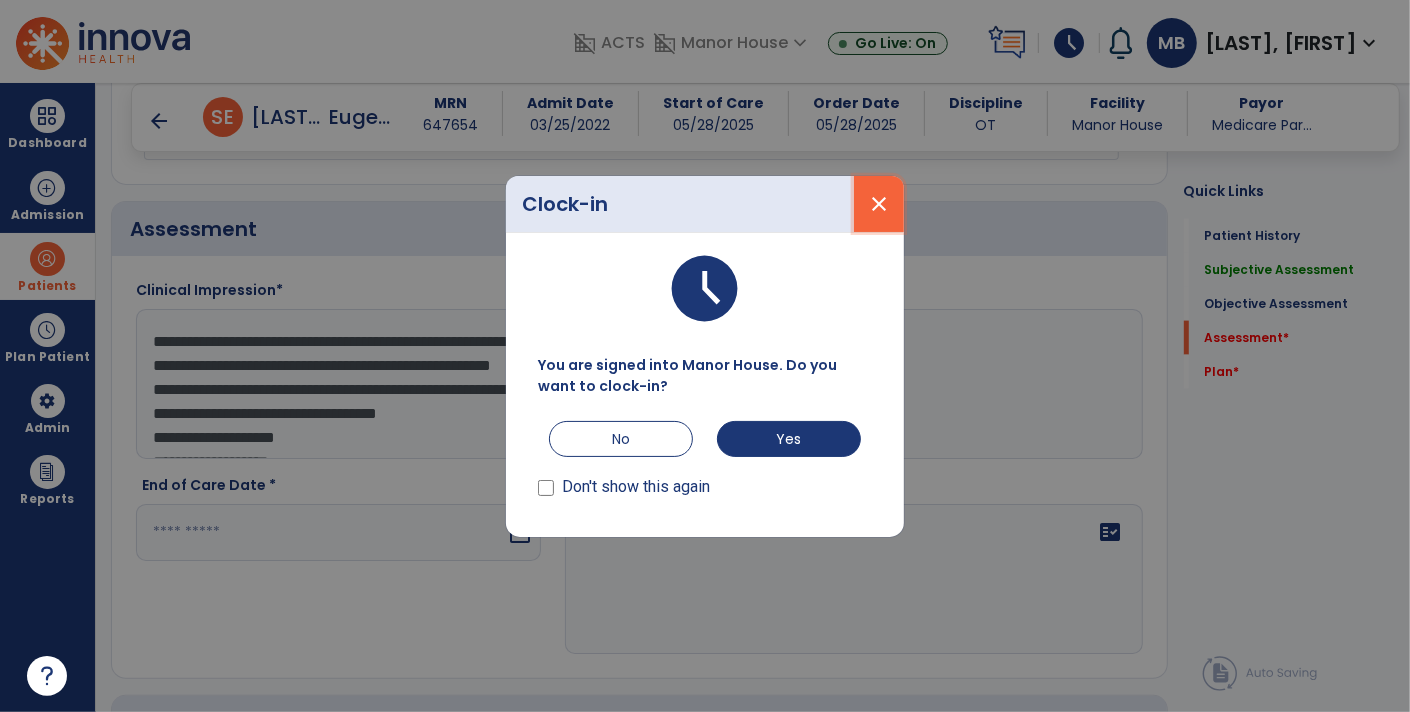 click on "close" at bounding box center (879, 204) 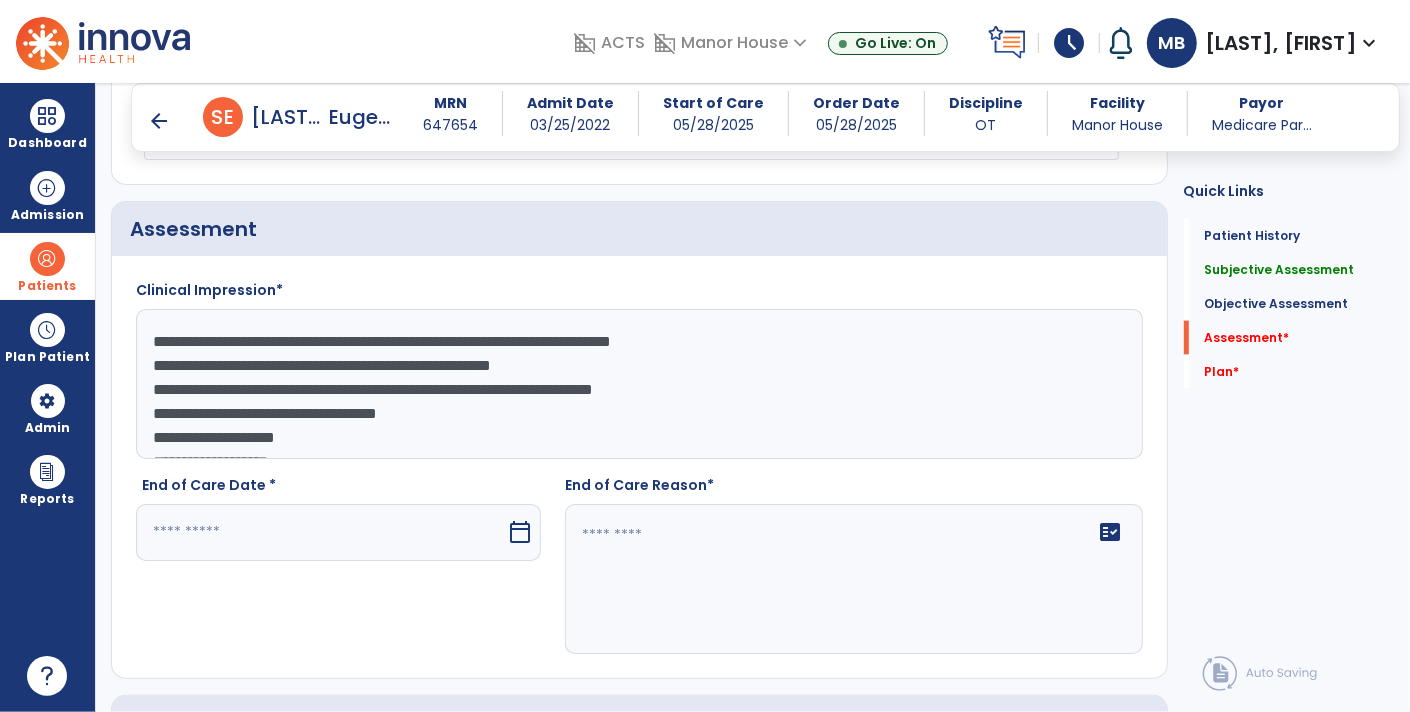 click on "**********" 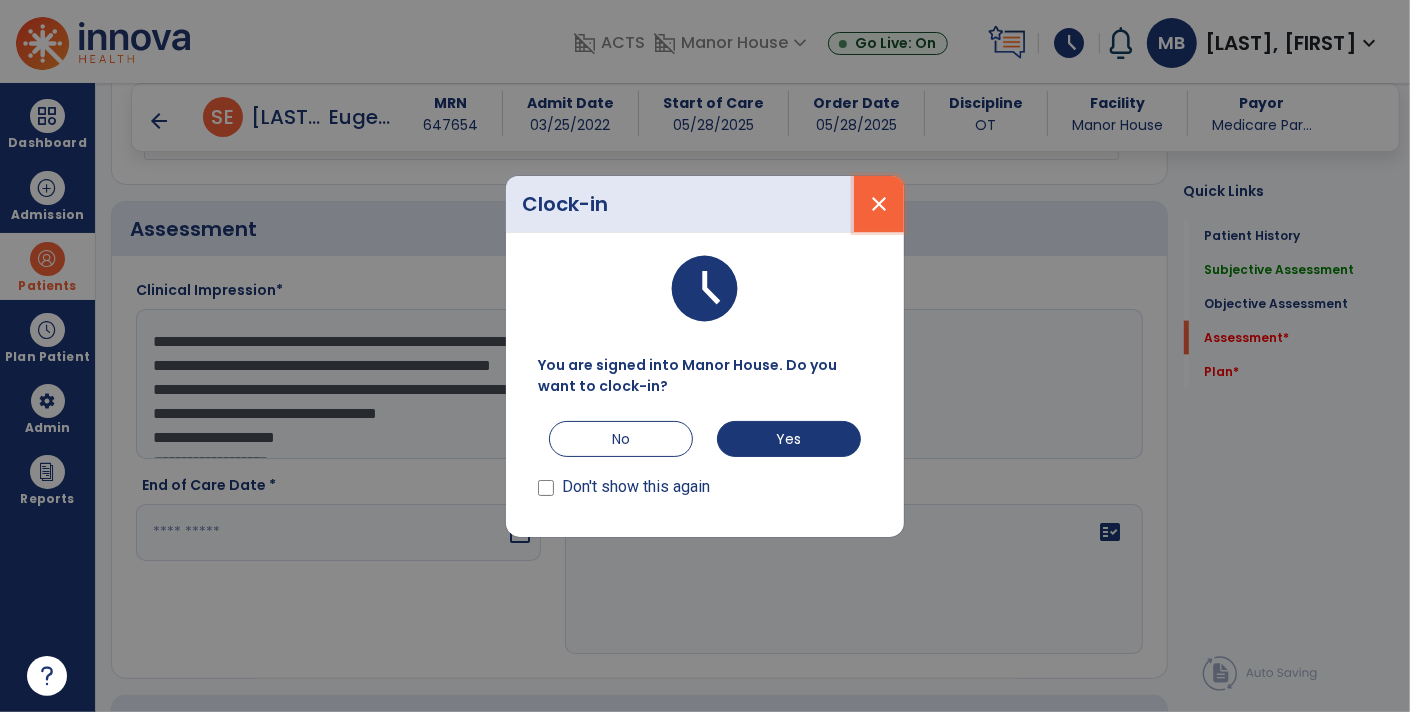 click on "close" at bounding box center (879, 204) 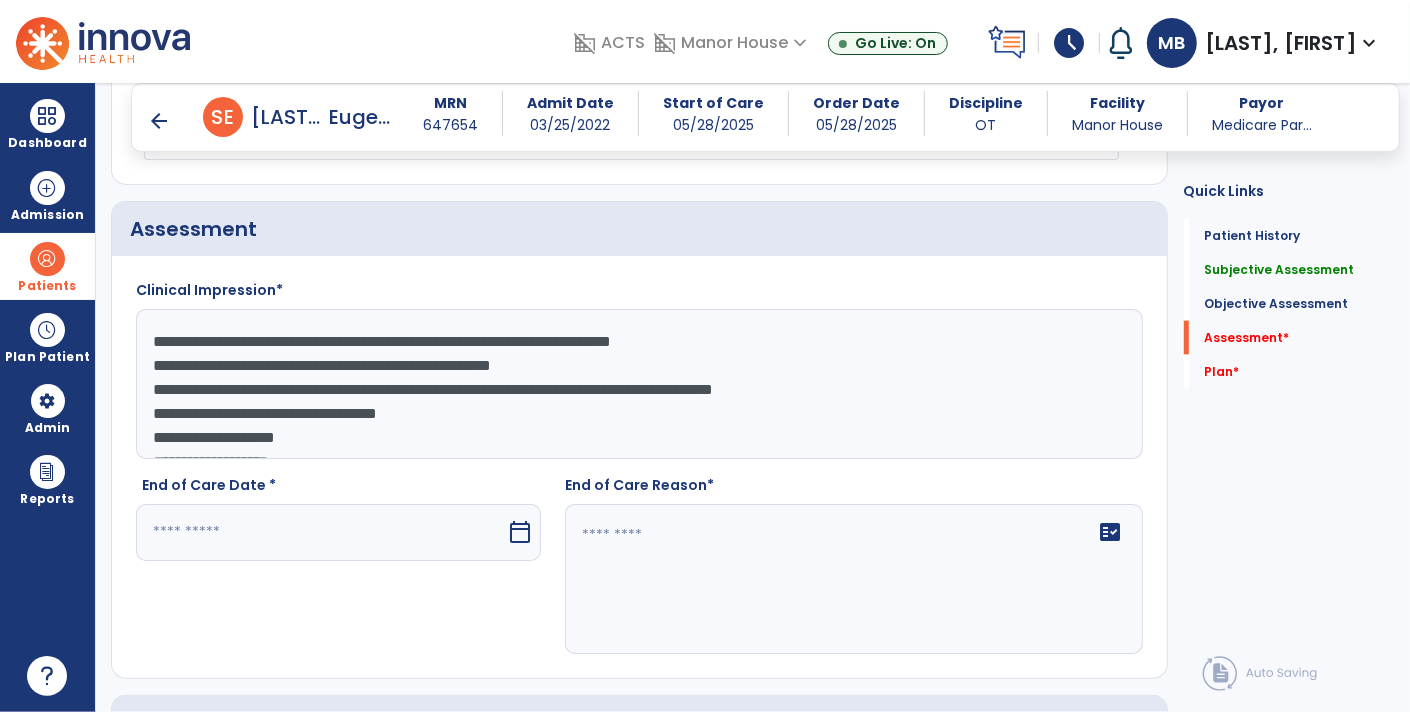 click on "**********" 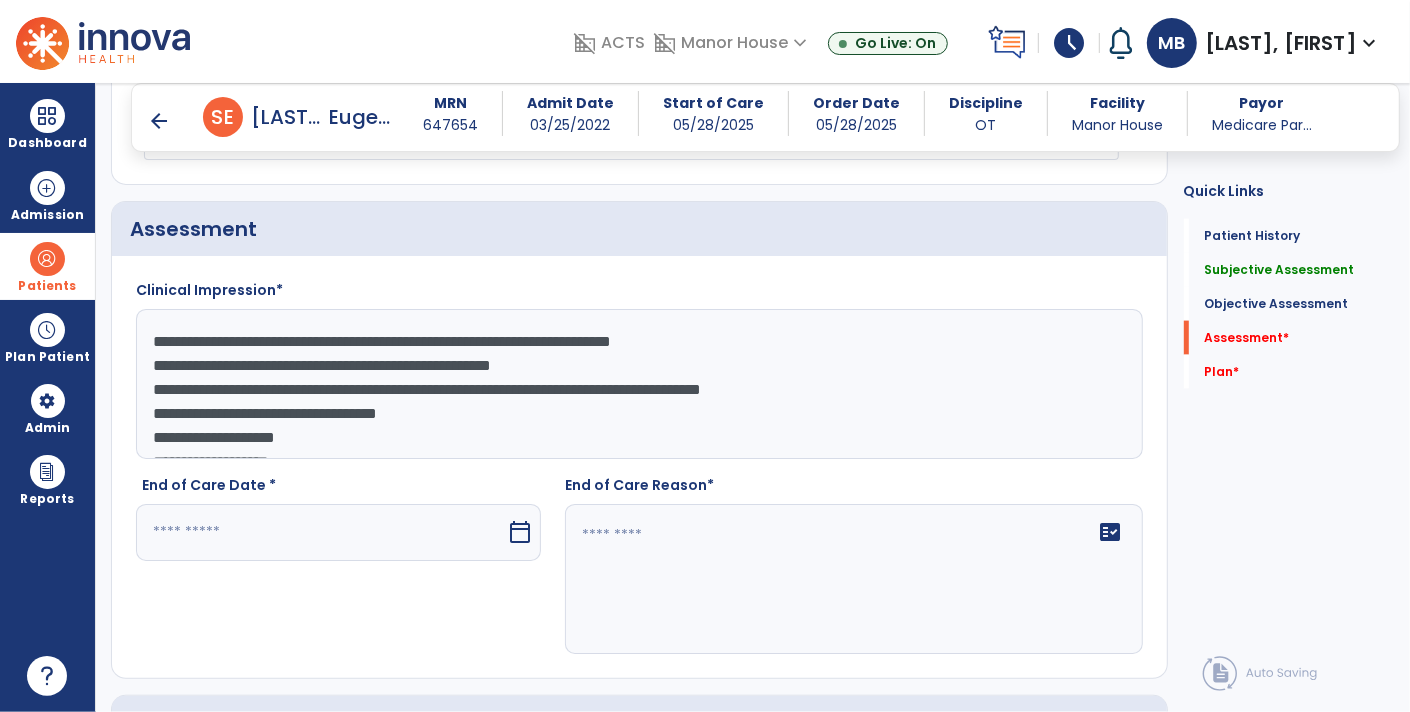 click on "**********" 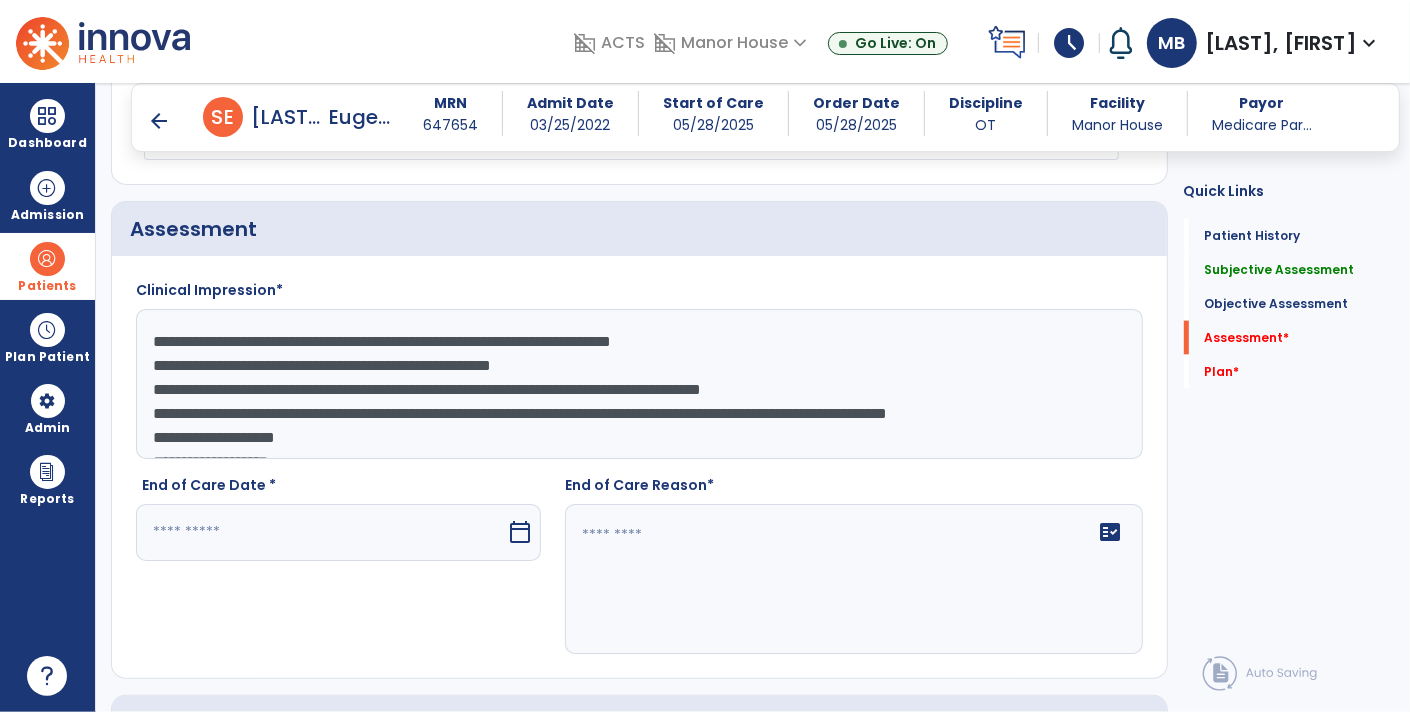 scroll, scrollTop: 28, scrollLeft: 0, axis: vertical 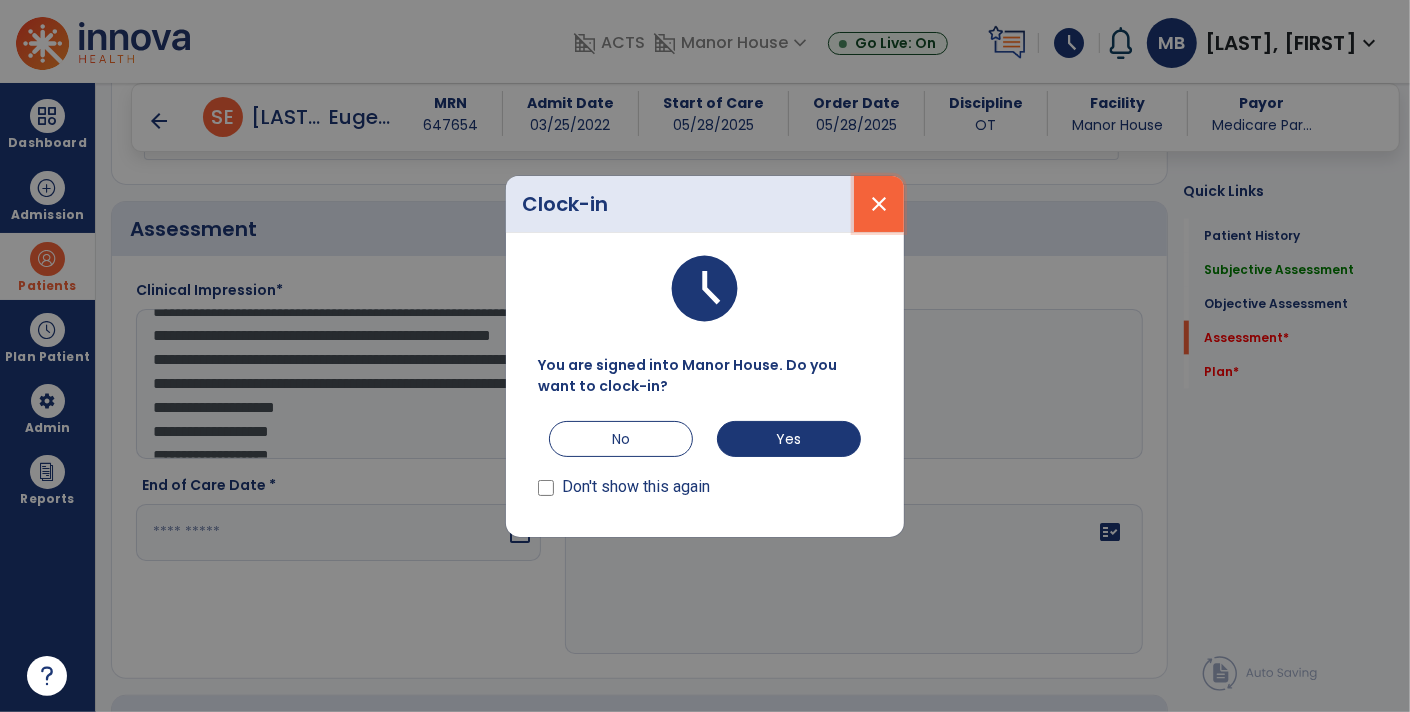 click on "close" at bounding box center (879, 204) 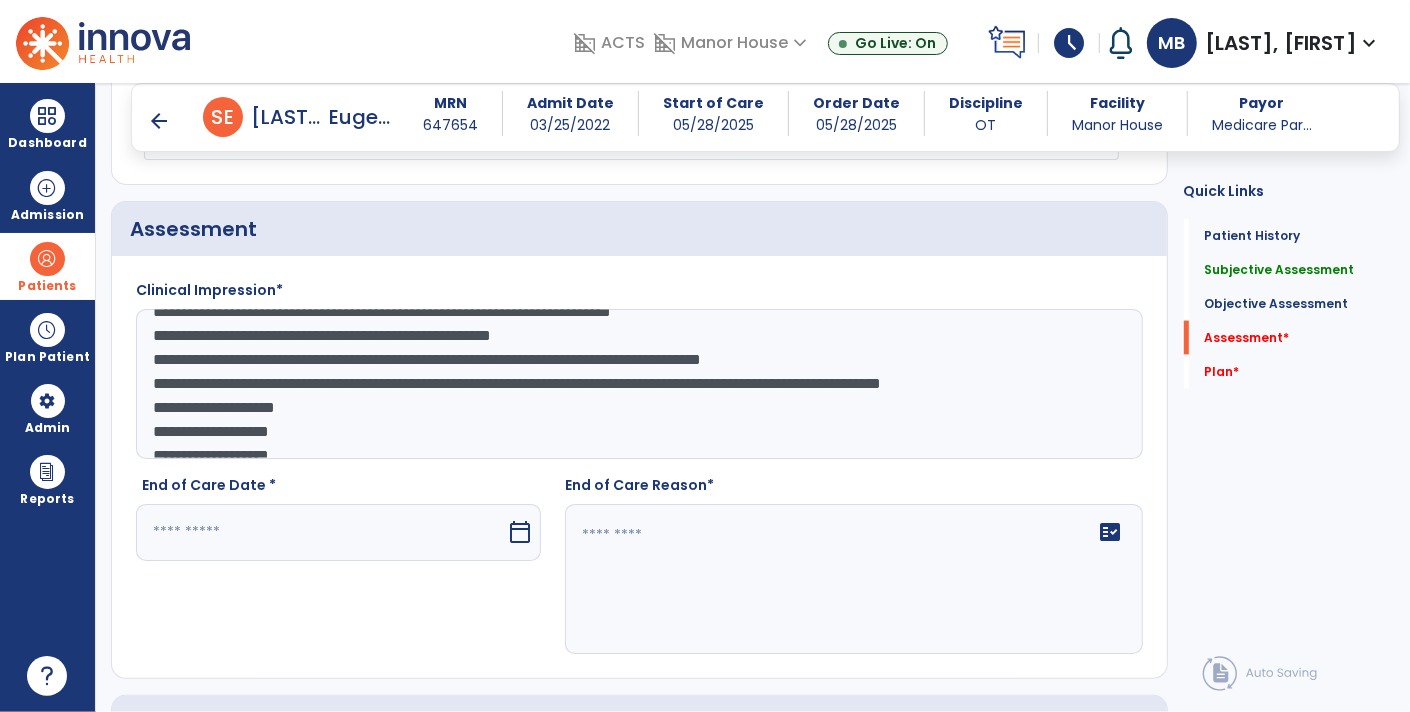 click on "**********" 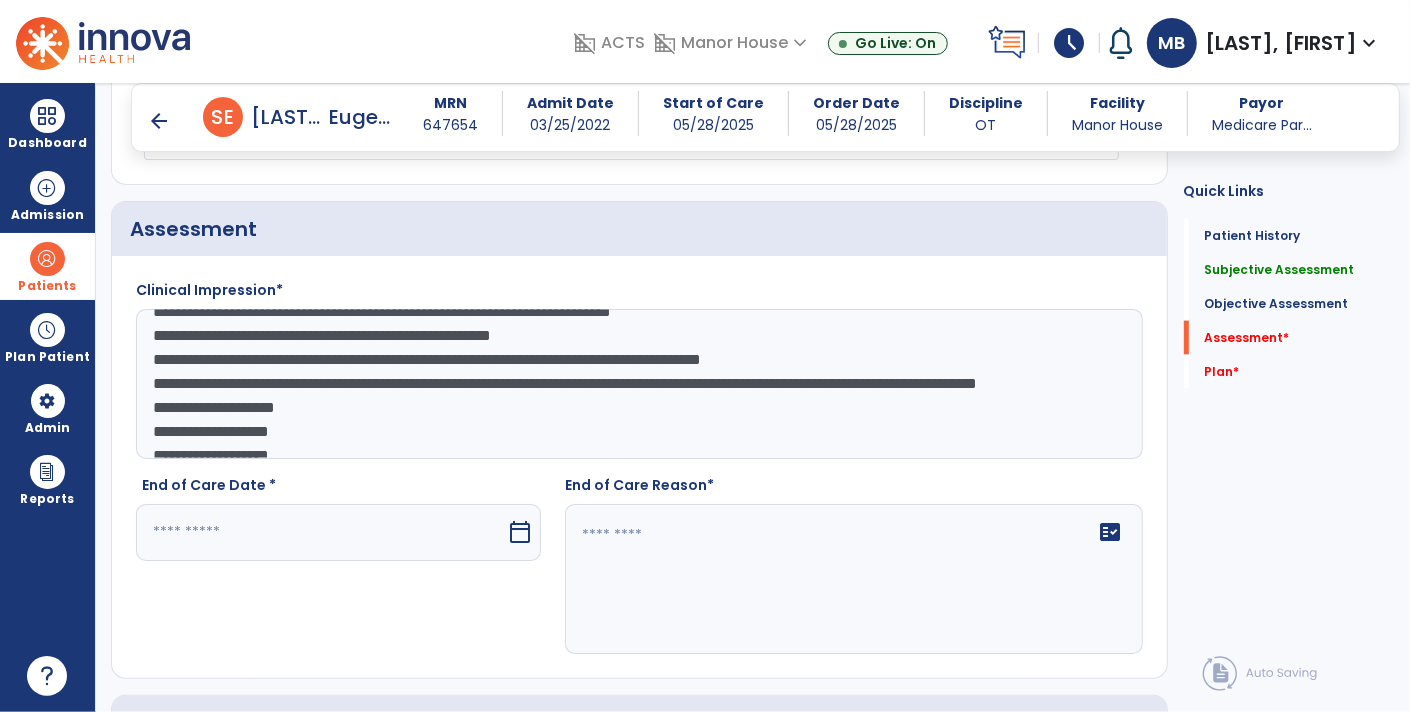 scroll, scrollTop: 72, scrollLeft: 0, axis: vertical 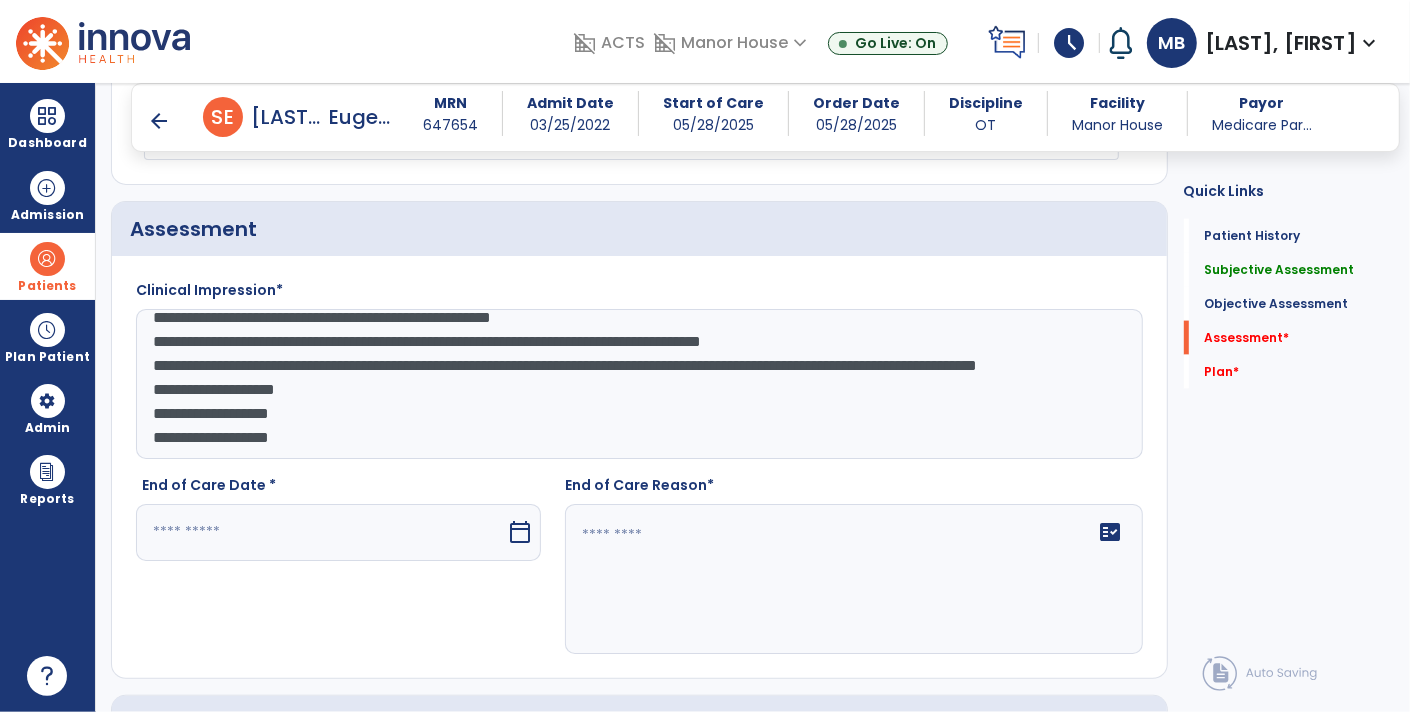 click on "**********" 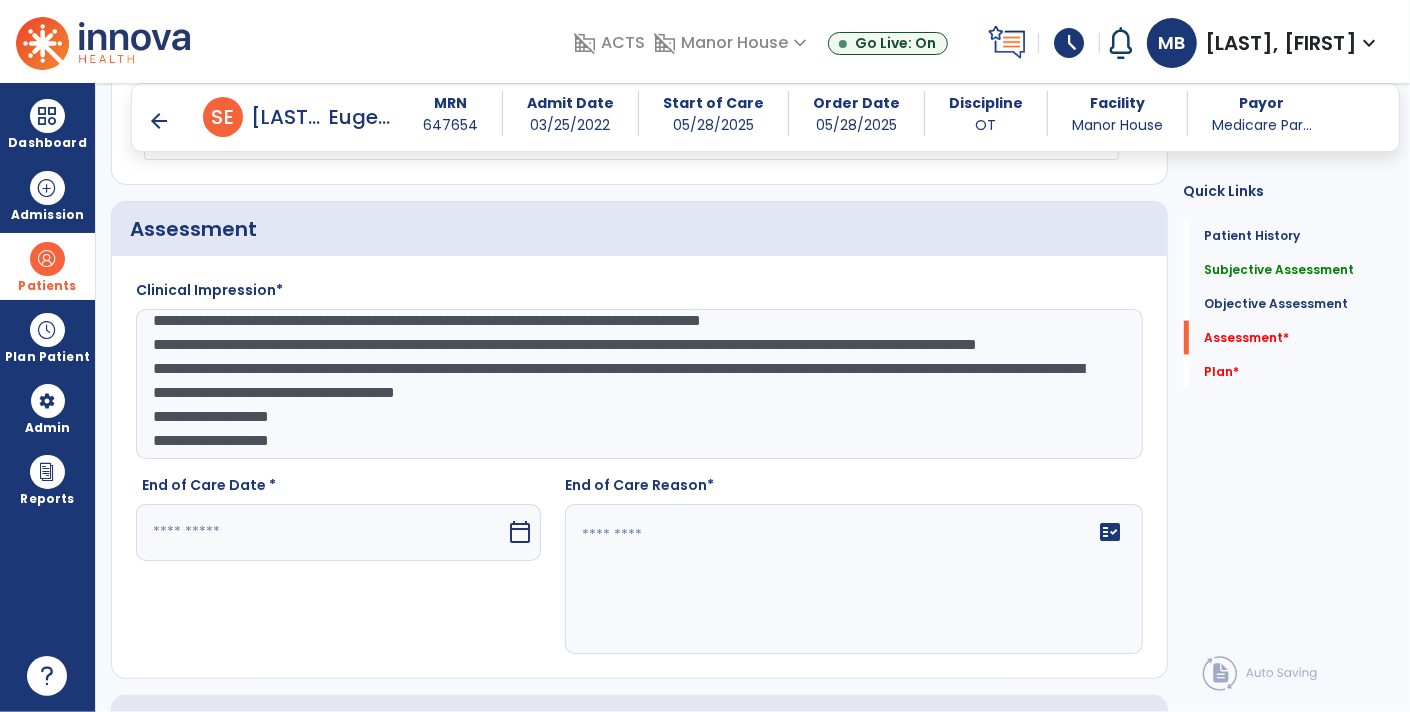 click on "**********" 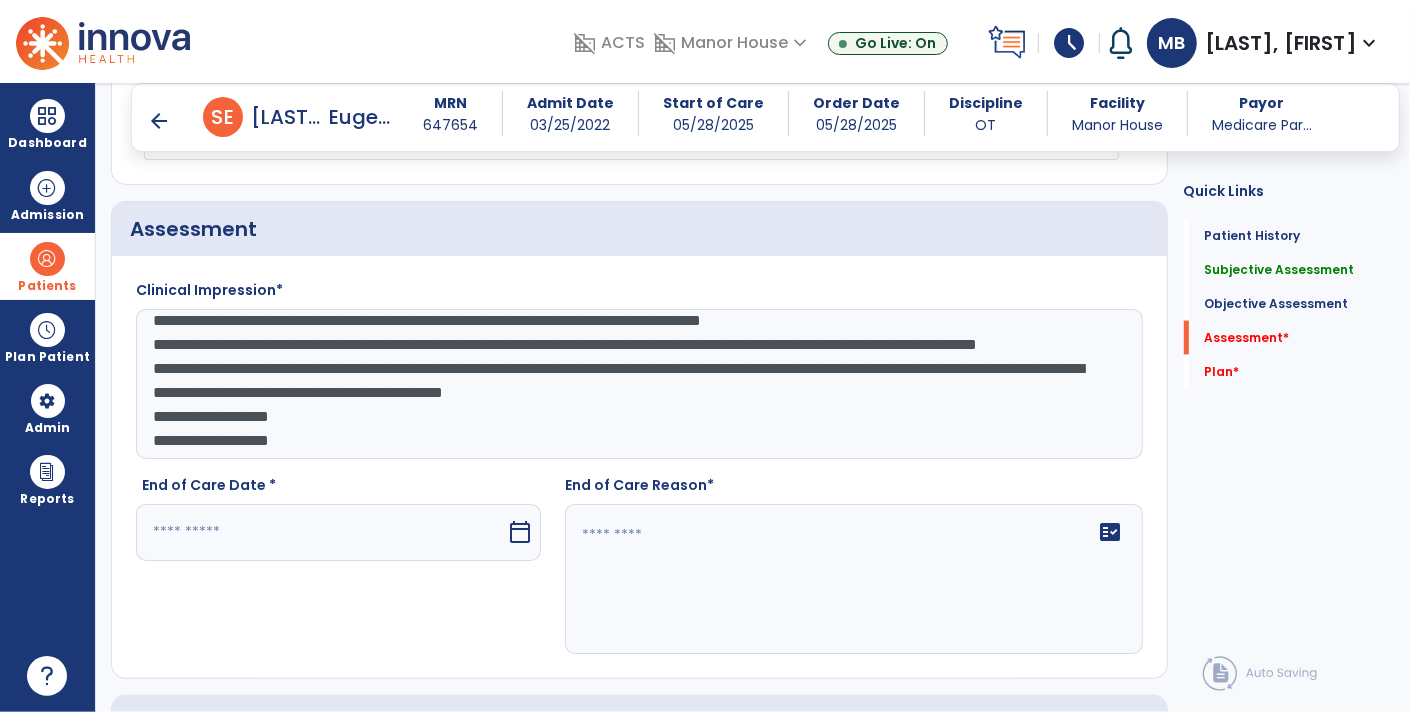 scroll, scrollTop: 96, scrollLeft: 0, axis: vertical 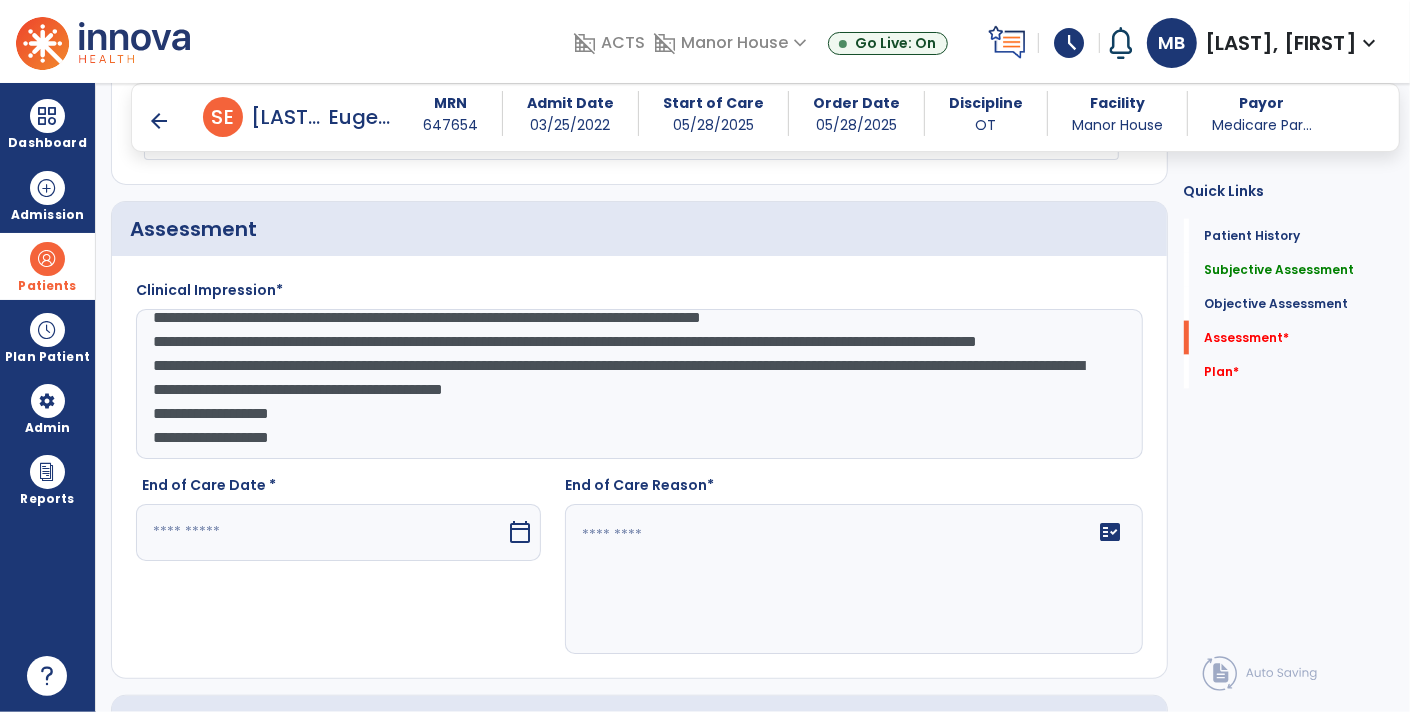 click on "**********" 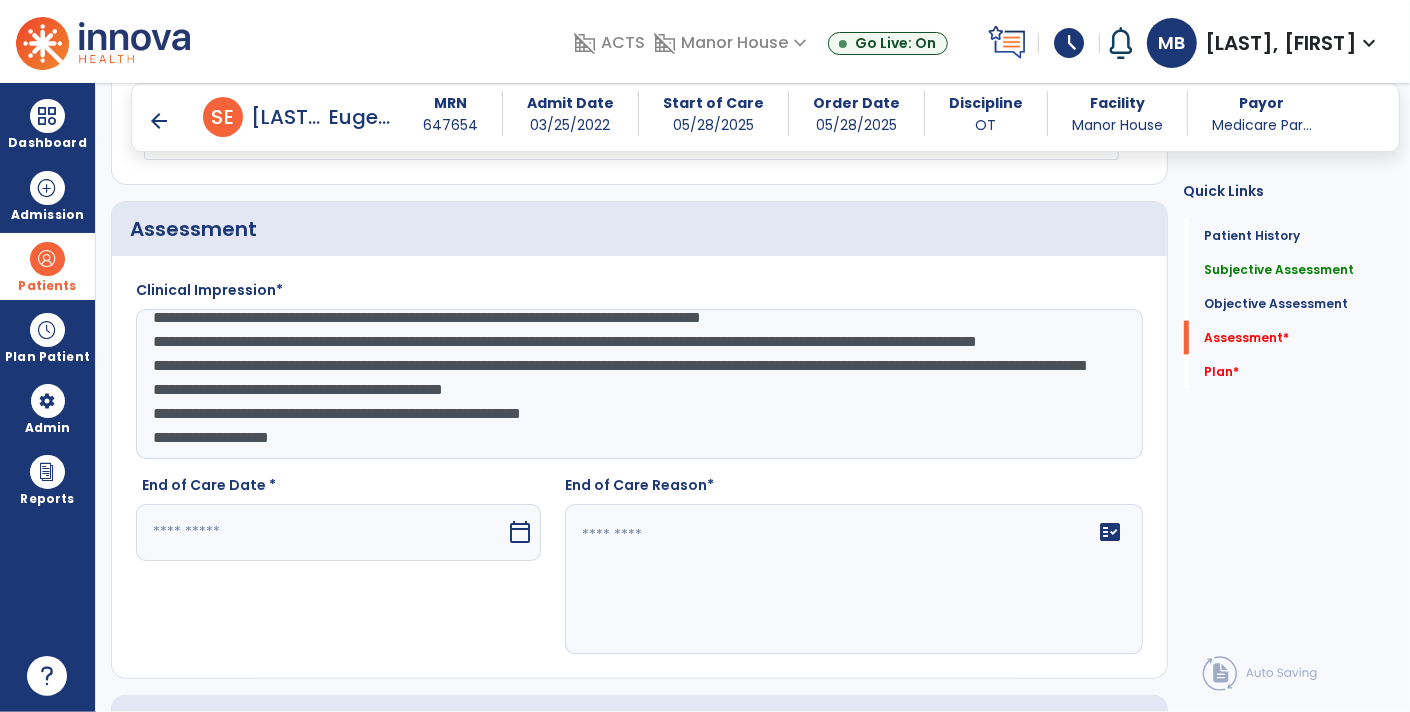 click on "**********" 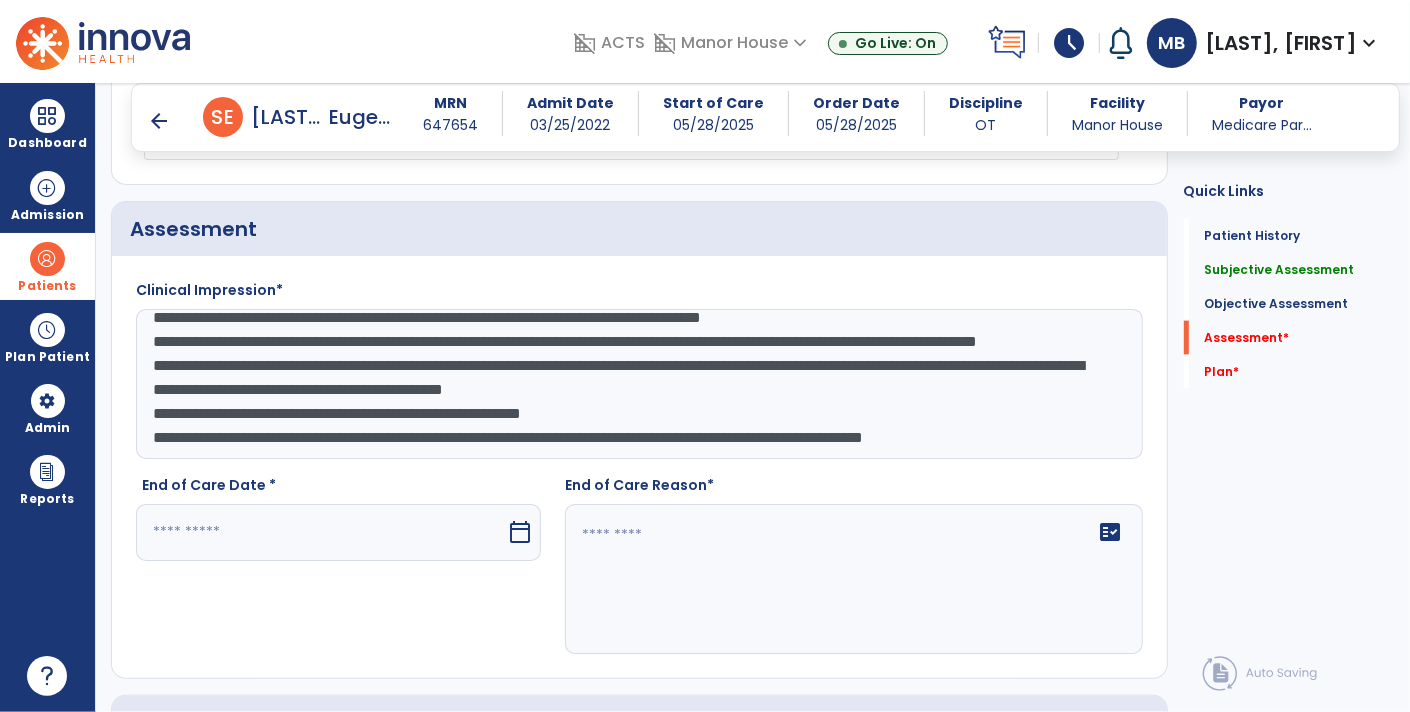 scroll, scrollTop: 111, scrollLeft: 0, axis: vertical 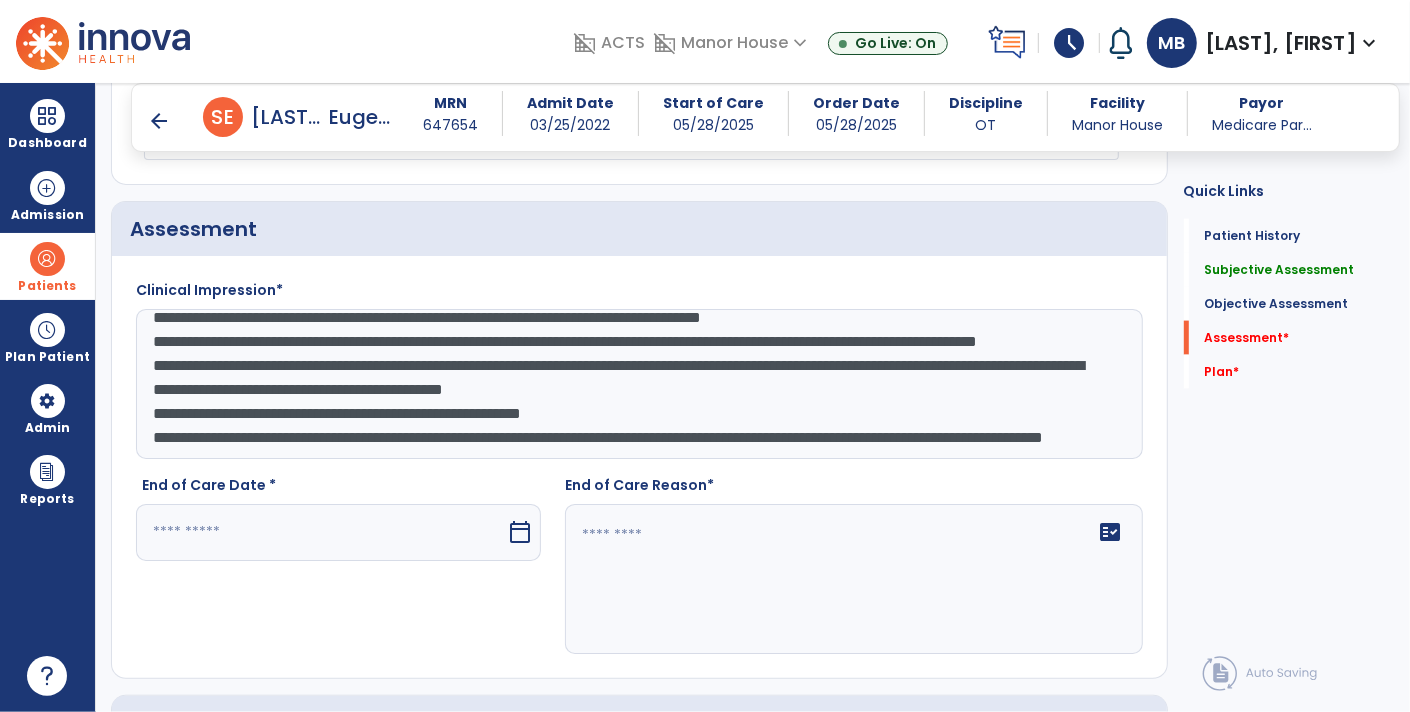 click on "**********" 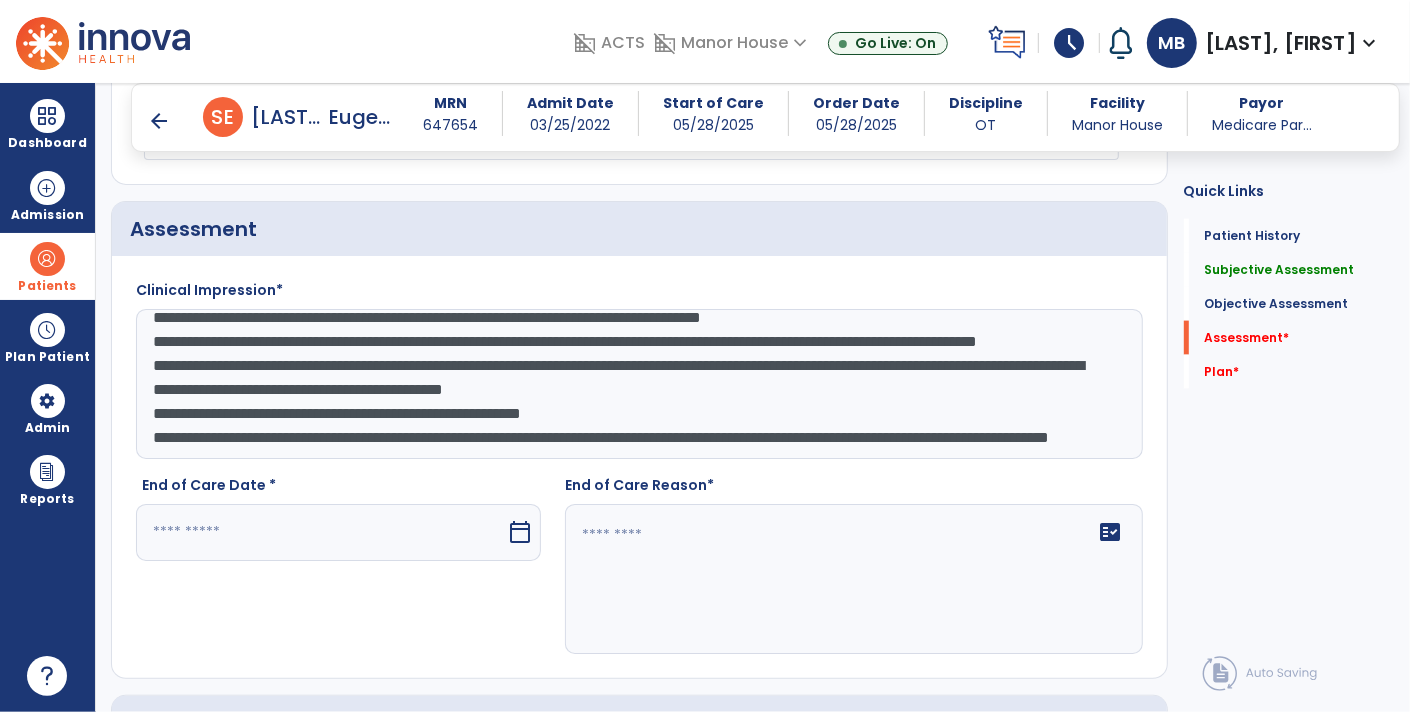 type on "**********" 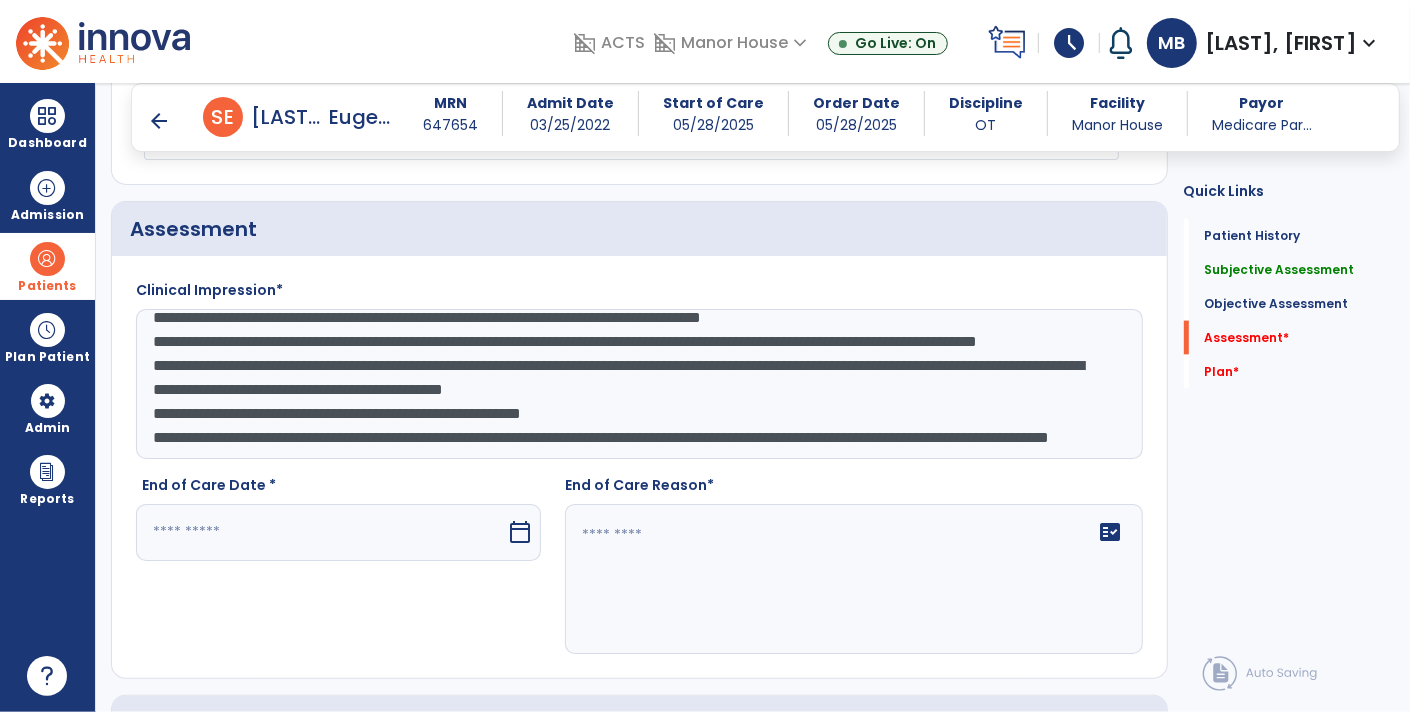 scroll, scrollTop: 119, scrollLeft: 0, axis: vertical 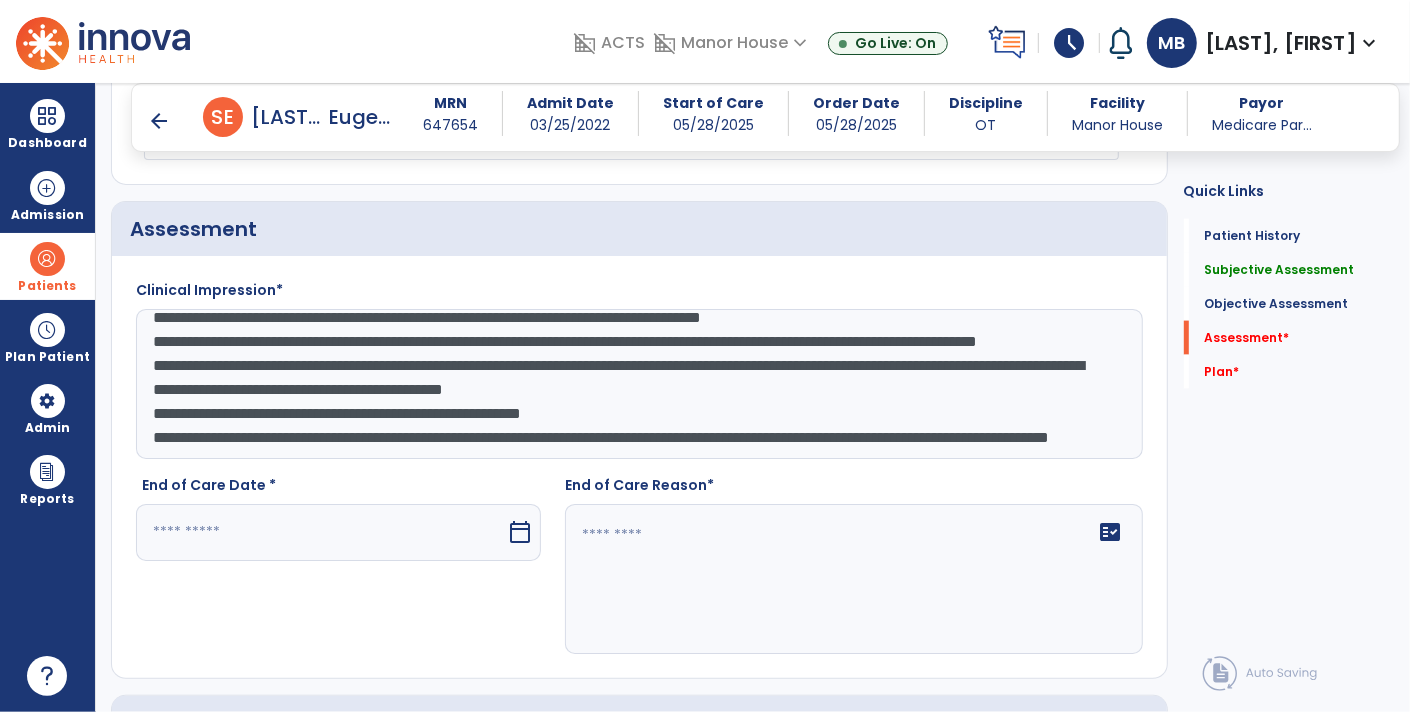 click on "calendar_today" at bounding box center (520, 532) 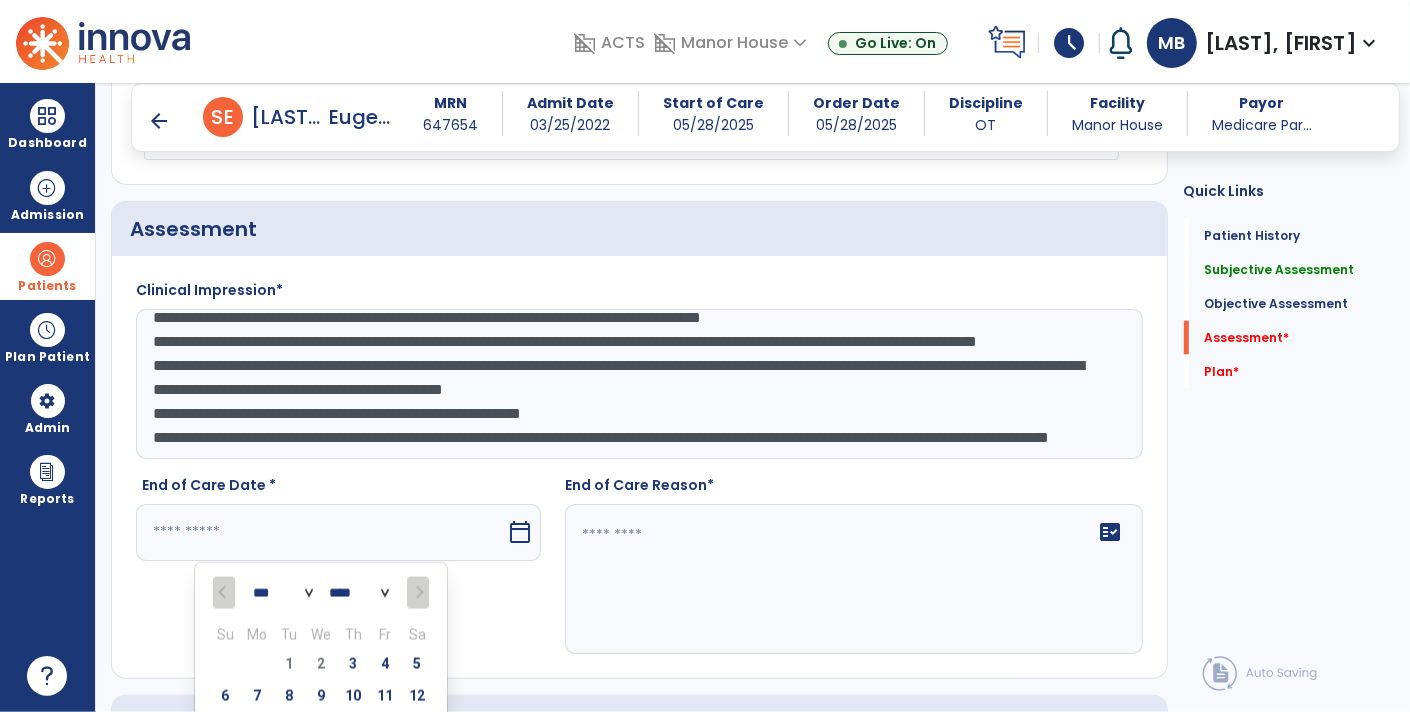 scroll, scrollTop: 1947, scrollLeft: 0, axis: vertical 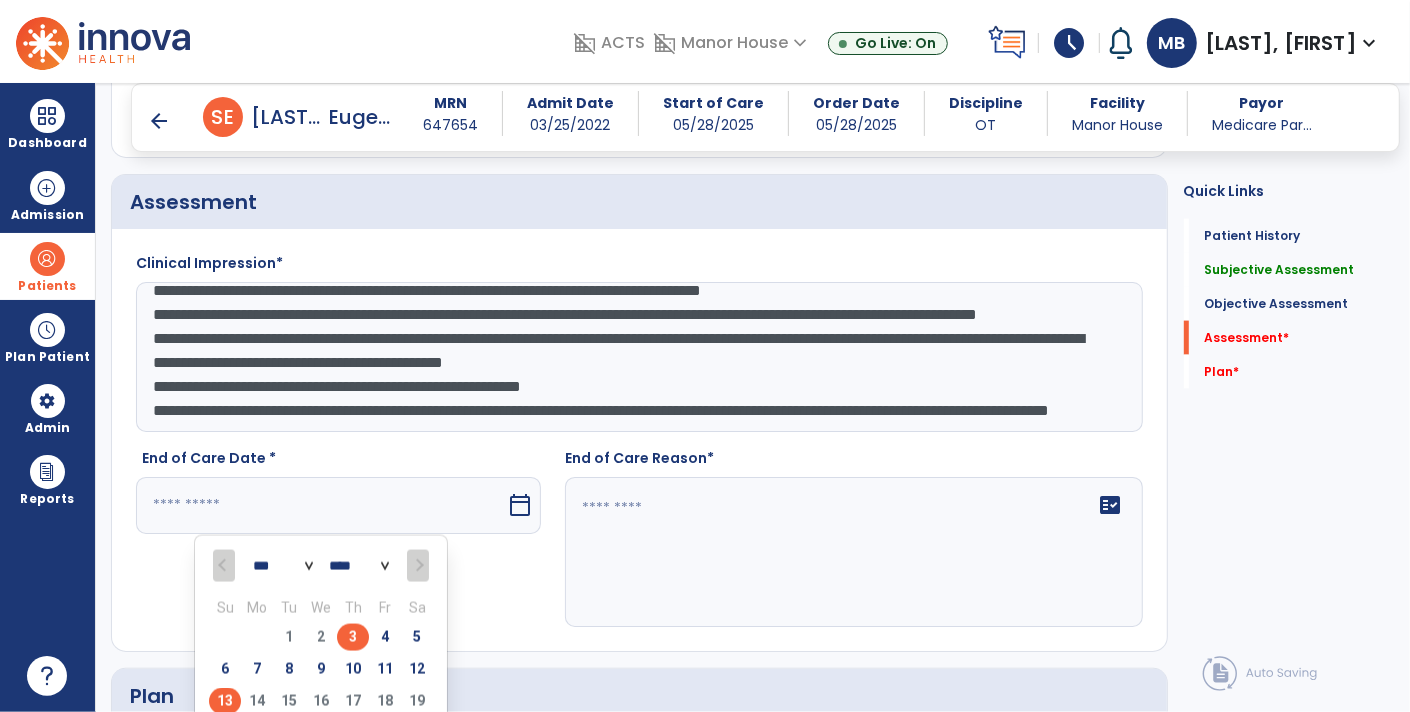 click on "3" at bounding box center (353, 637) 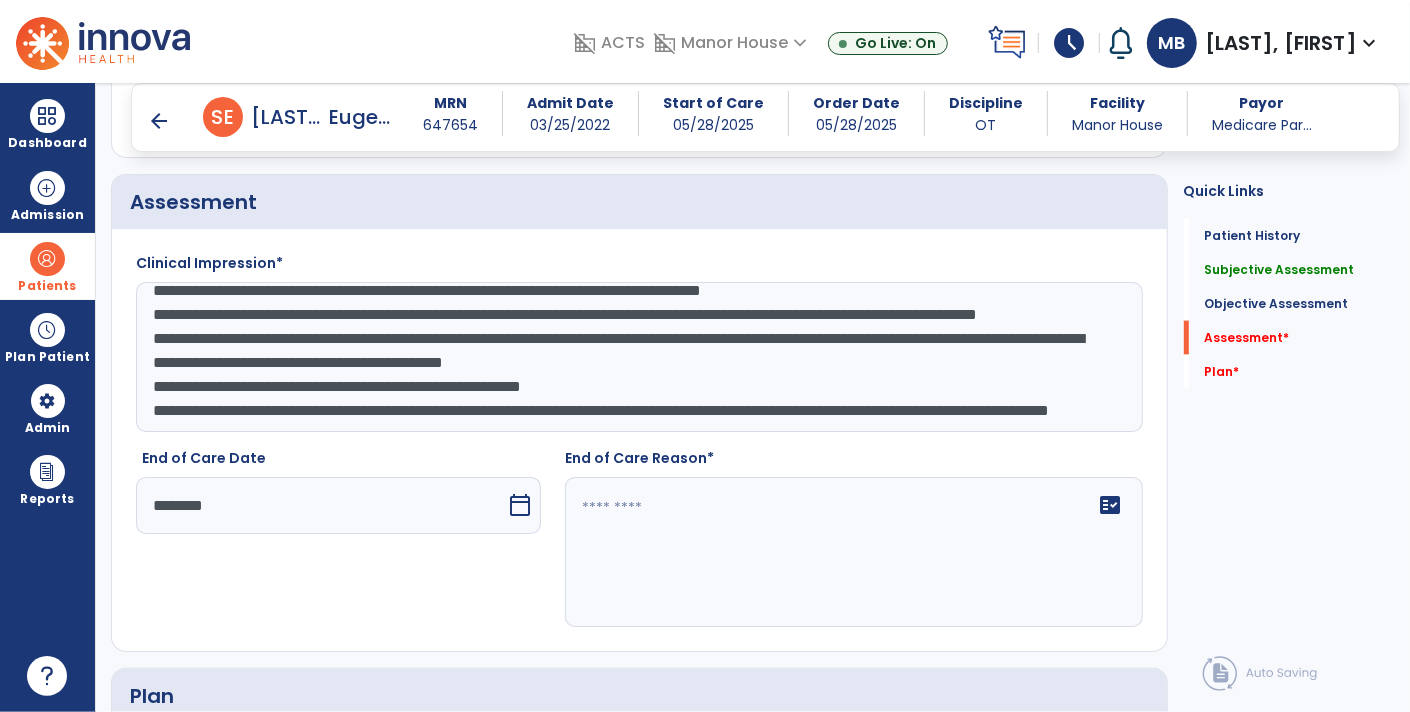 click on "fact_check" 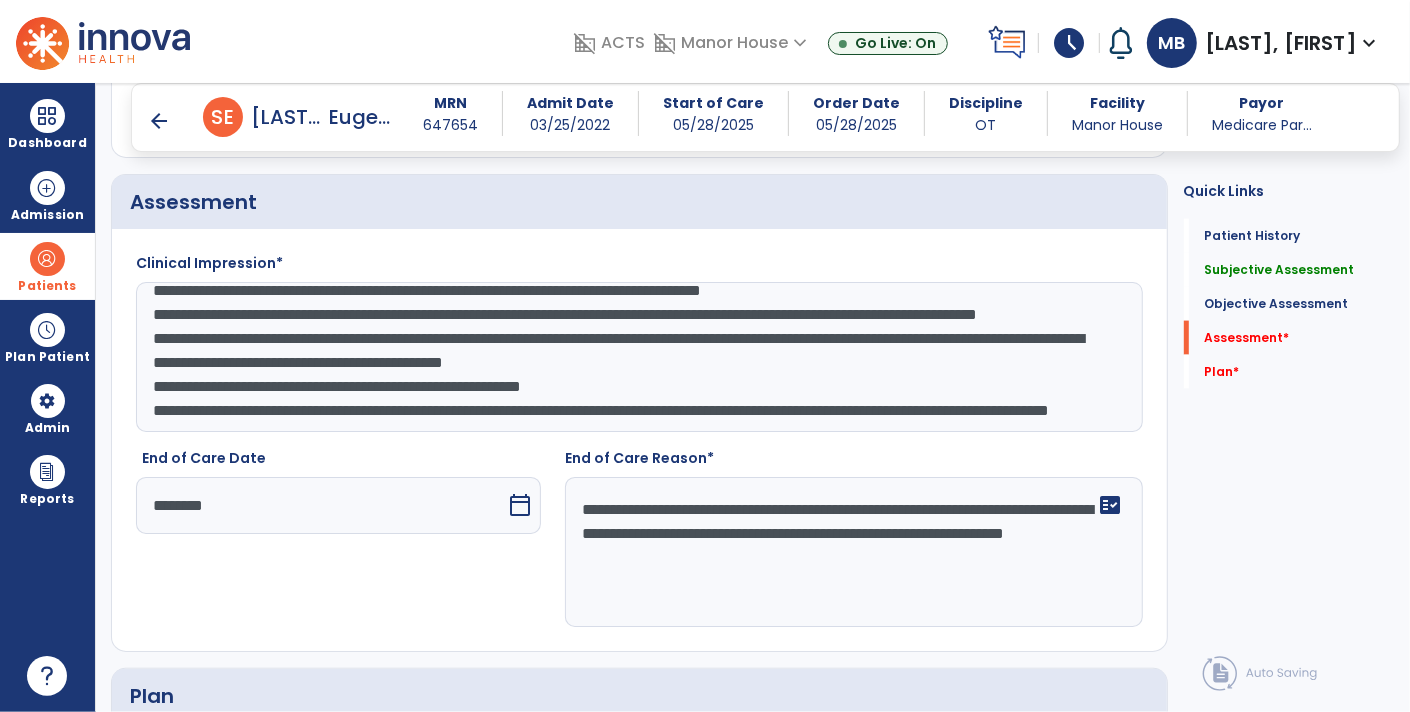 type on "**********" 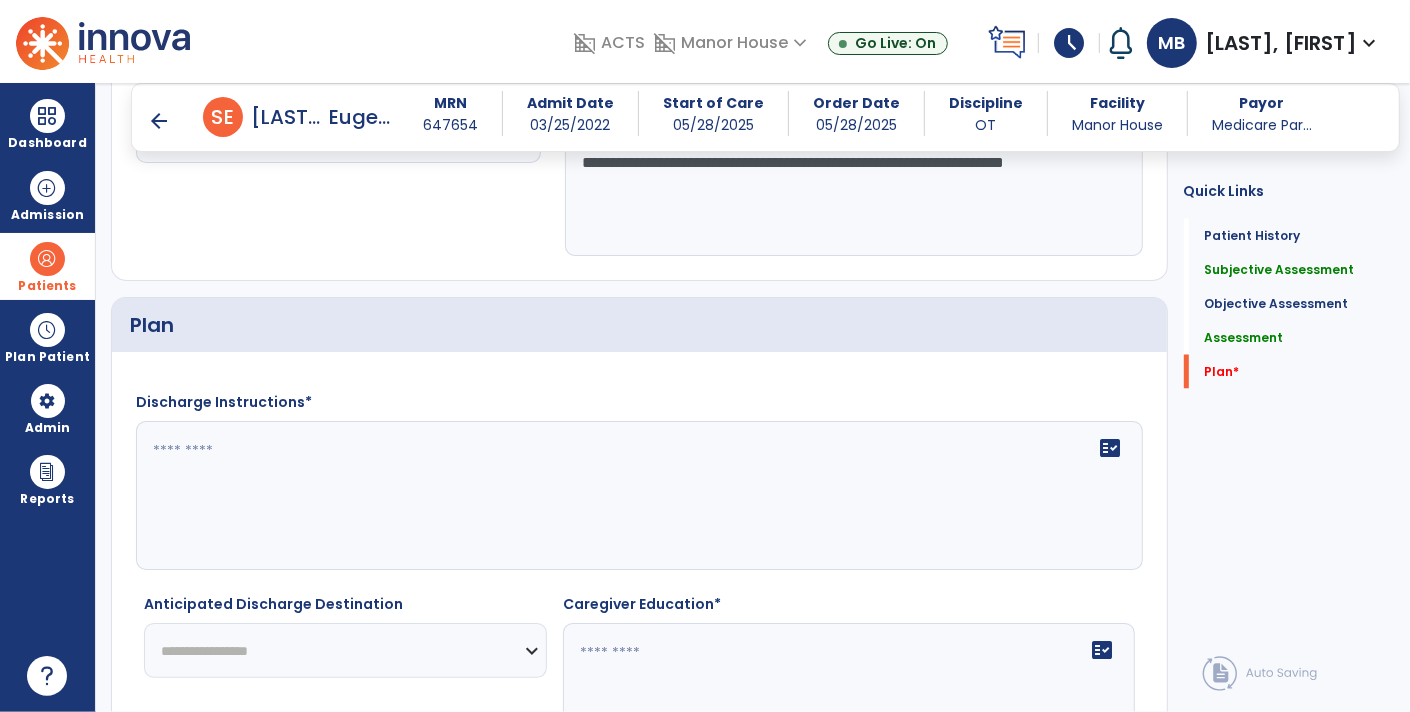 scroll, scrollTop: 2323, scrollLeft: 0, axis: vertical 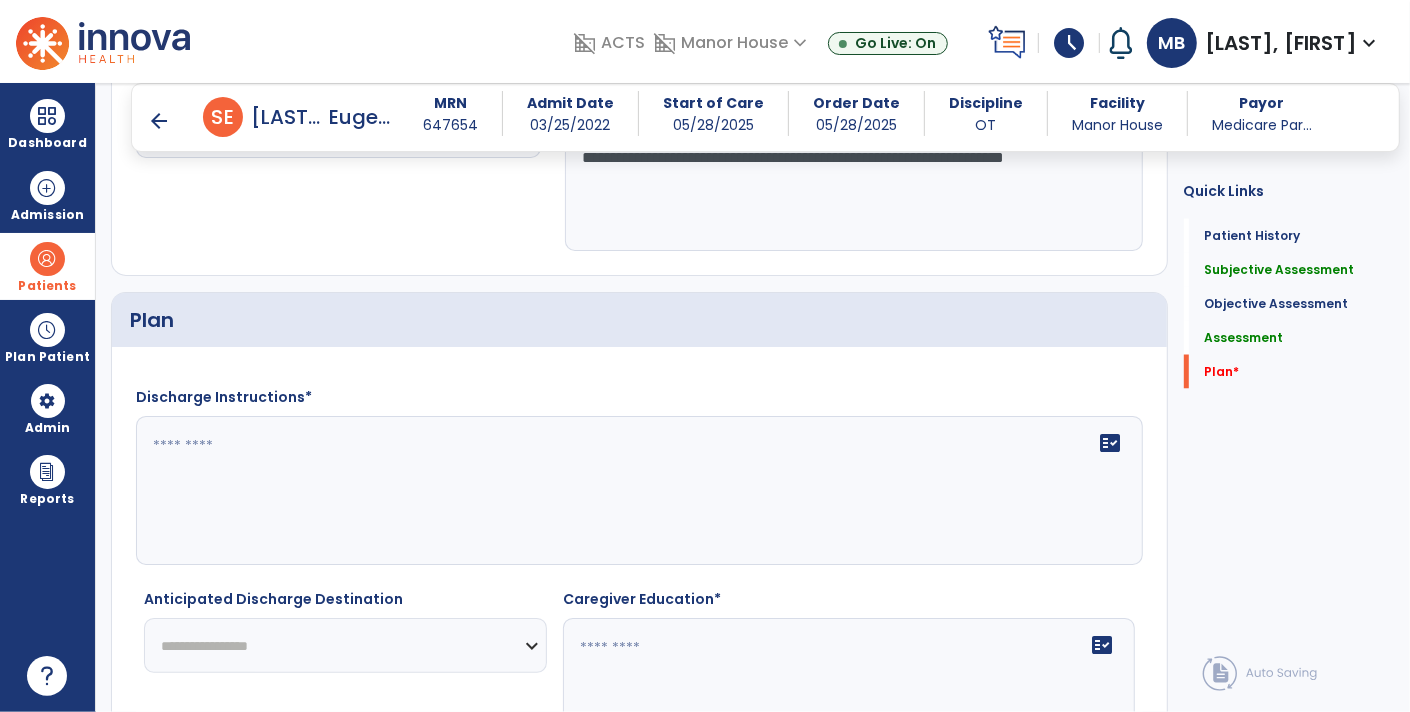 click on "fact_check" 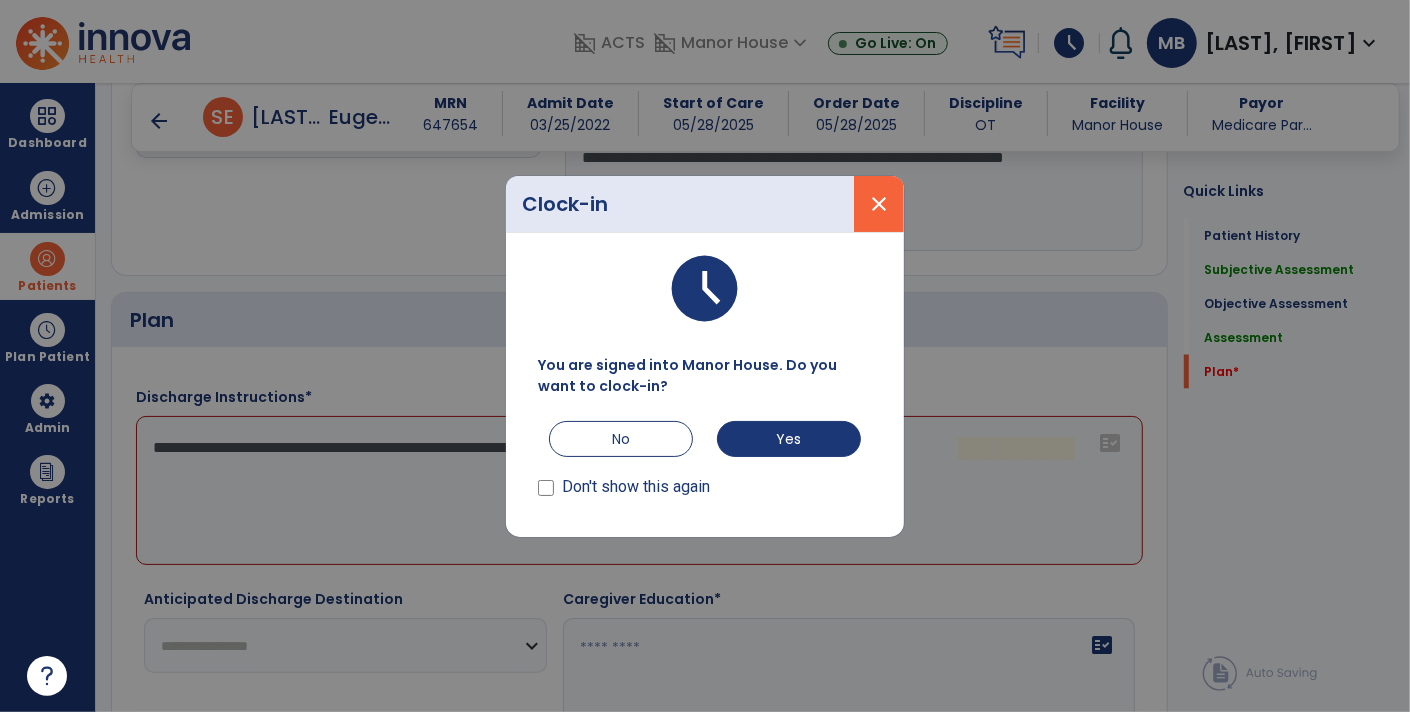 click on "close" at bounding box center (879, 204) 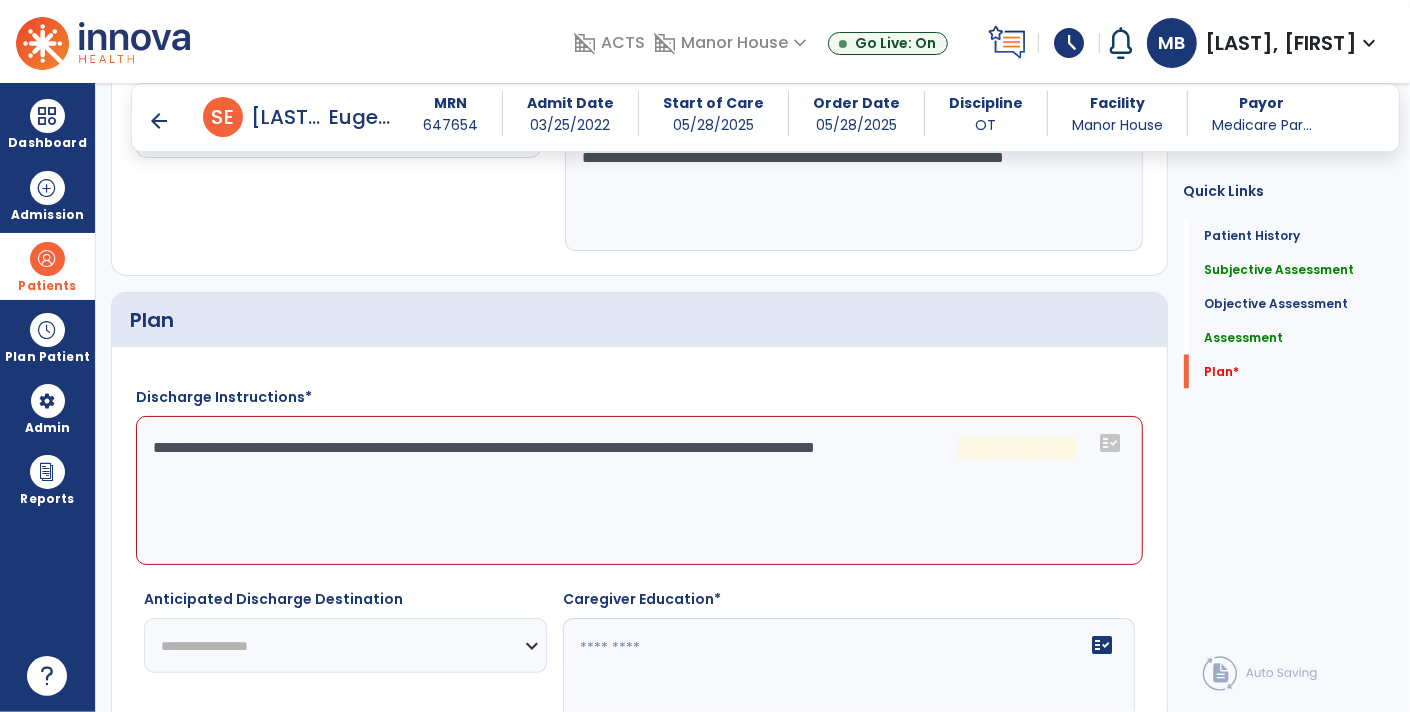 click on "**********" 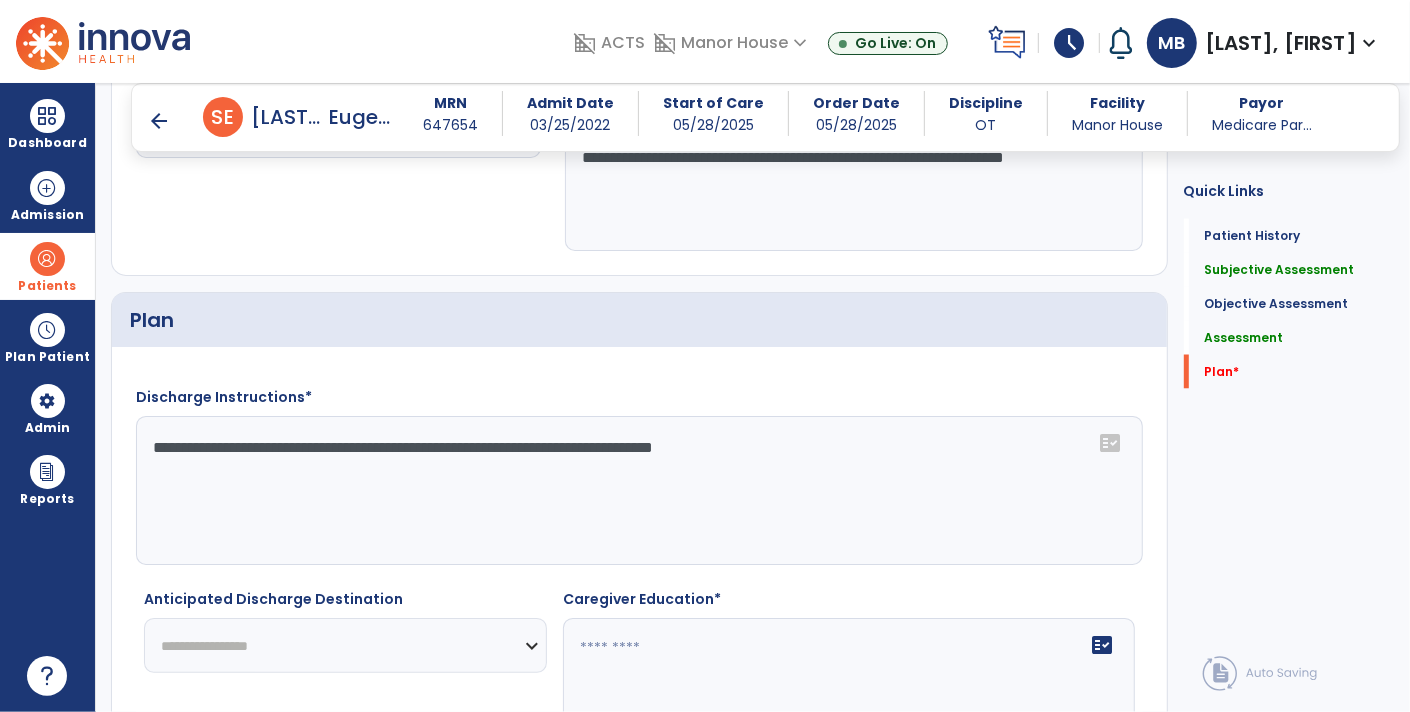 click on "**********" 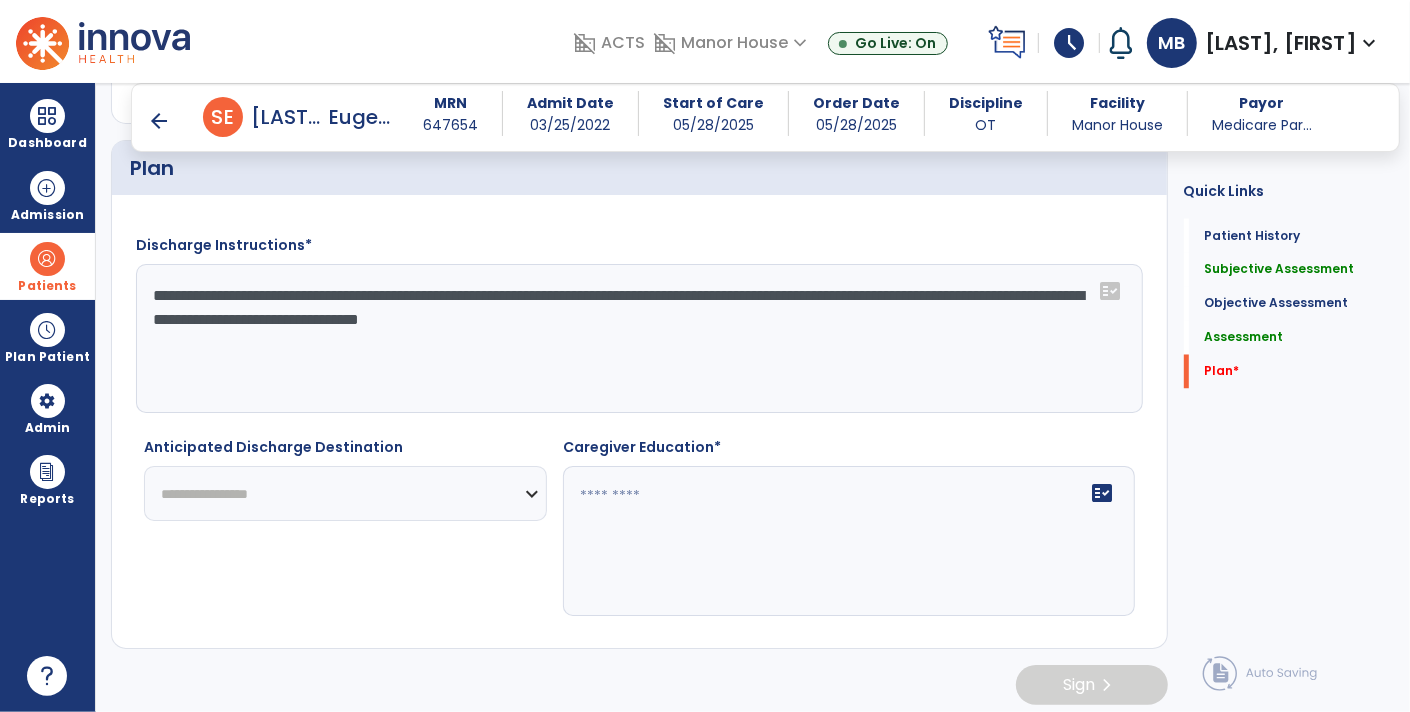 scroll, scrollTop: 2474, scrollLeft: 0, axis: vertical 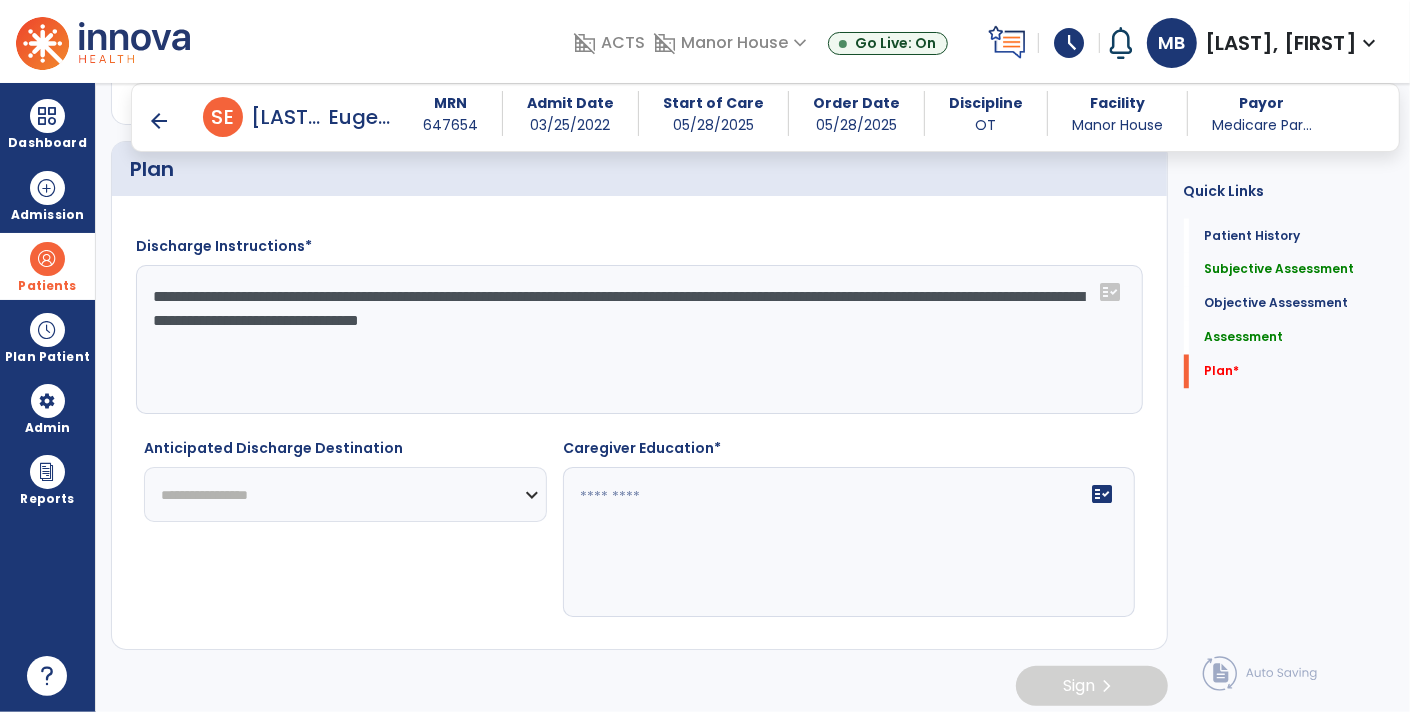 type on "**********" 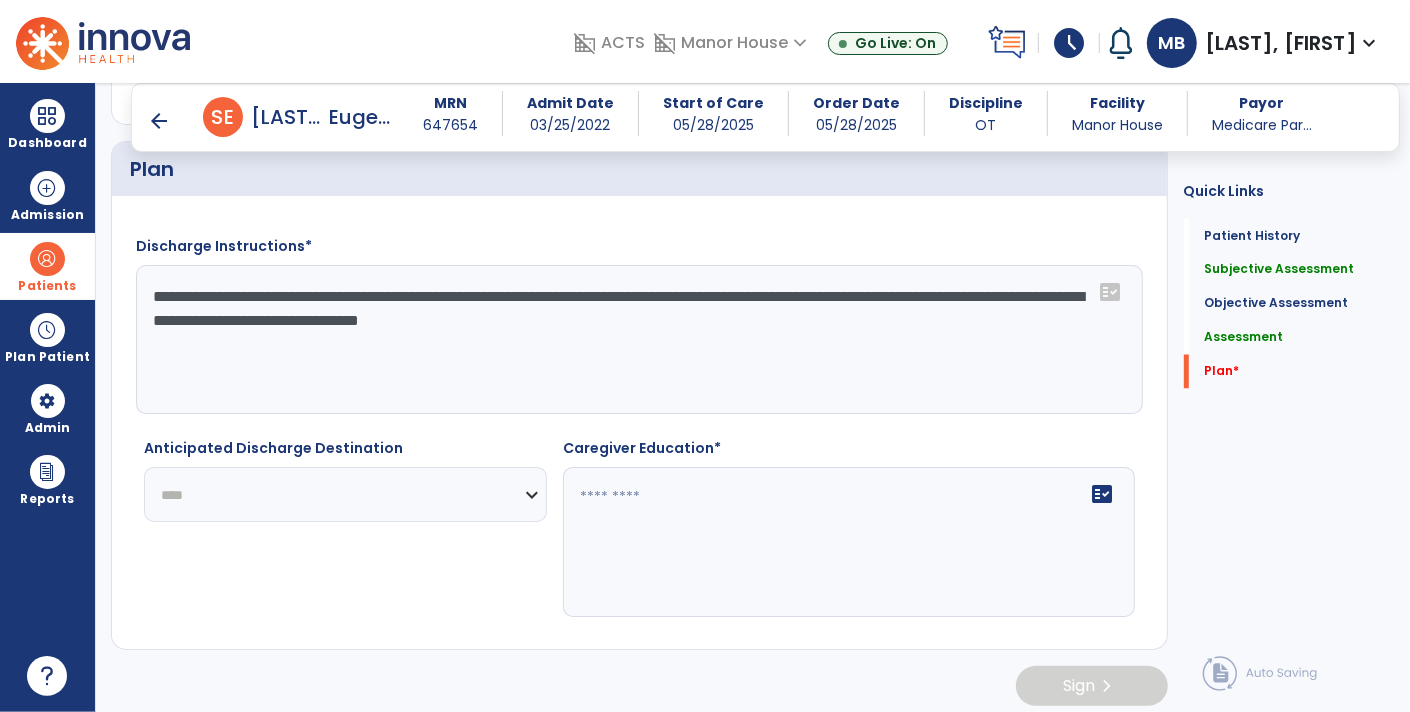 click on "**********" 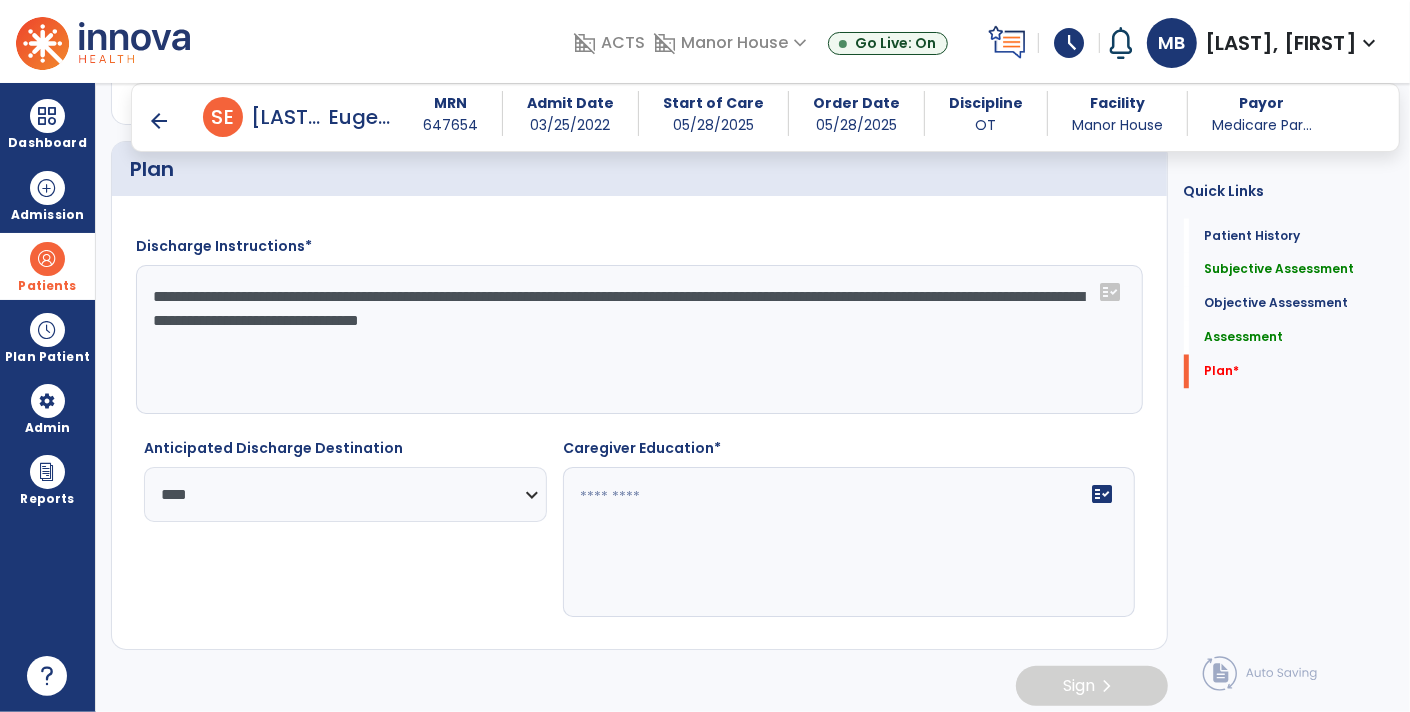 click 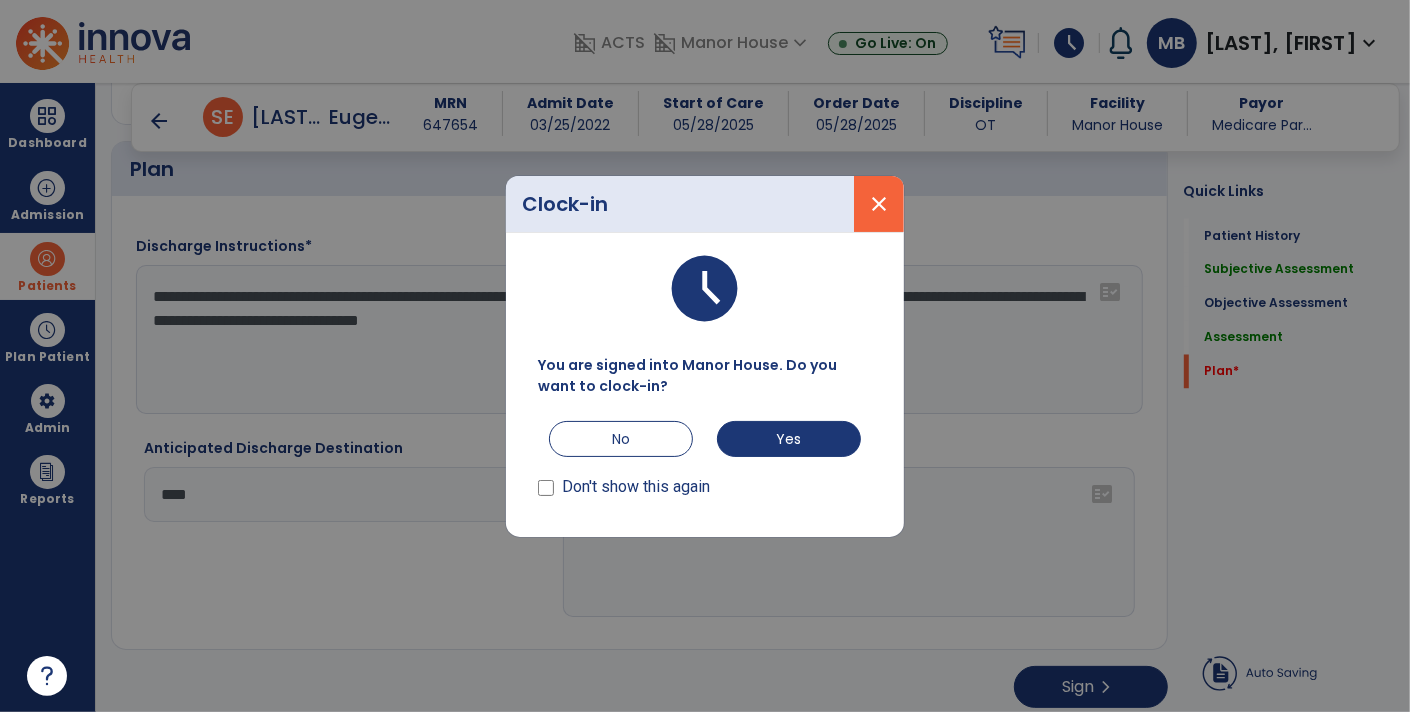 type on "***" 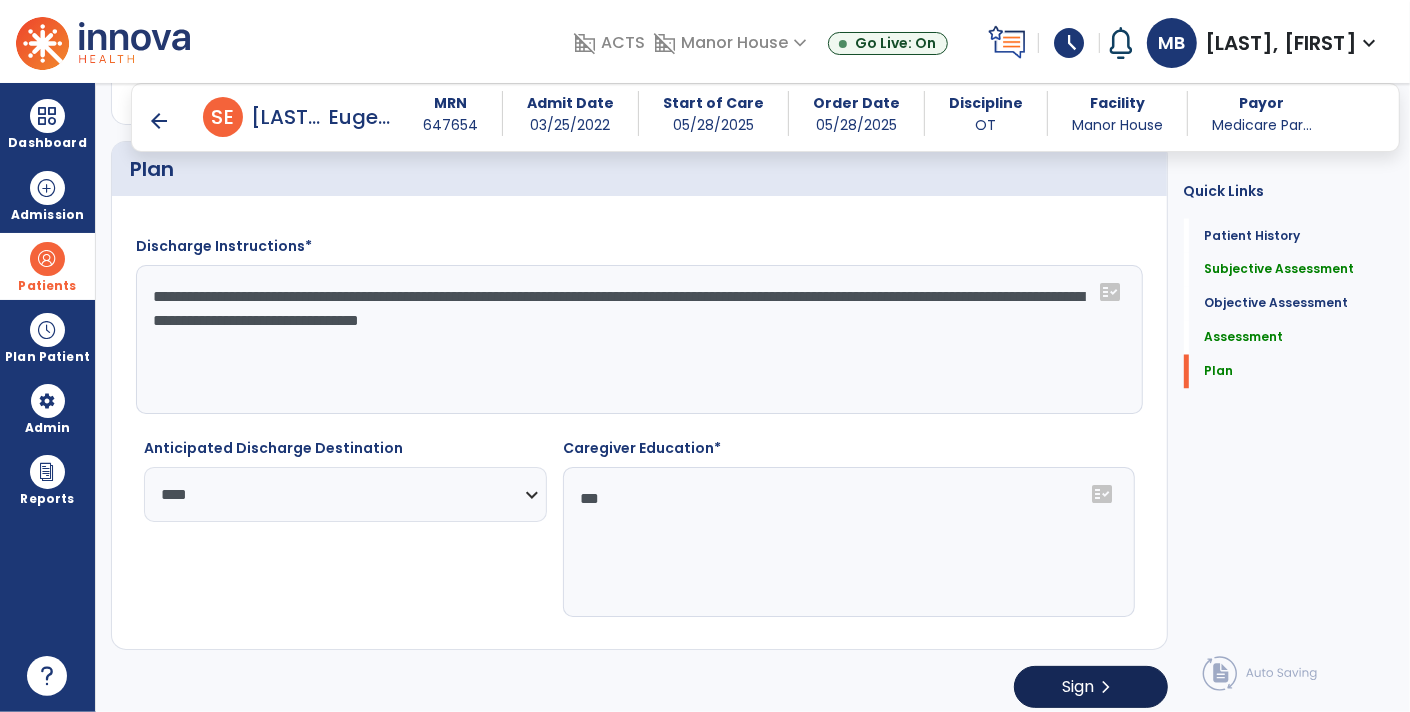 click on "chevron_right" 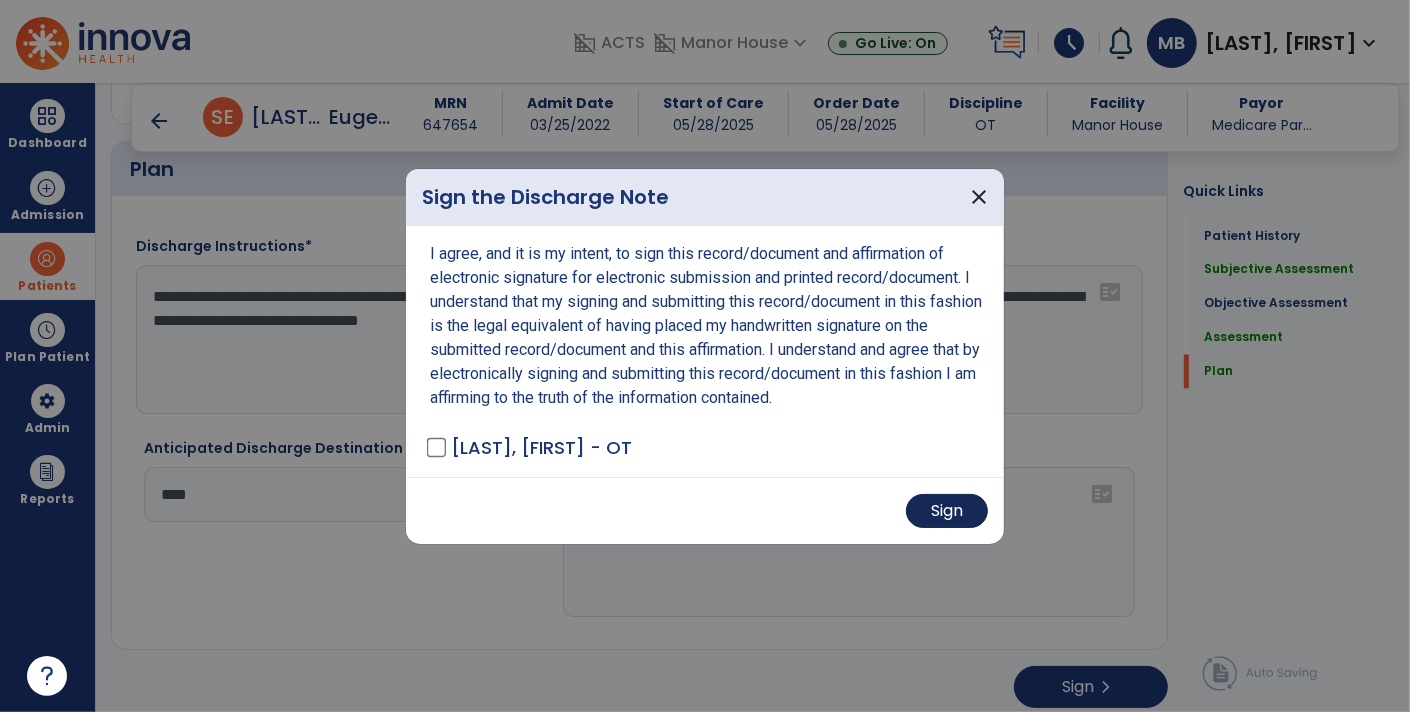 click on "Sign" at bounding box center (947, 511) 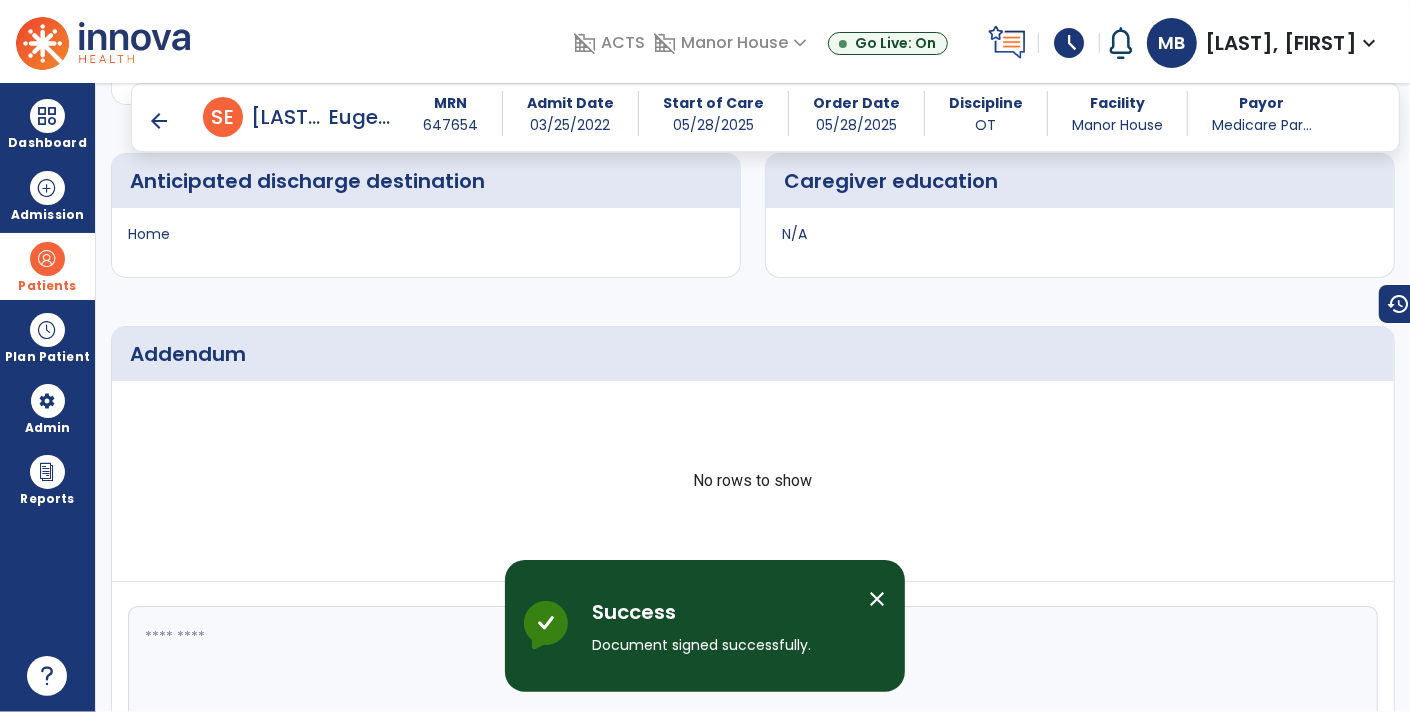 scroll, scrollTop: 3093, scrollLeft: 0, axis: vertical 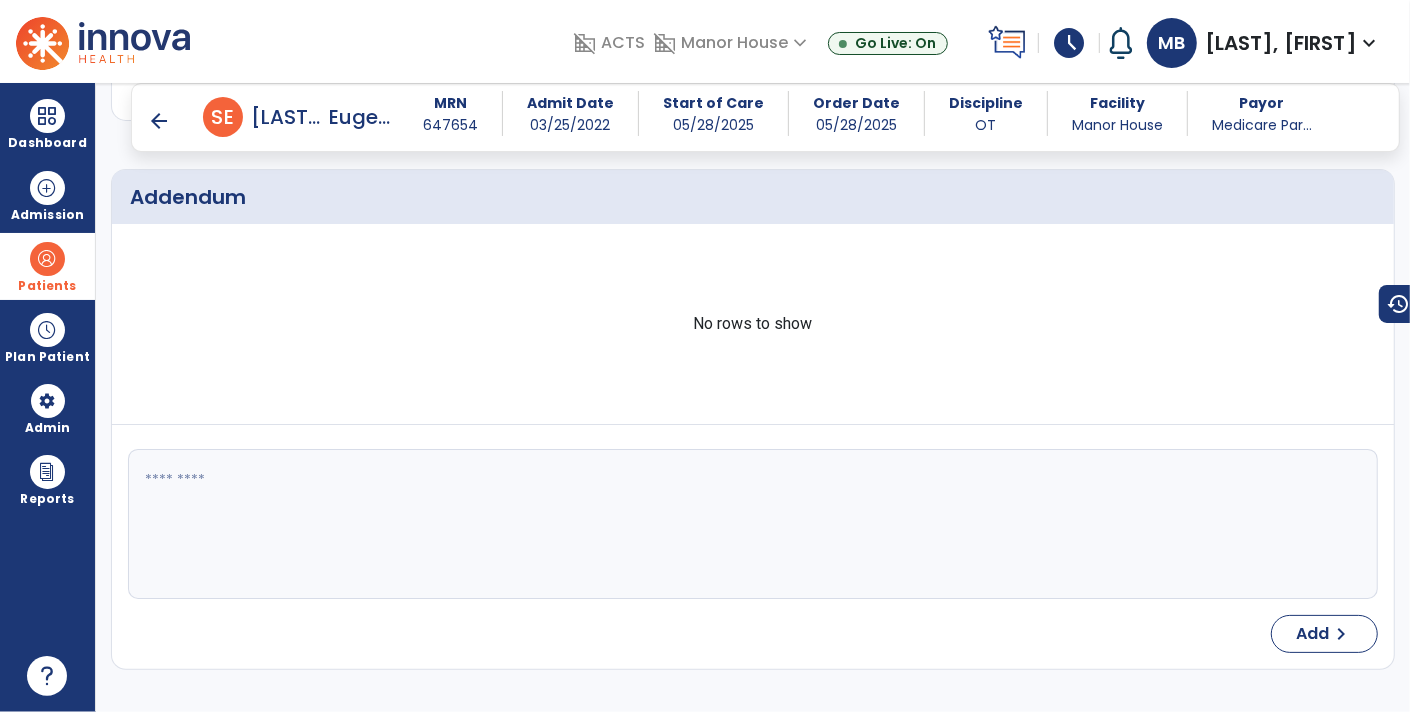 click on "arrow_back" at bounding box center [159, 121] 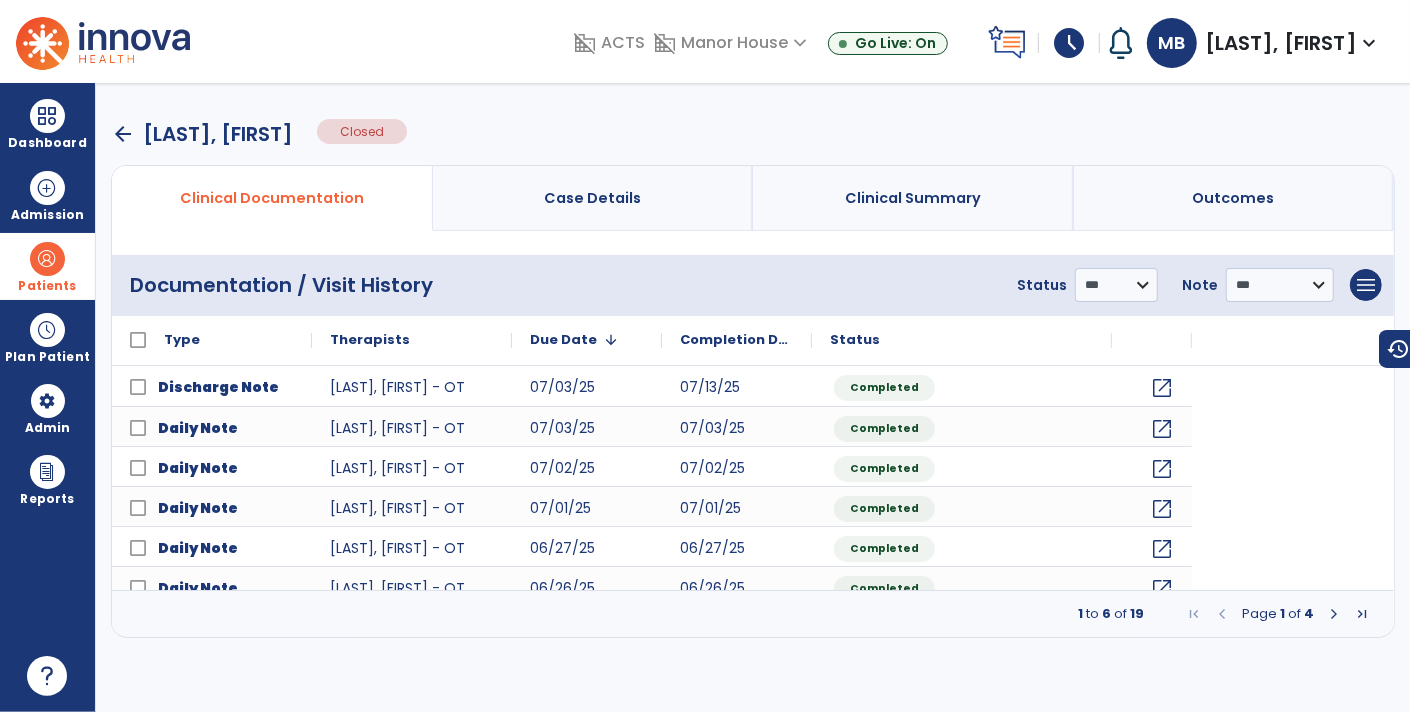 scroll, scrollTop: 0, scrollLeft: 0, axis: both 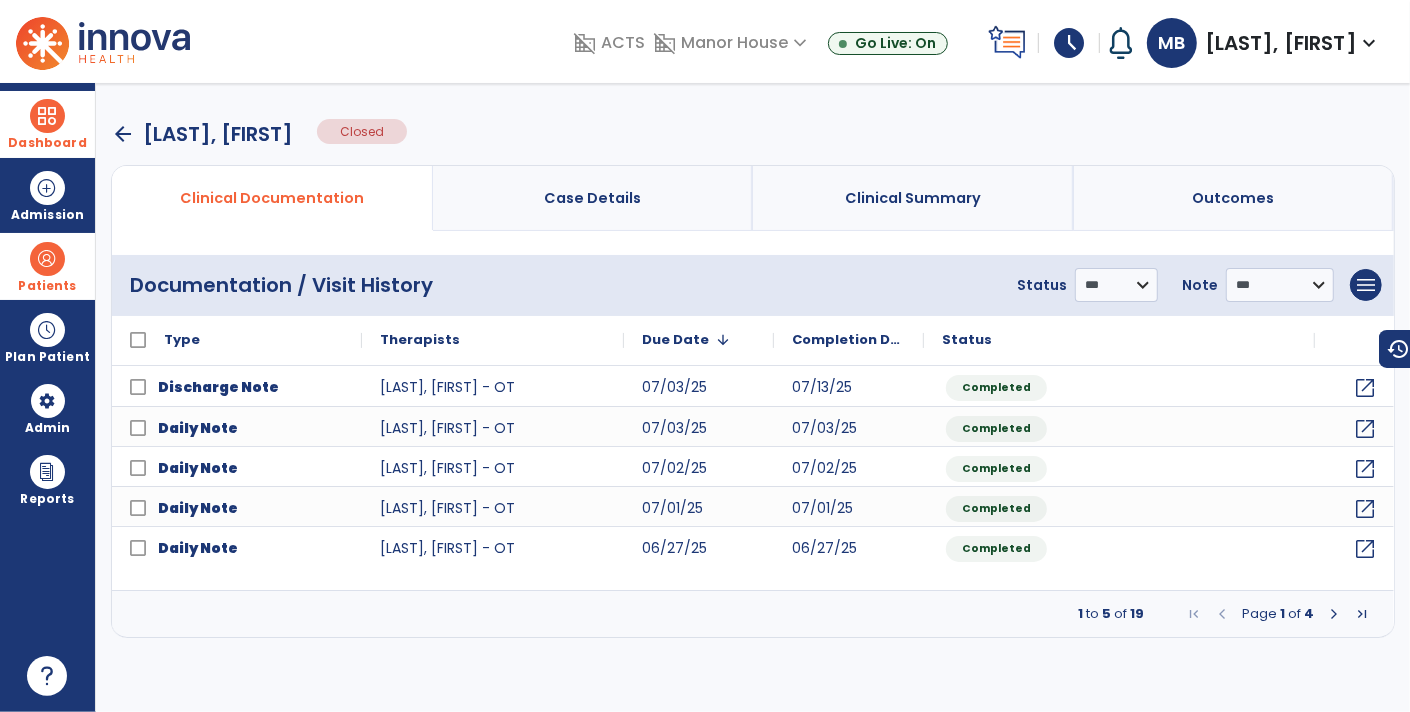 click at bounding box center [47, 116] 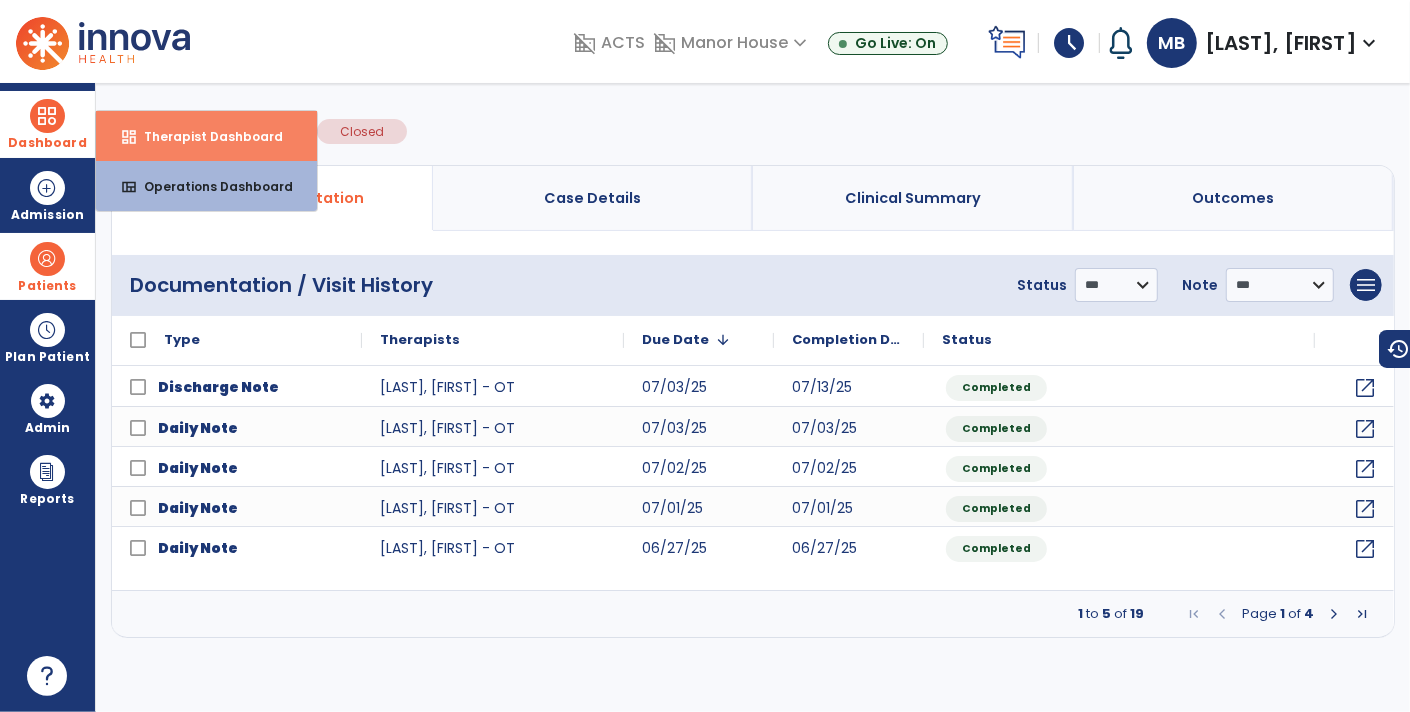 click on "Therapist Dashboard" at bounding box center [205, 136] 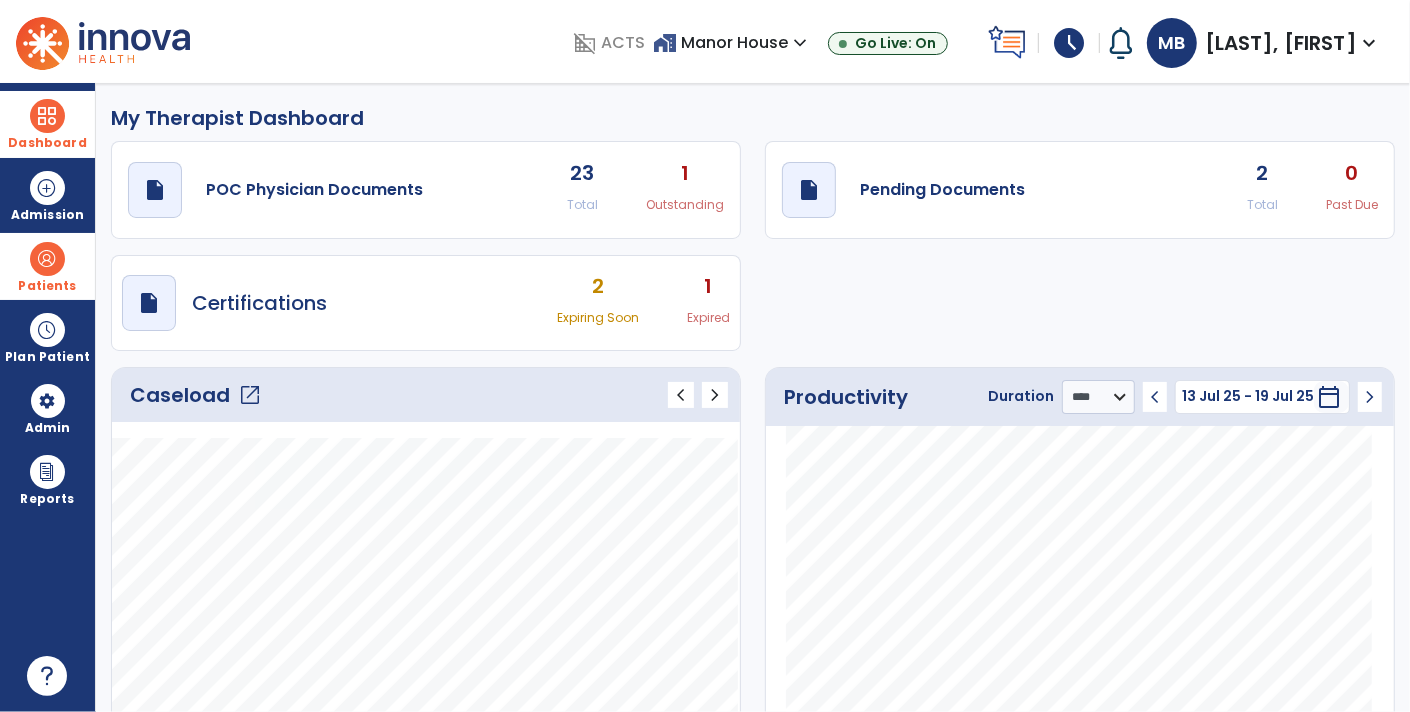click on "draft   open_in_new  Pending Documents 2 Total 0 Past Due" 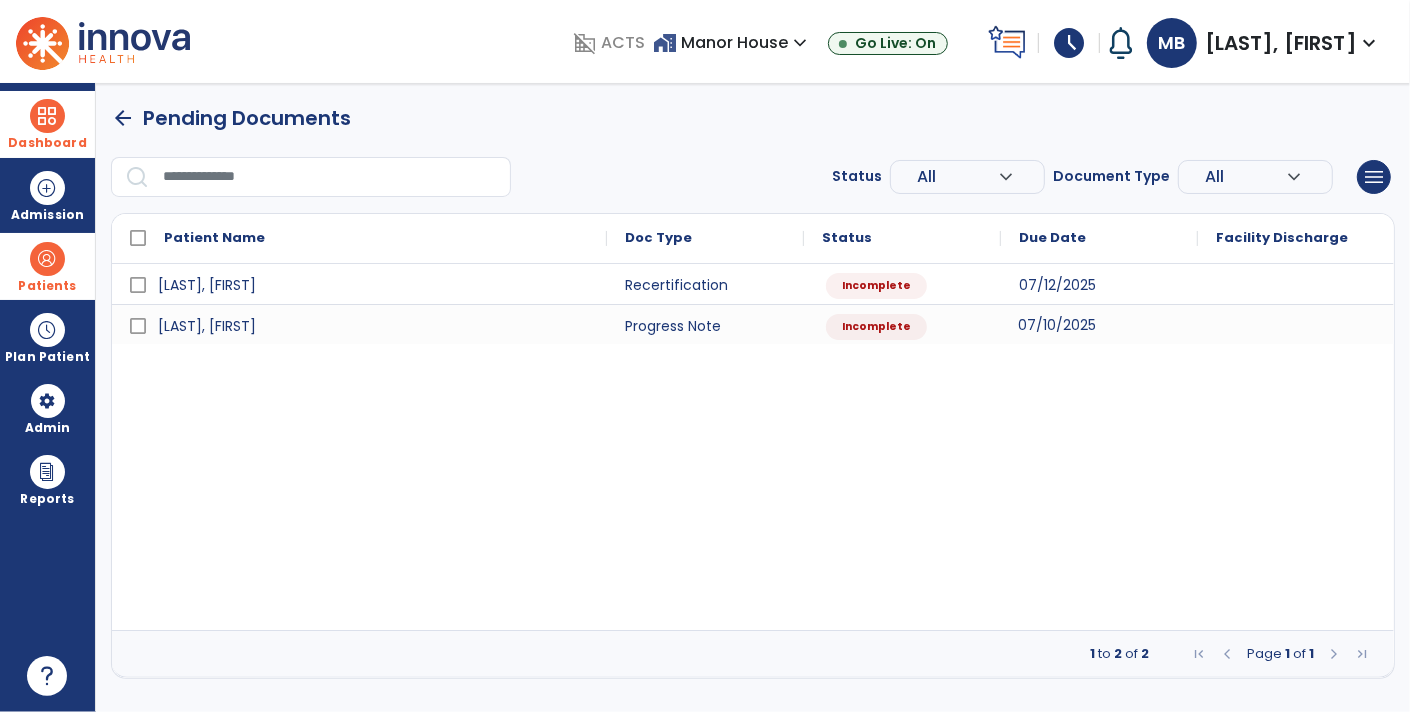 click on "07/10/2025" at bounding box center (1057, 325) 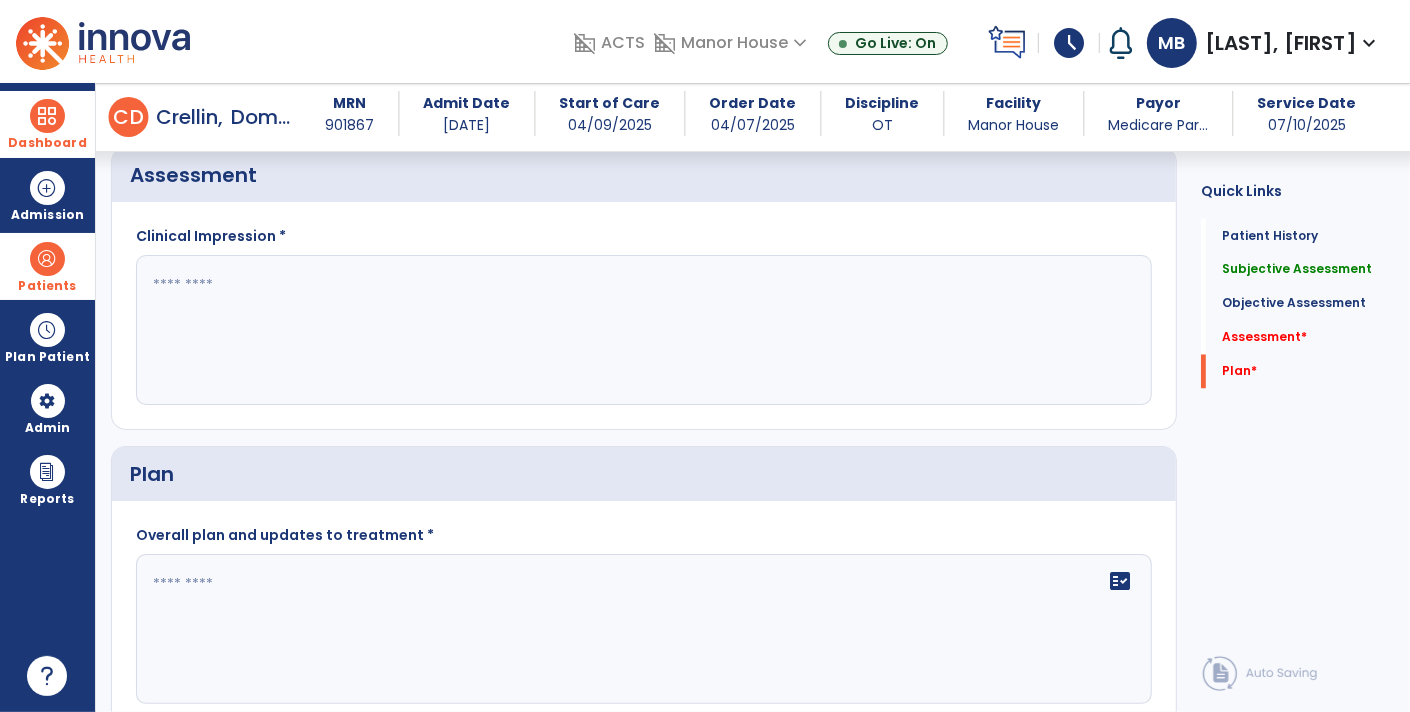 scroll, scrollTop: 2485, scrollLeft: 0, axis: vertical 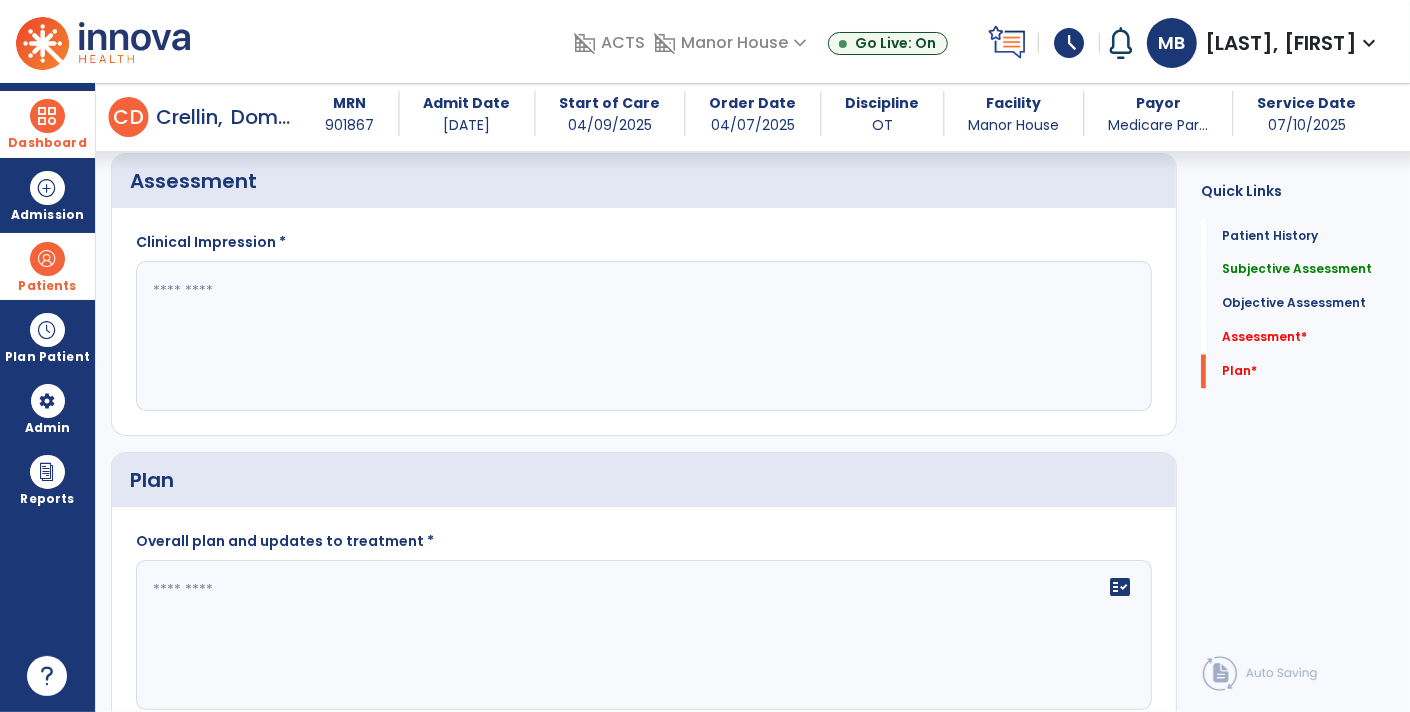 click 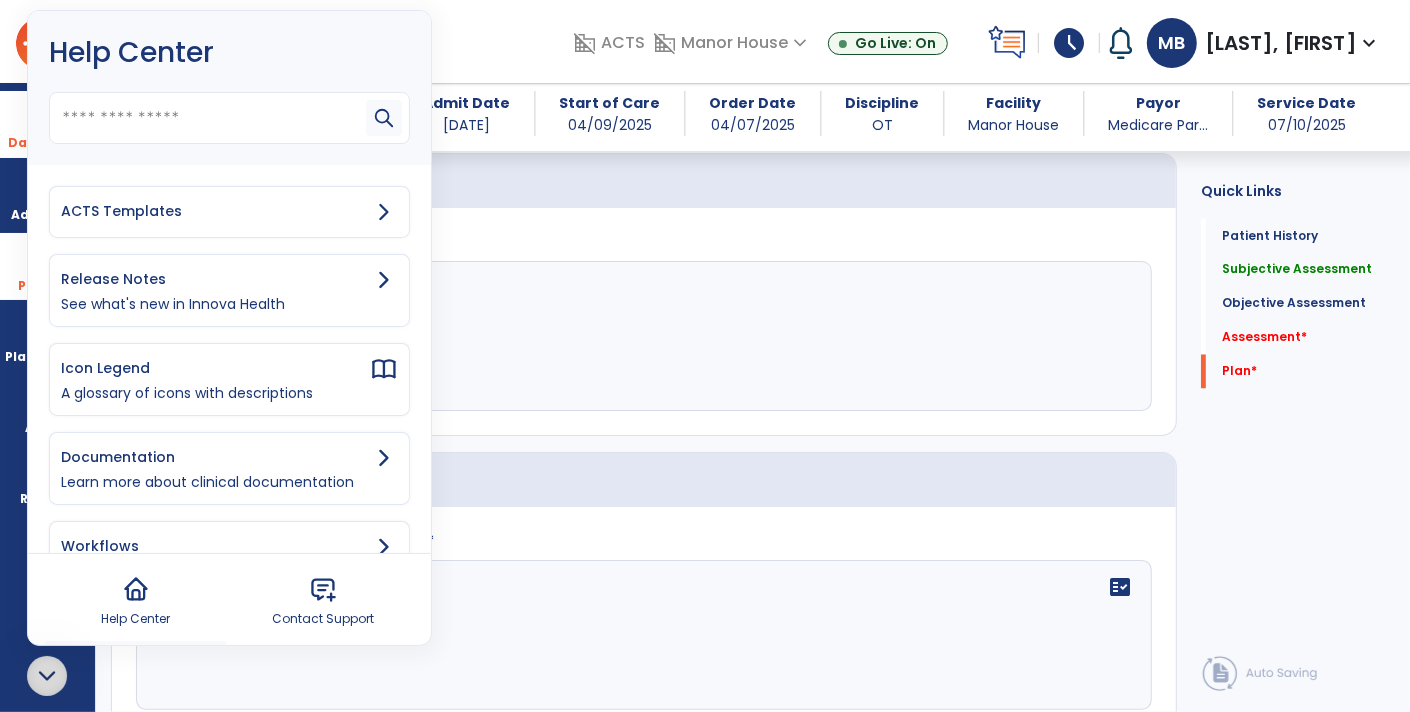 click on "ACTS Templates" at bounding box center (229, 212) 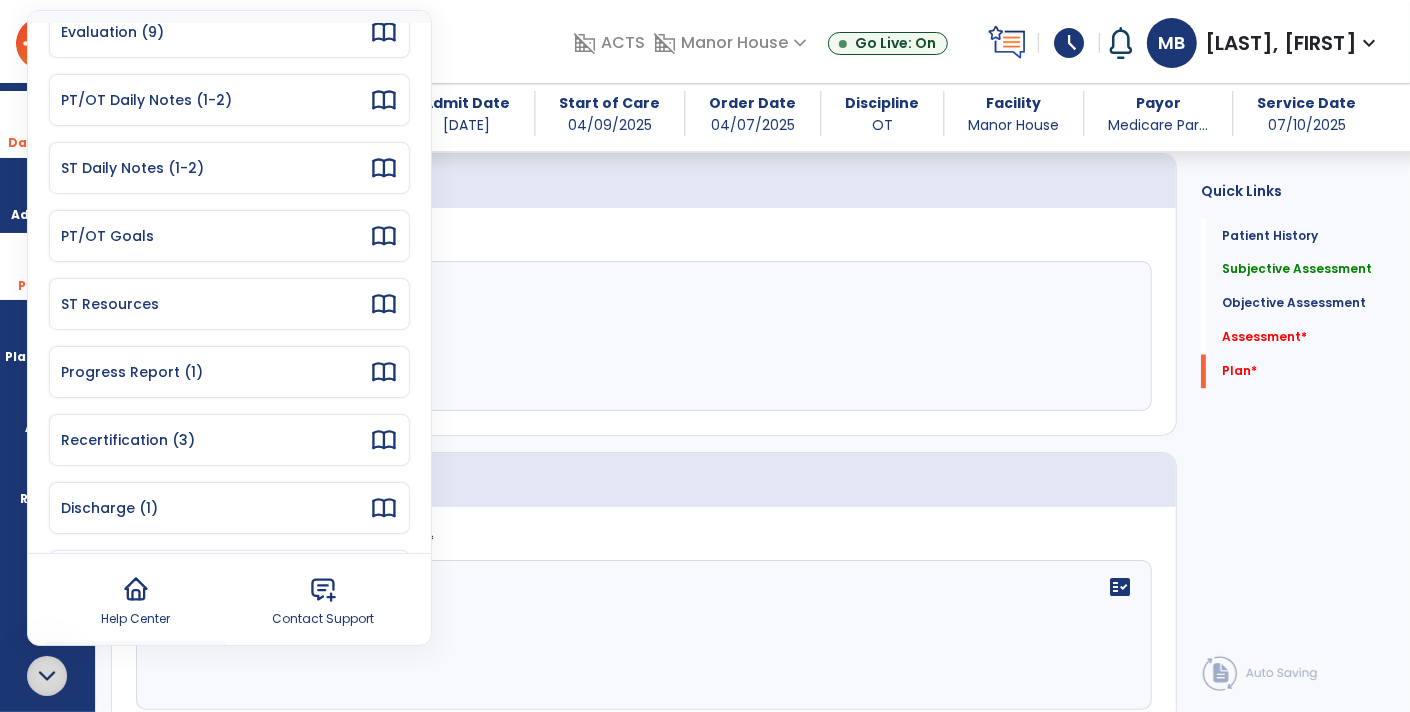 scroll, scrollTop: 109, scrollLeft: 0, axis: vertical 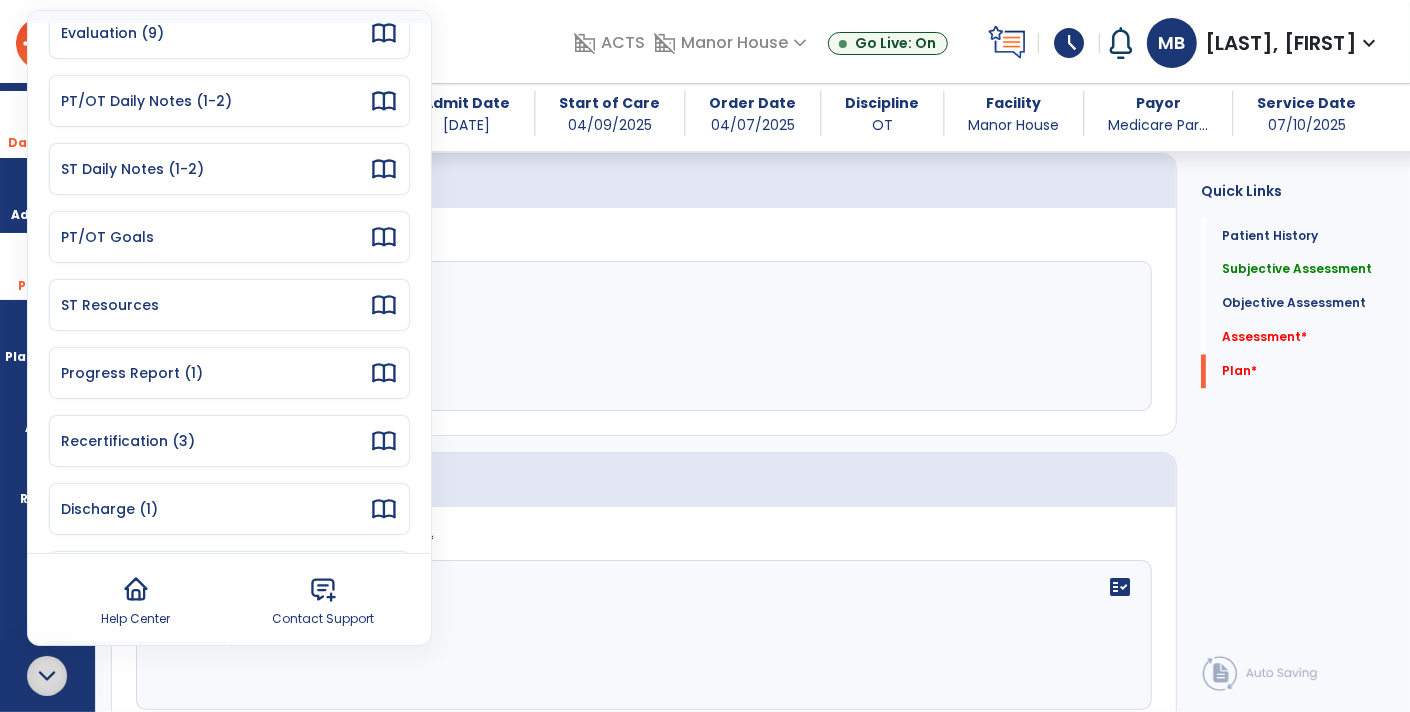click on "Progress Report (1)" at bounding box center (215, 373) 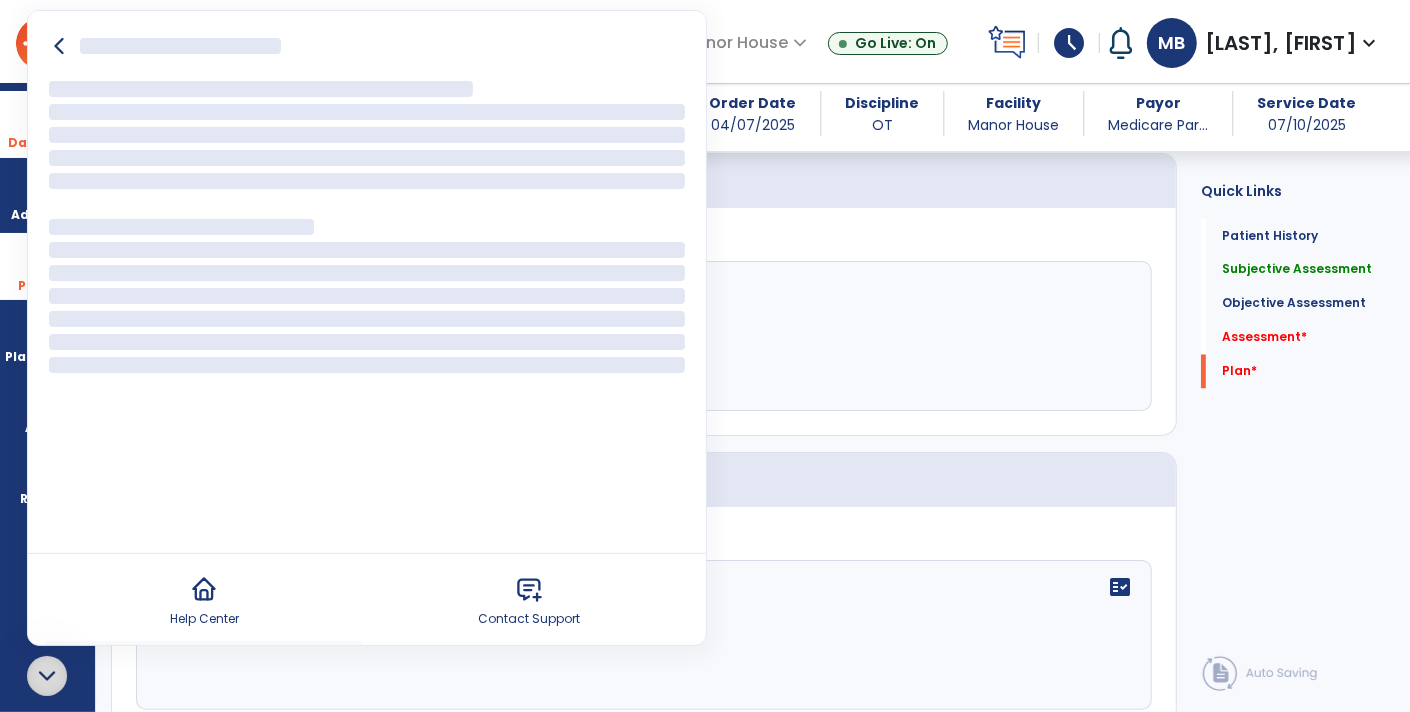 scroll, scrollTop: 0, scrollLeft: 0, axis: both 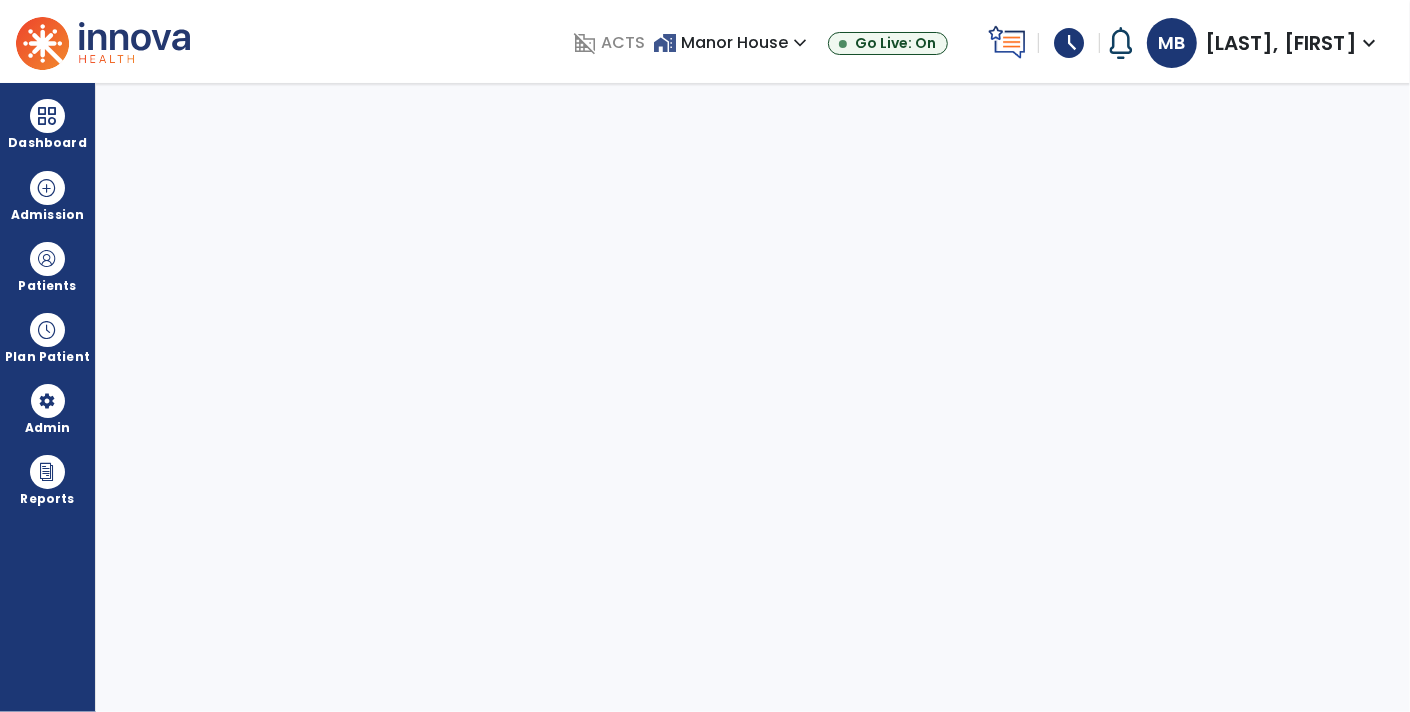 select on "****" 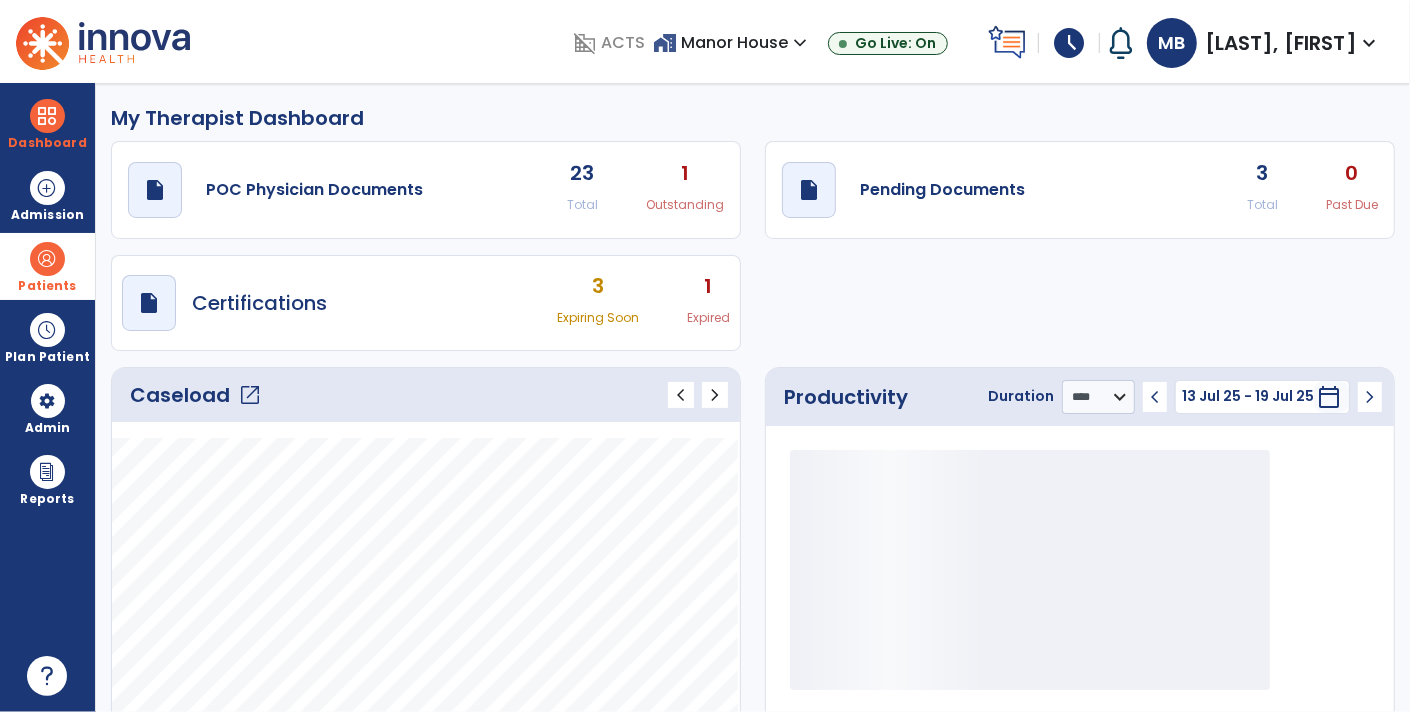 click on "Patients" at bounding box center [47, 266] 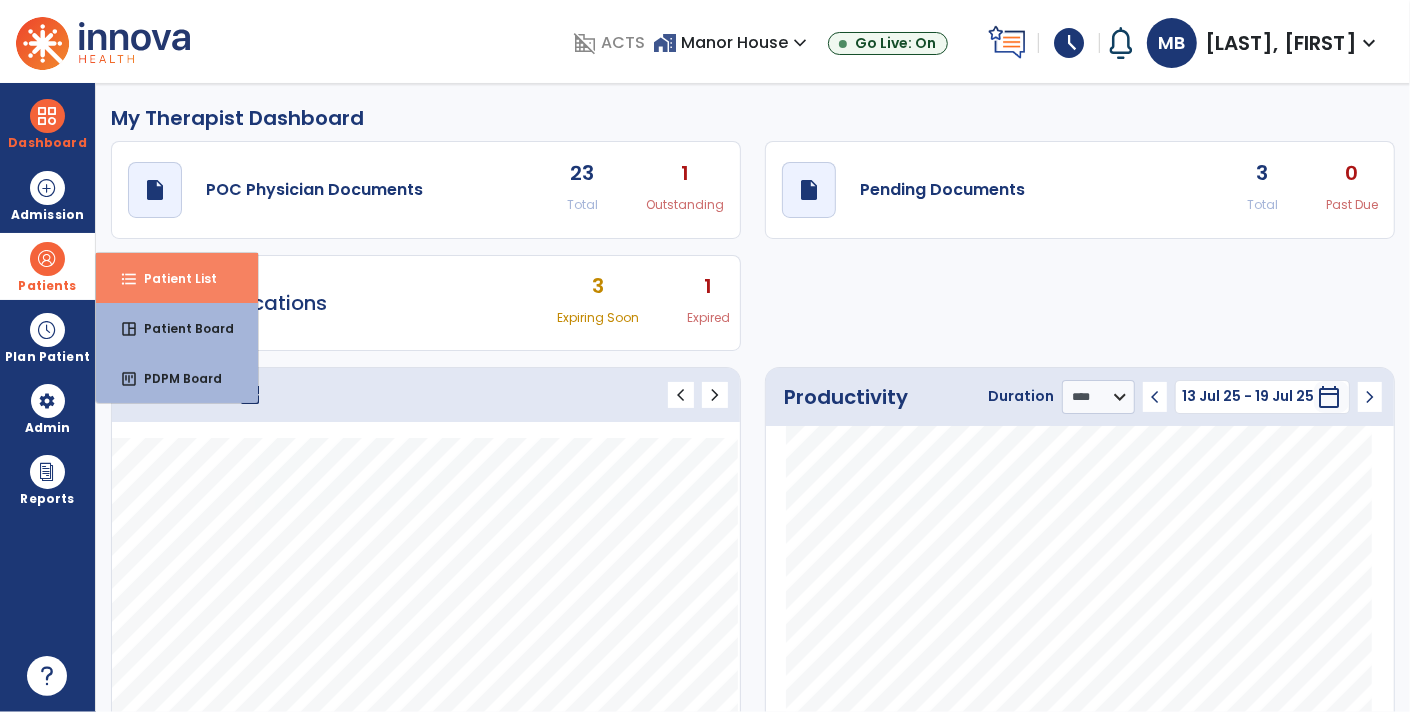 click on "format_list_bulleted  Patient List" at bounding box center (177, 278) 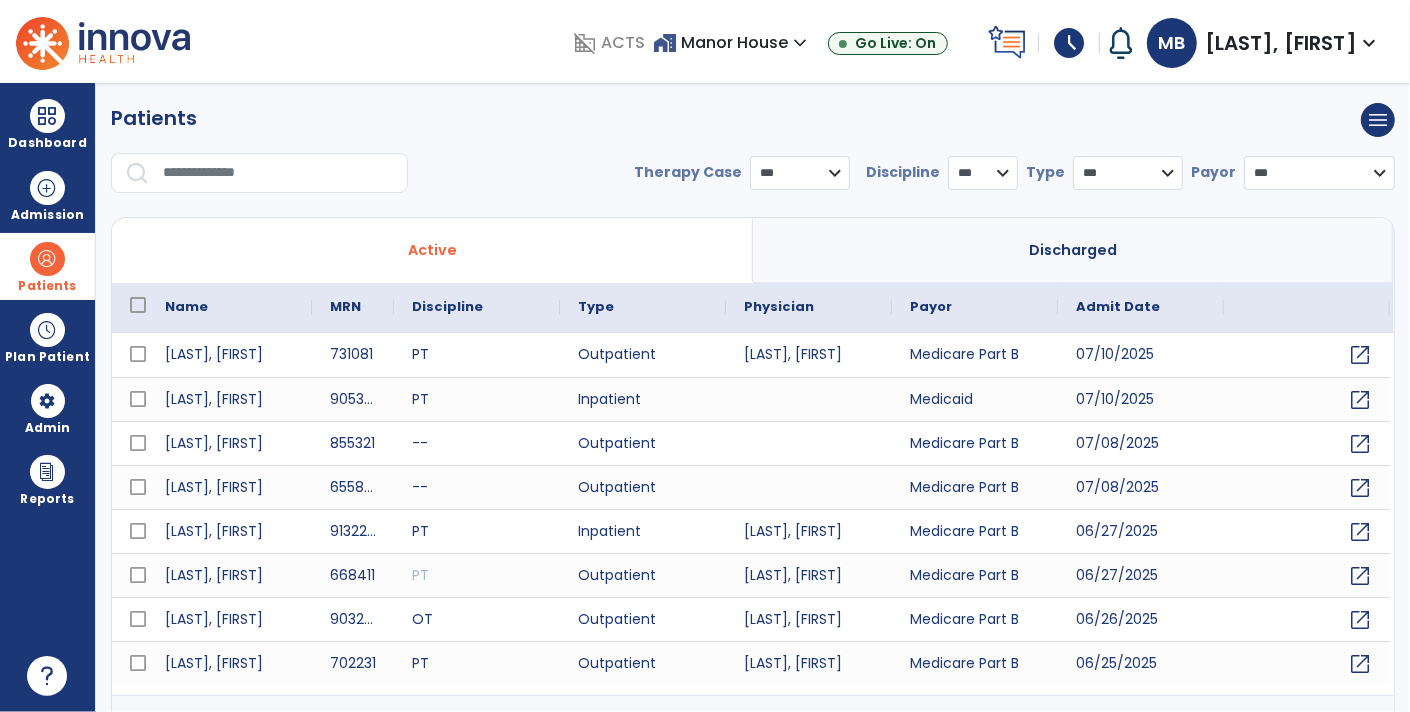 click at bounding box center [278, 173] 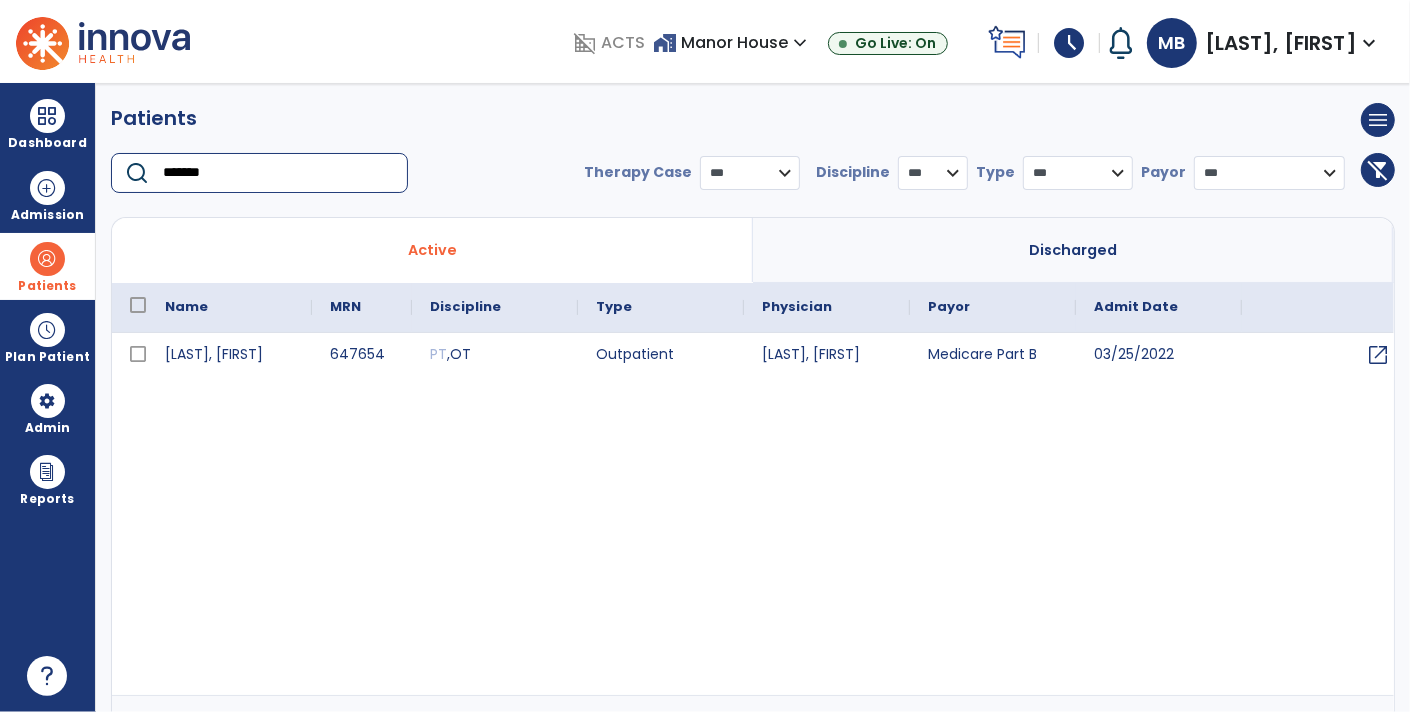 type on "*******" 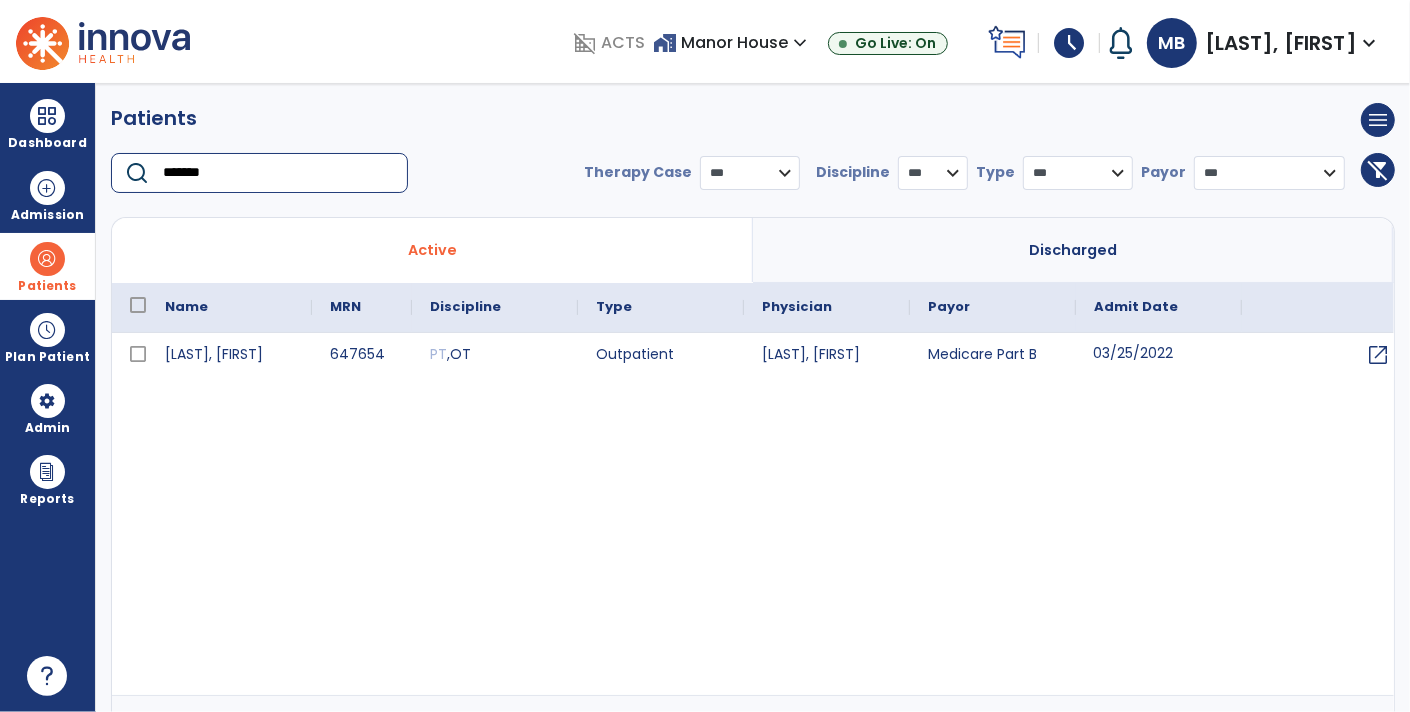 click on "03/25/2022" at bounding box center (1159, 355) 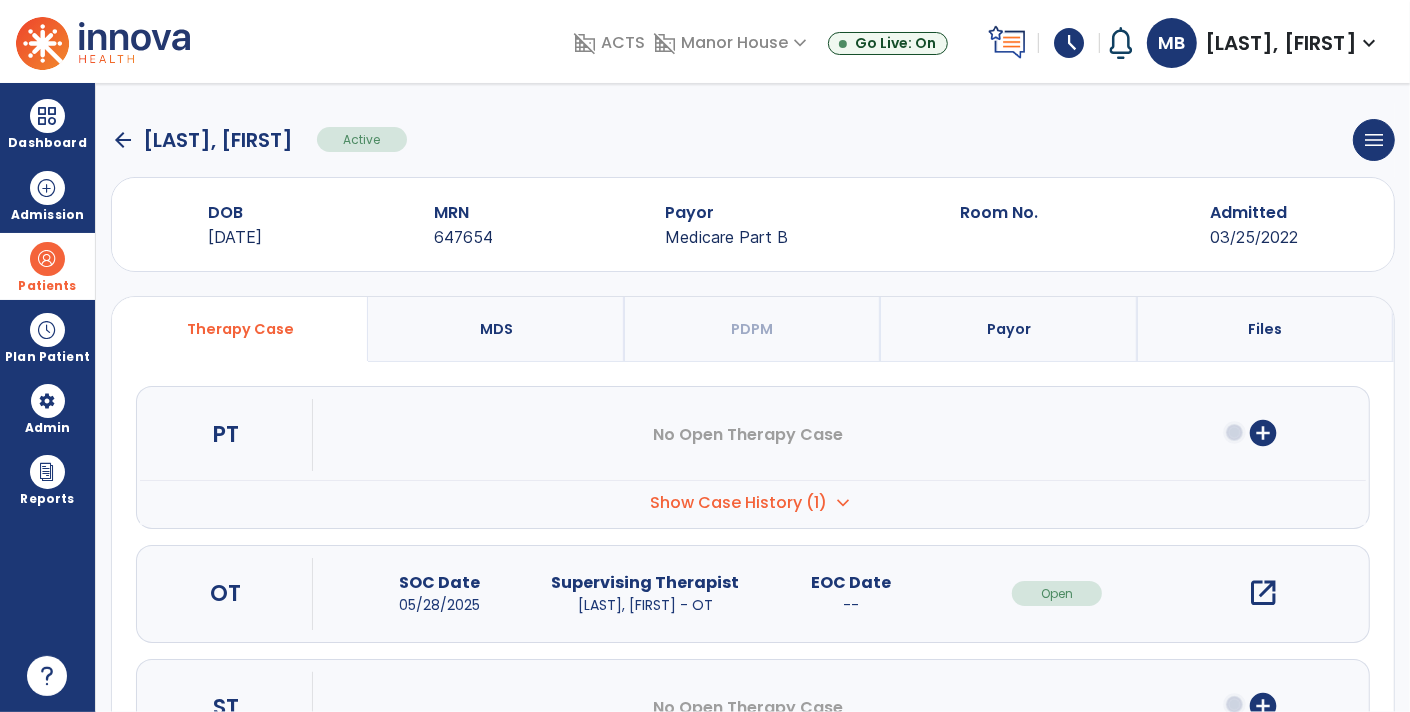 click on "open_in_new" at bounding box center [1263, 593] 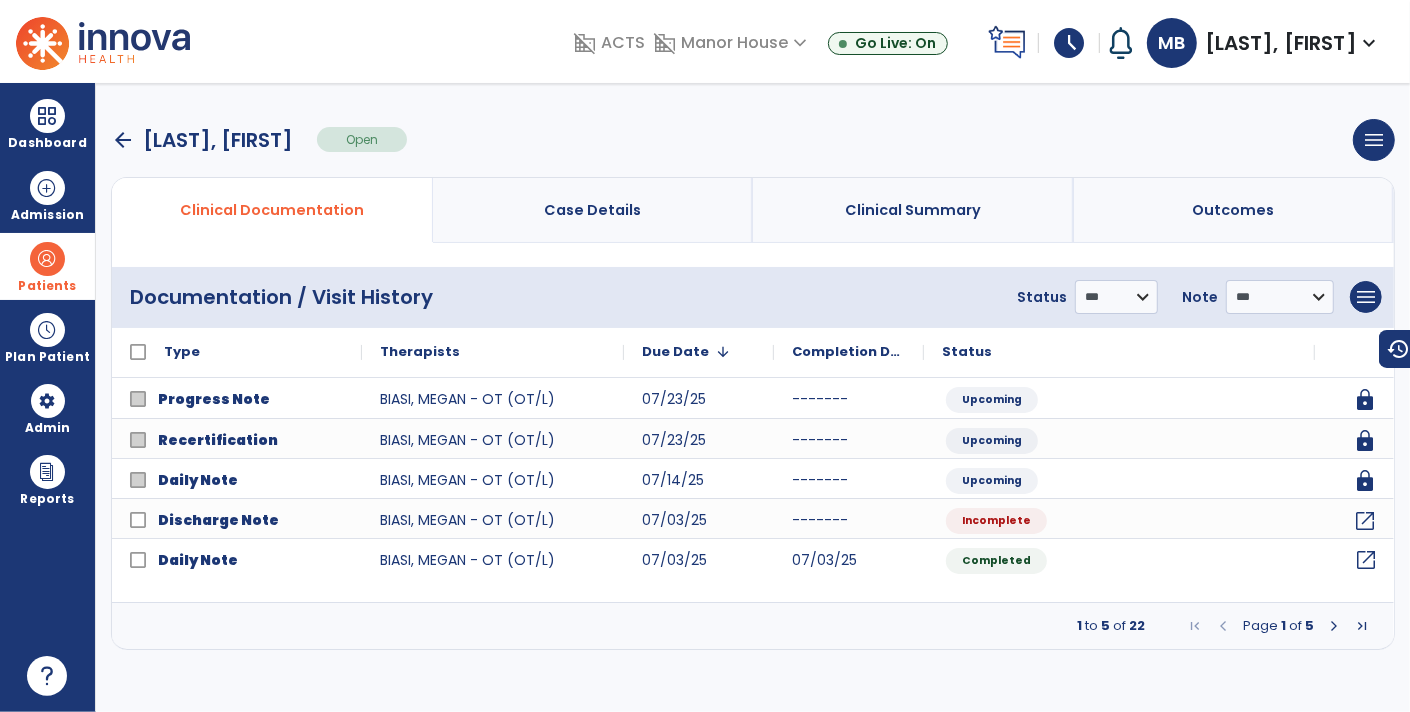 click on "open_in_new" 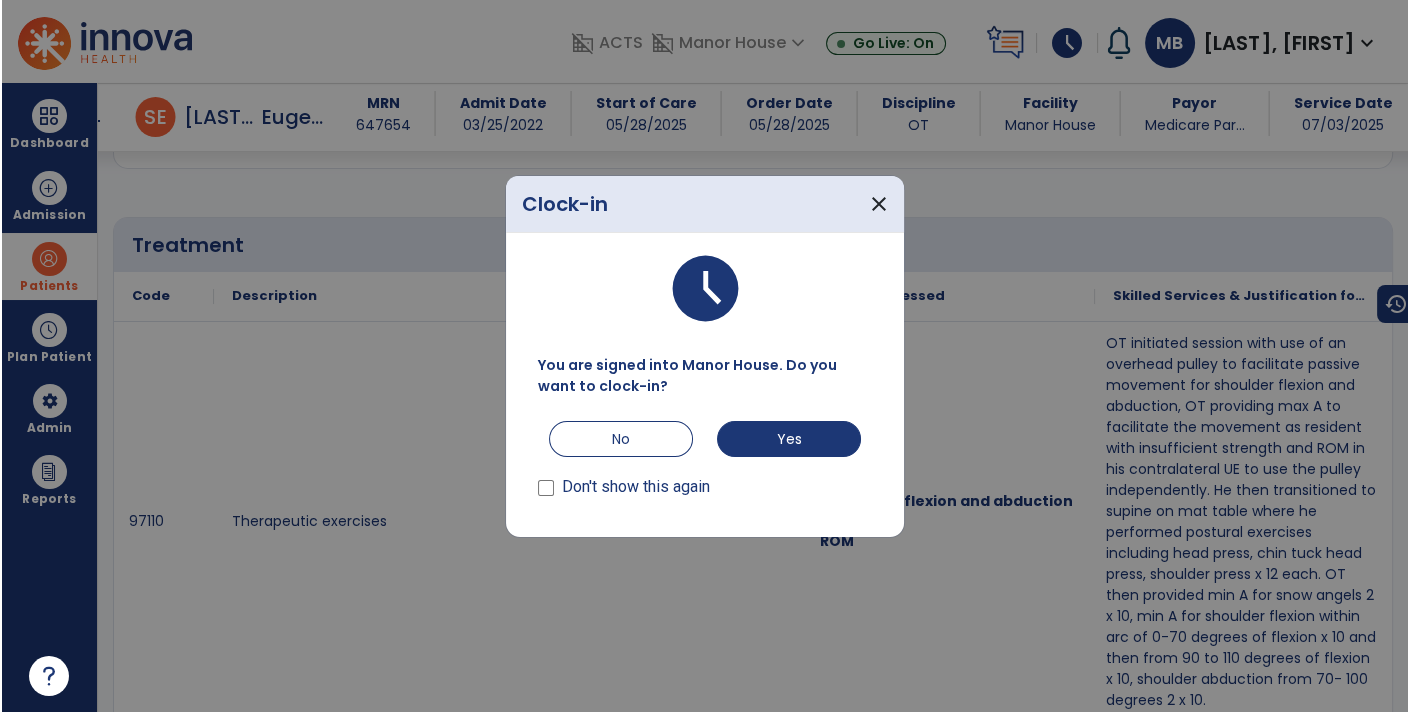 scroll, scrollTop: 1337, scrollLeft: 0, axis: vertical 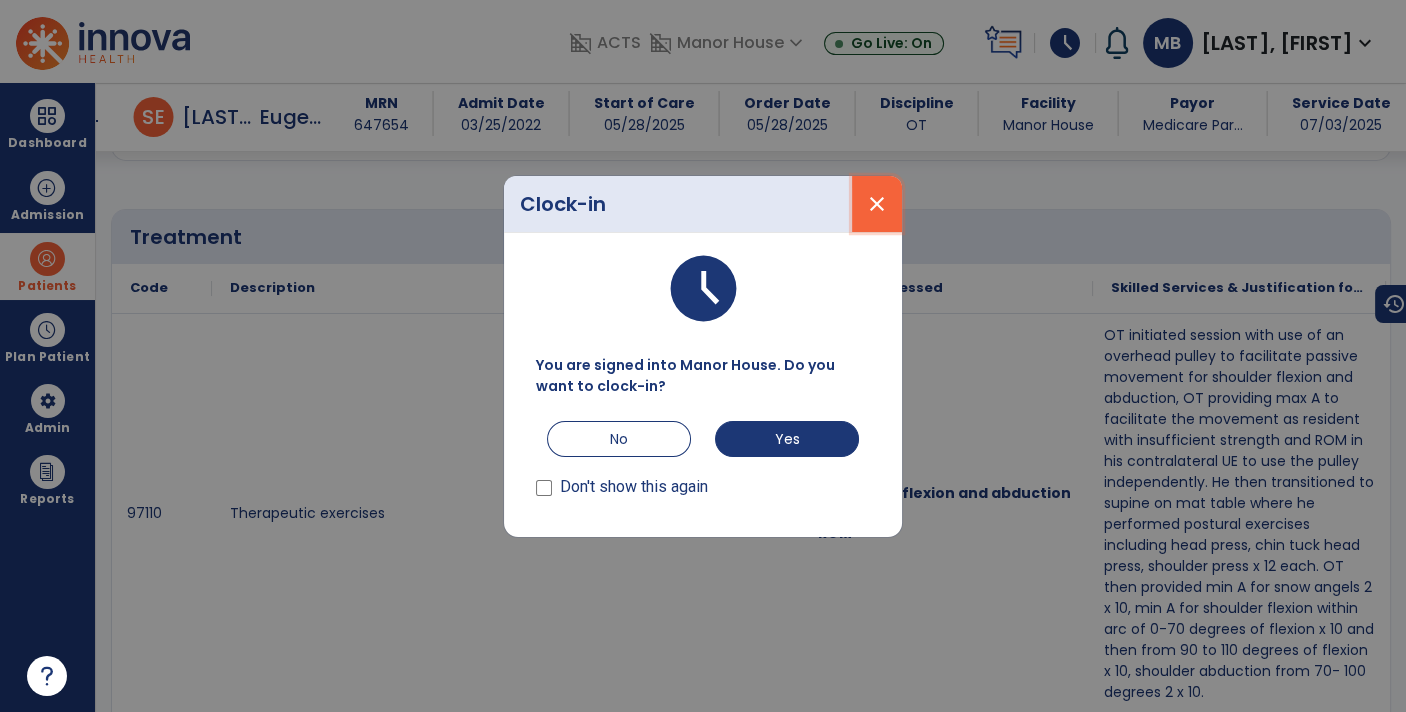 click on "close" at bounding box center (877, 204) 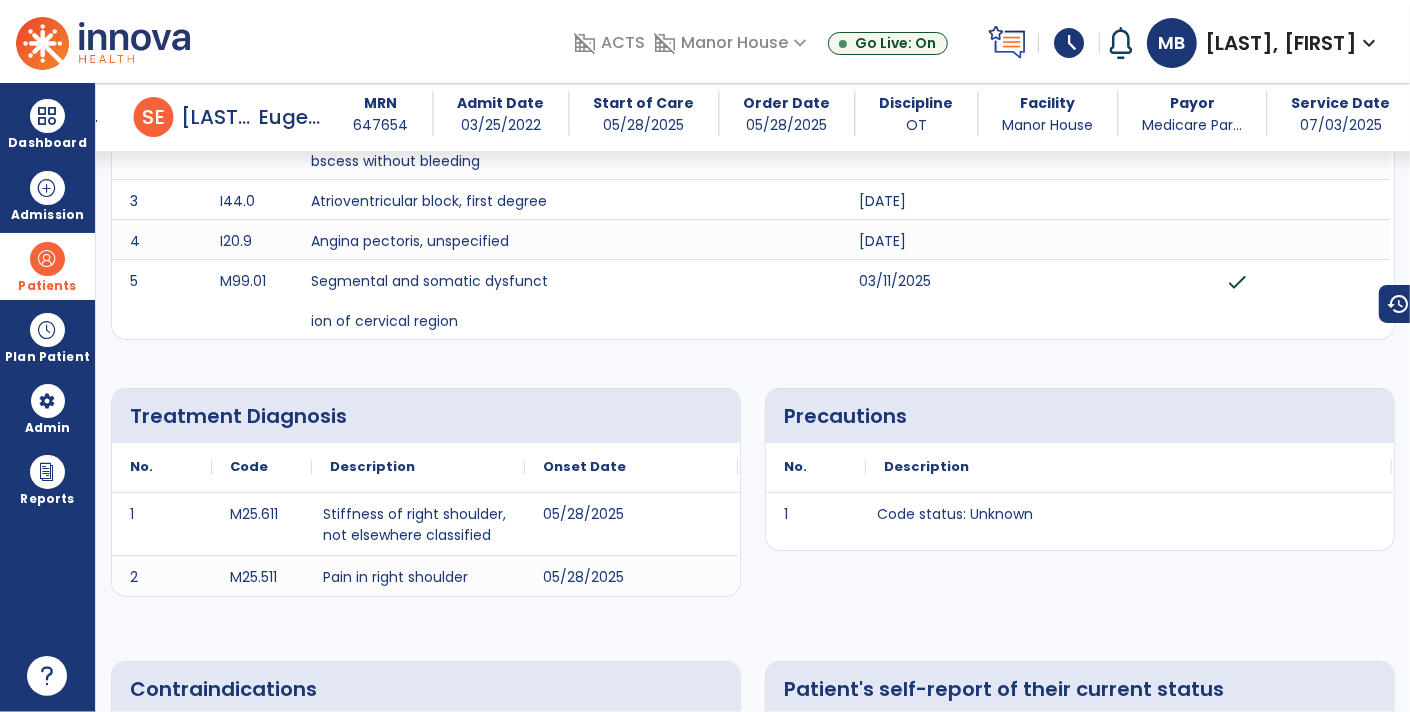 scroll, scrollTop: 0, scrollLeft: 0, axis: both 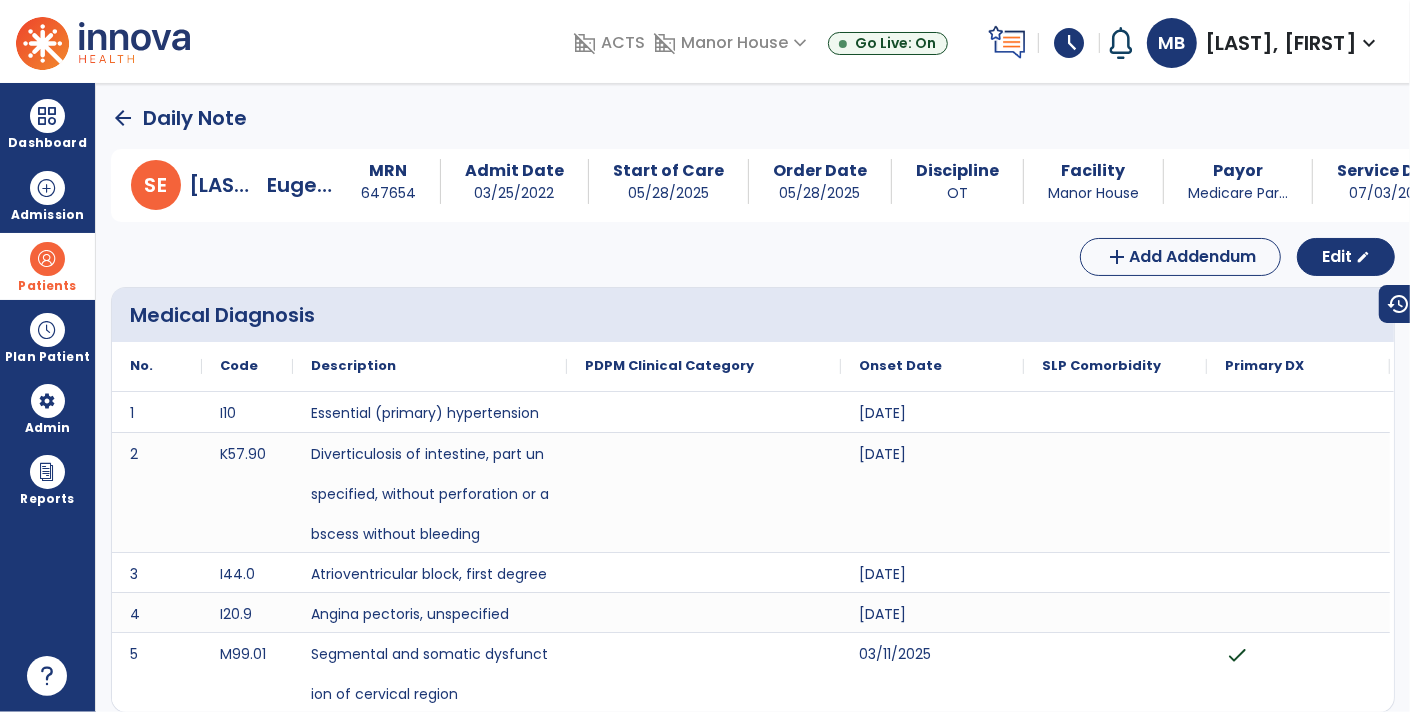 click on "arrow_back" 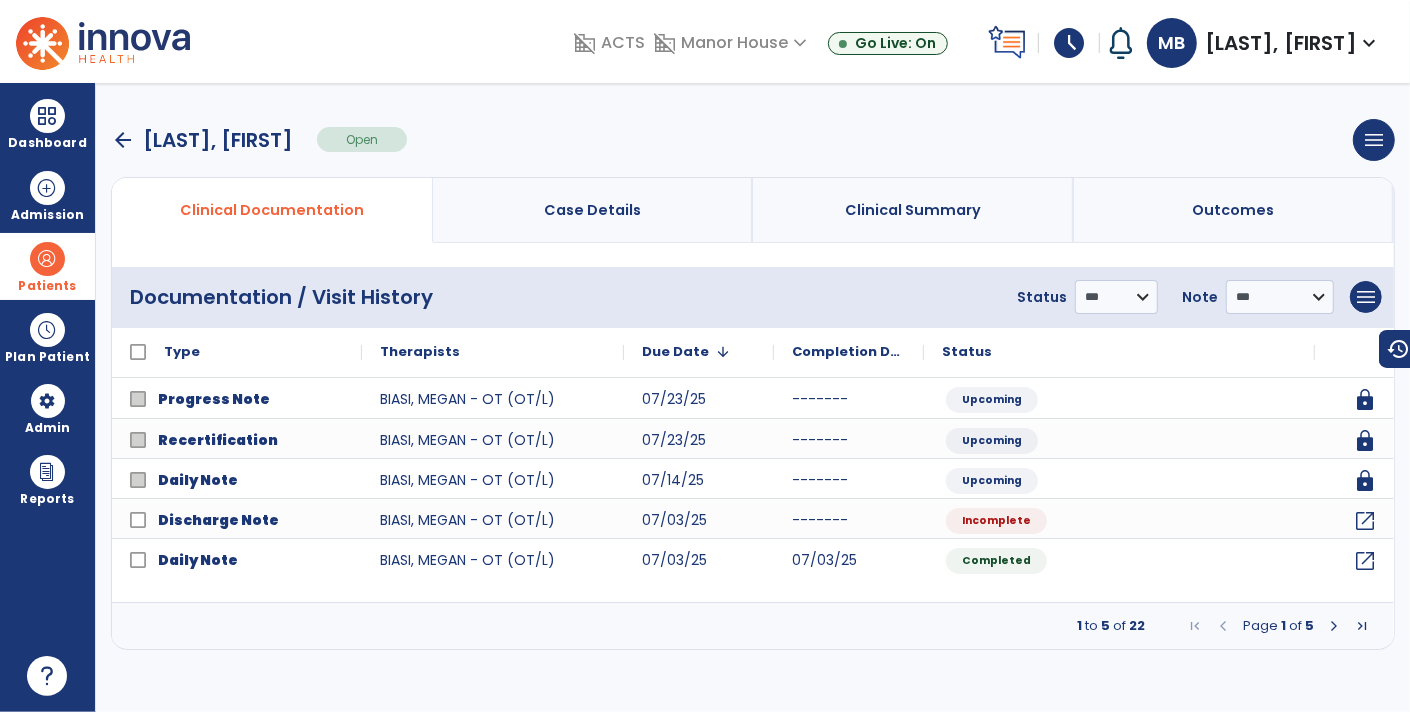 click at bounding box center [1334, 626] 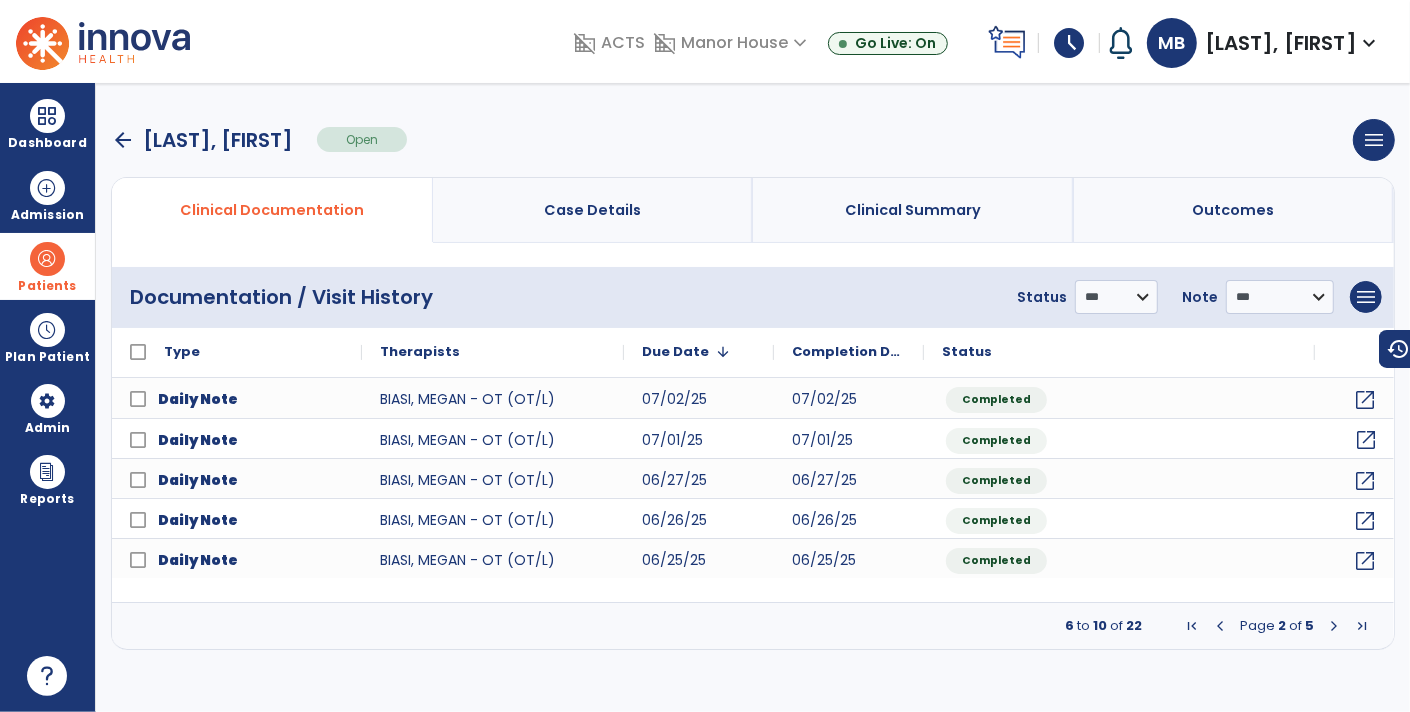 click on "open_in_new" 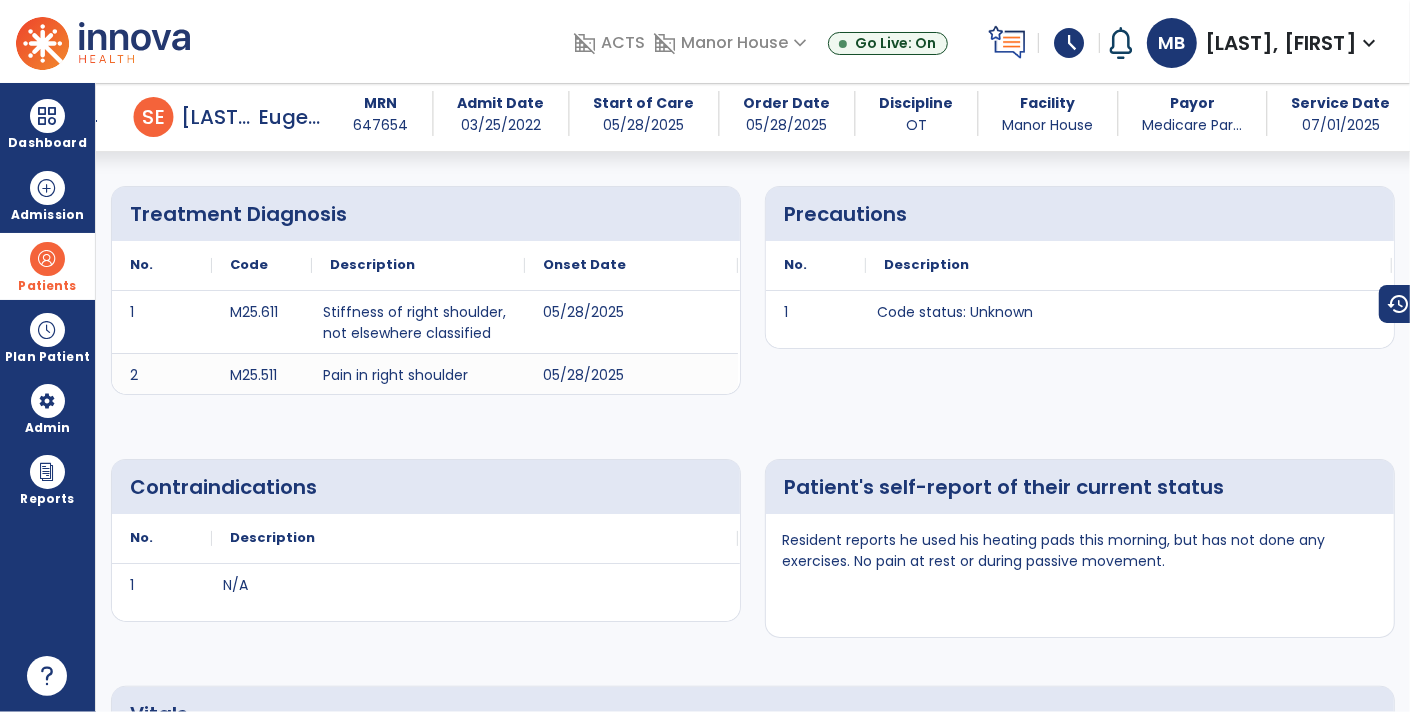 scroll, scrollTop: 0, scrollLeft: 0, axis: both 